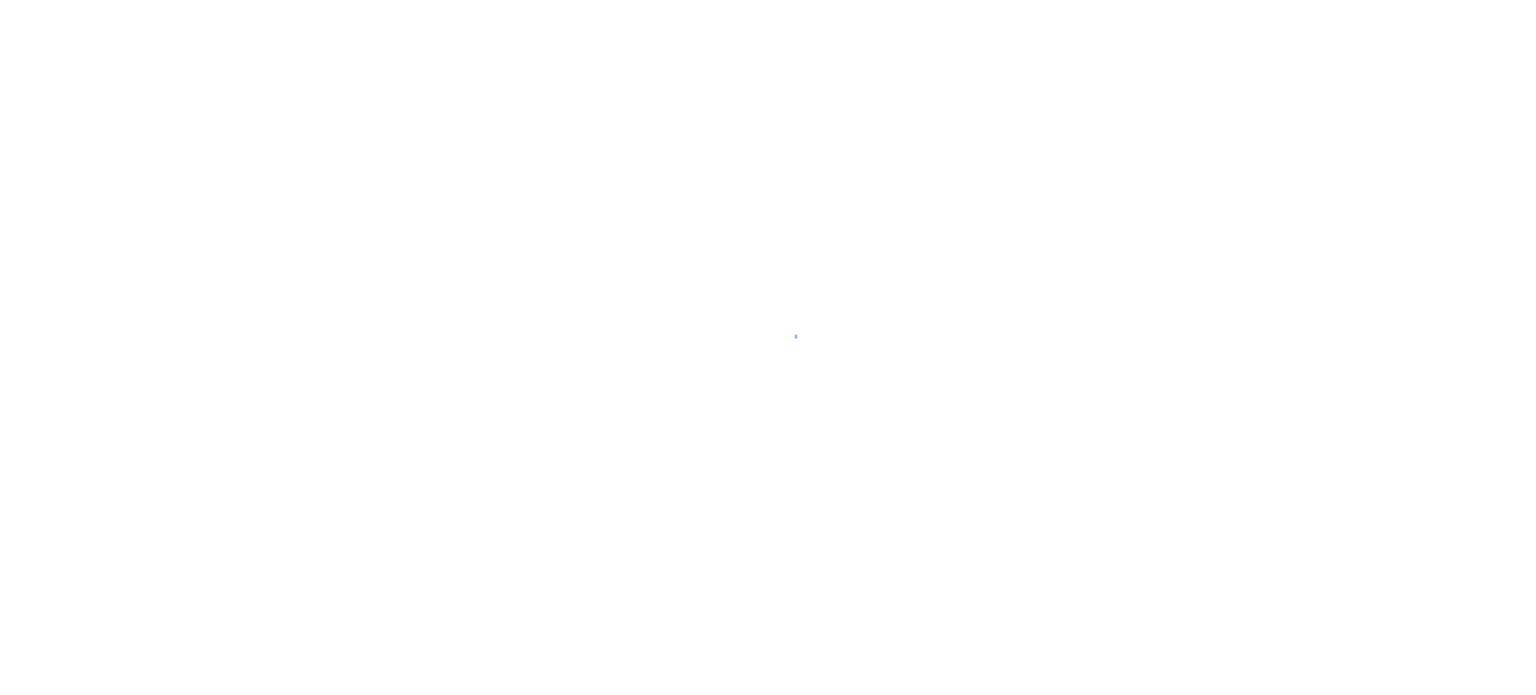 scroll, scrollTop: 0, scrollLeft: 0, axis: both 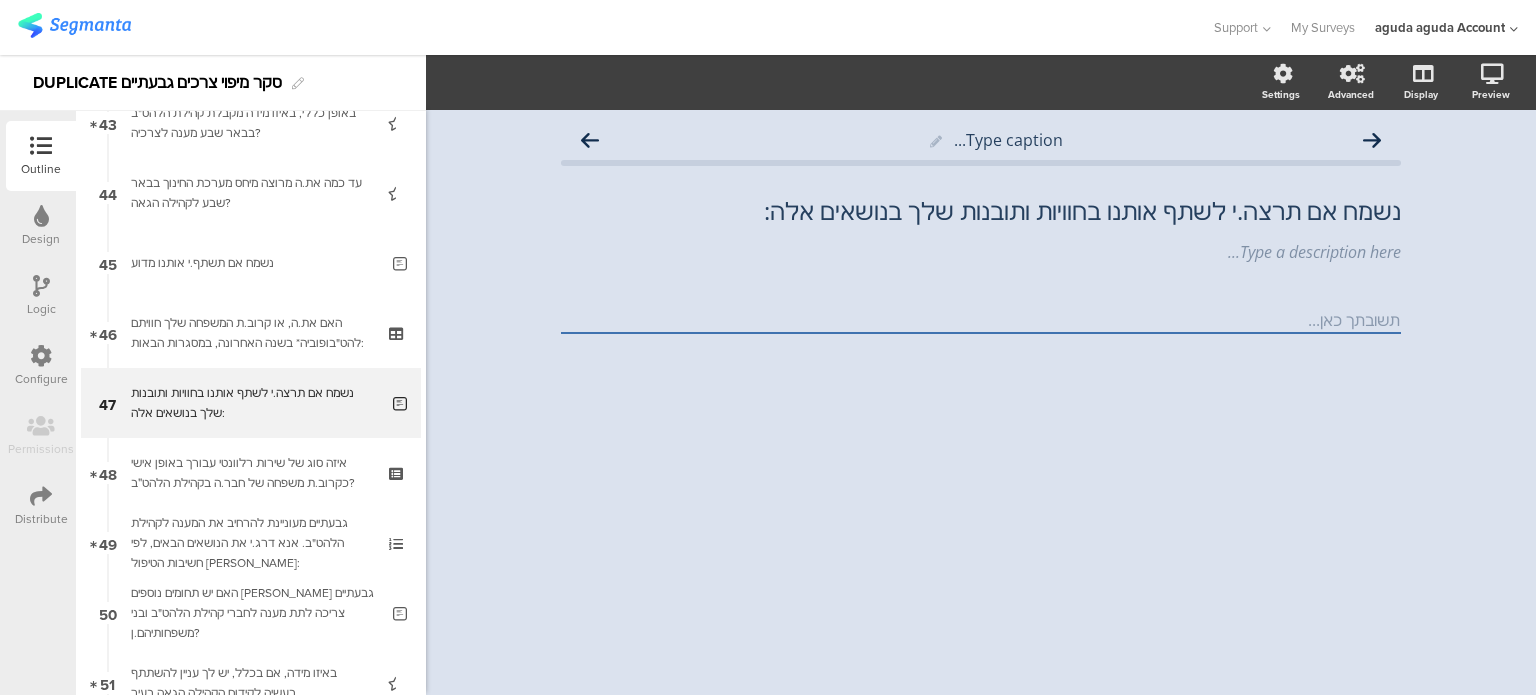 click on "DUPLICATE סקר מיפוי צרכים גבעתיים" at bounding box center (157, 83) 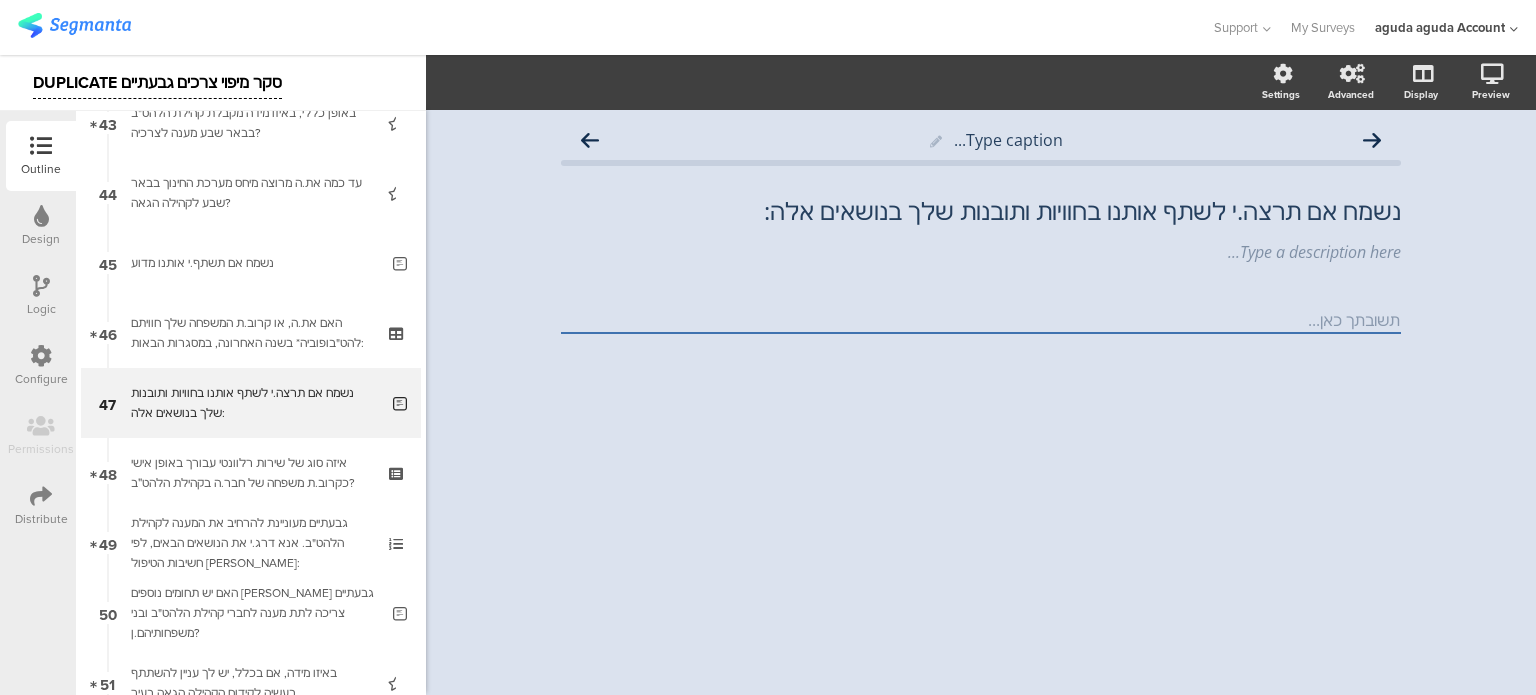 click on "DUPLICATE סקר מיפוי צרכים גבעתיים" at bounding box center (157, 83) 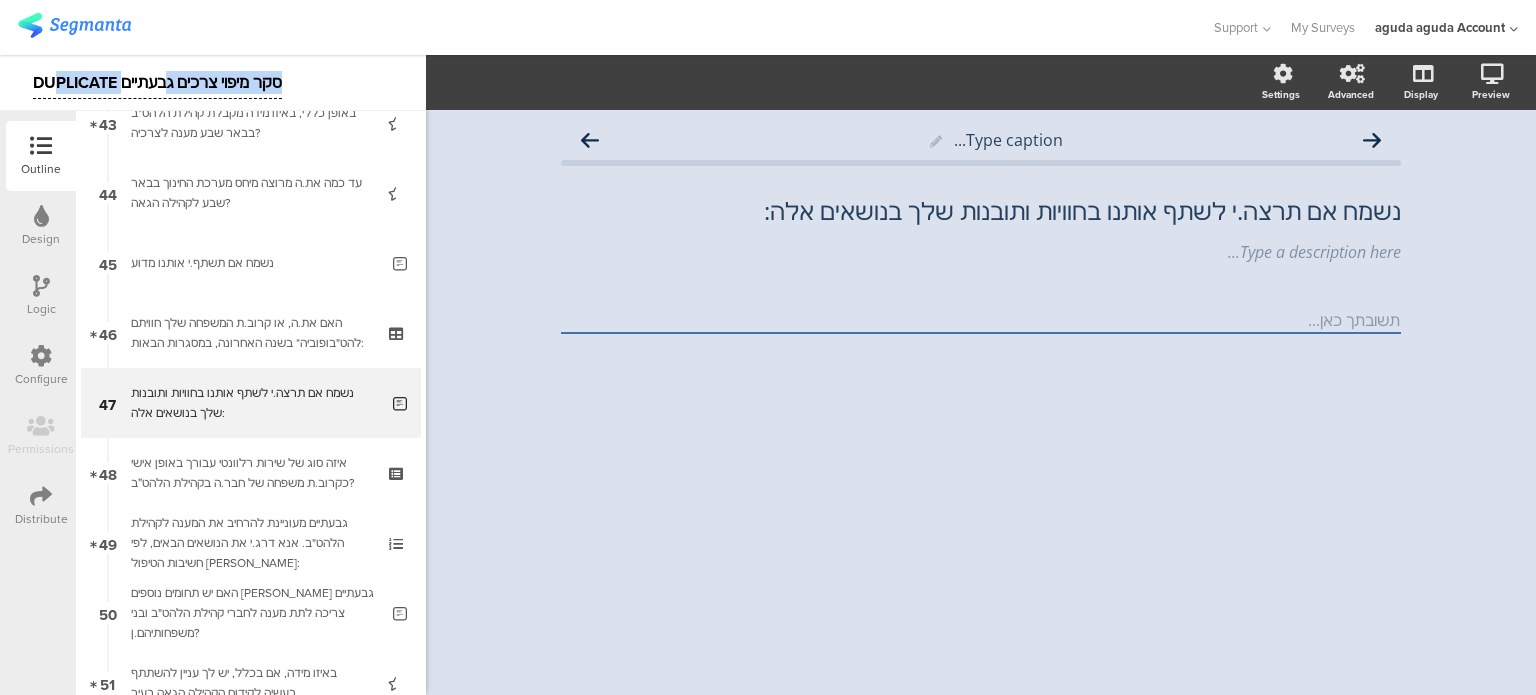 drag, startPoint x: 172, startPoint y: 86, endPoint x: 51, endPoint y: 84, distance: 121.016525 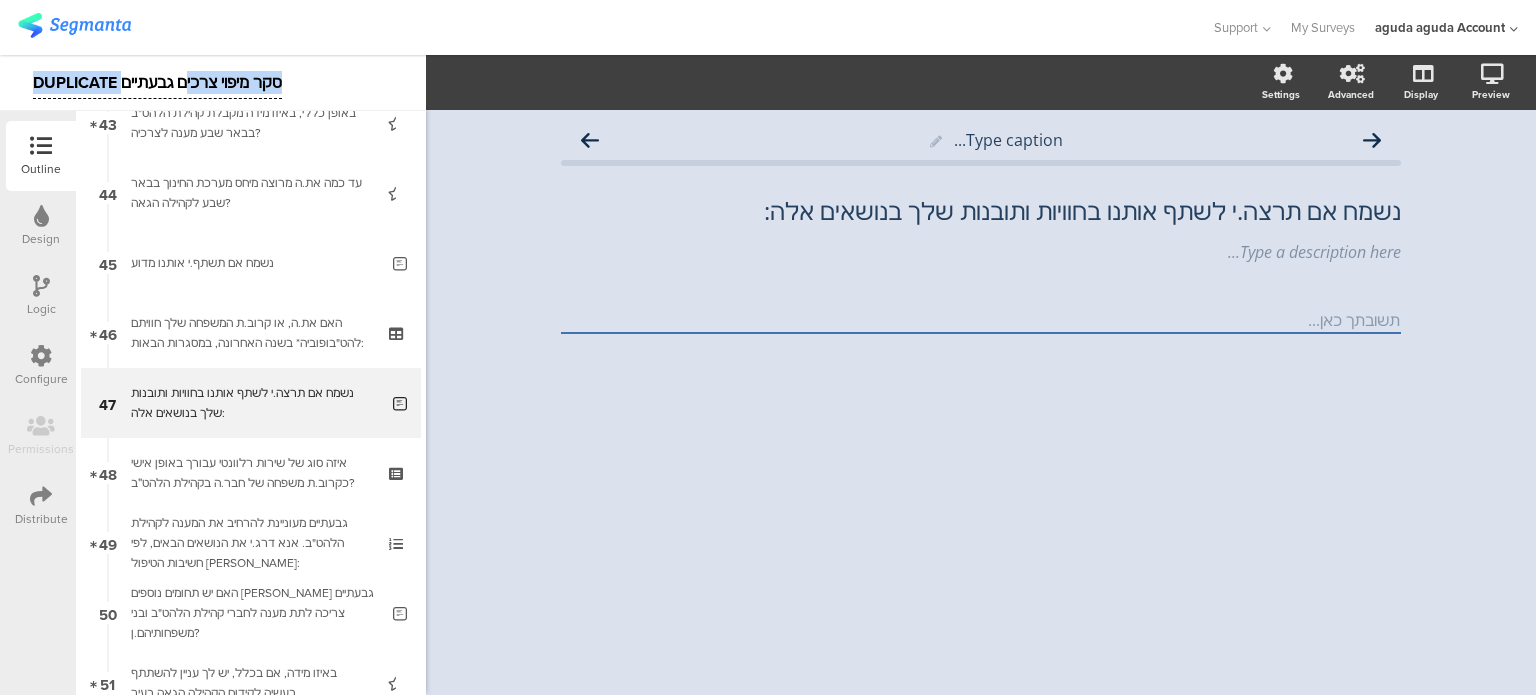 drag, startPoint x: 35, startPoint y: 78, endPoint x: 188, endPoint y: 95, distance: 153.94154 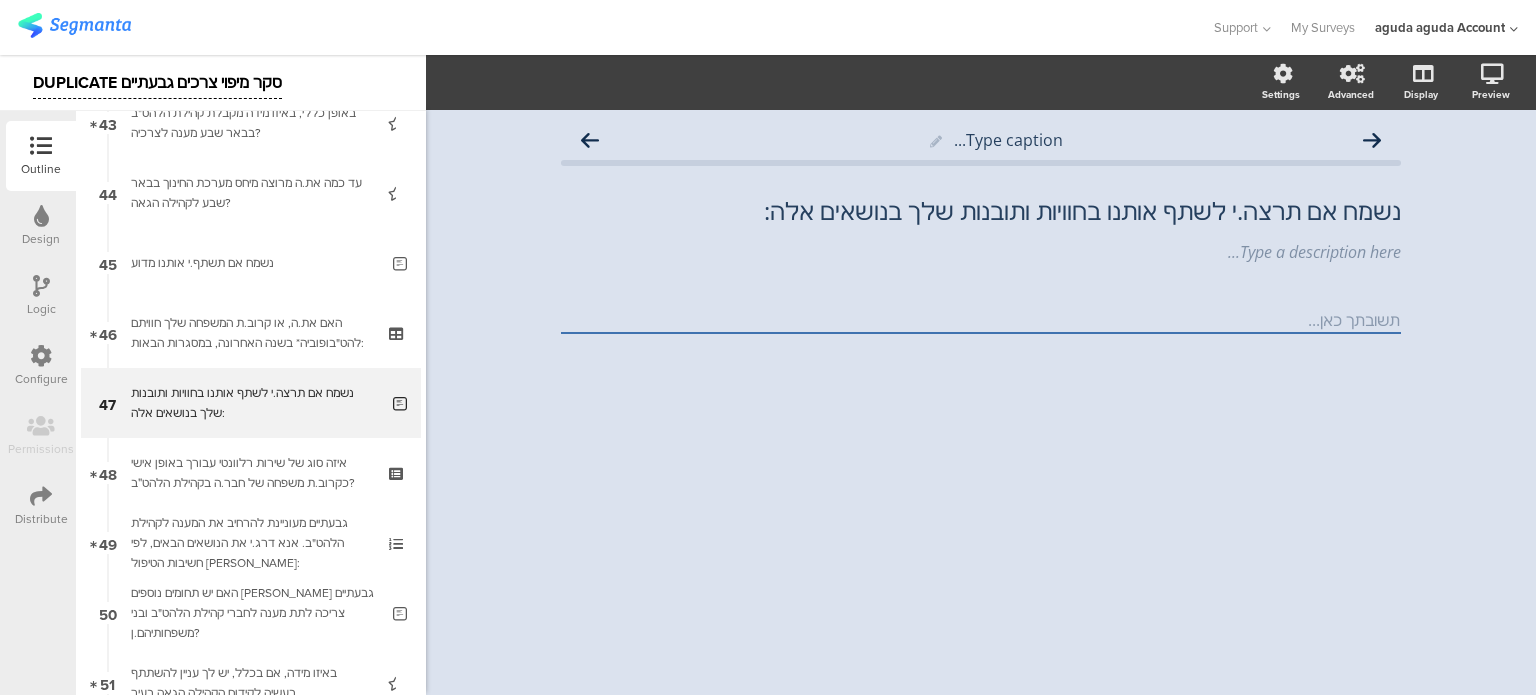 click on "DUPLICATE סקר מיפוי צרכים גבעתיים" at bounding box center (157, 83) 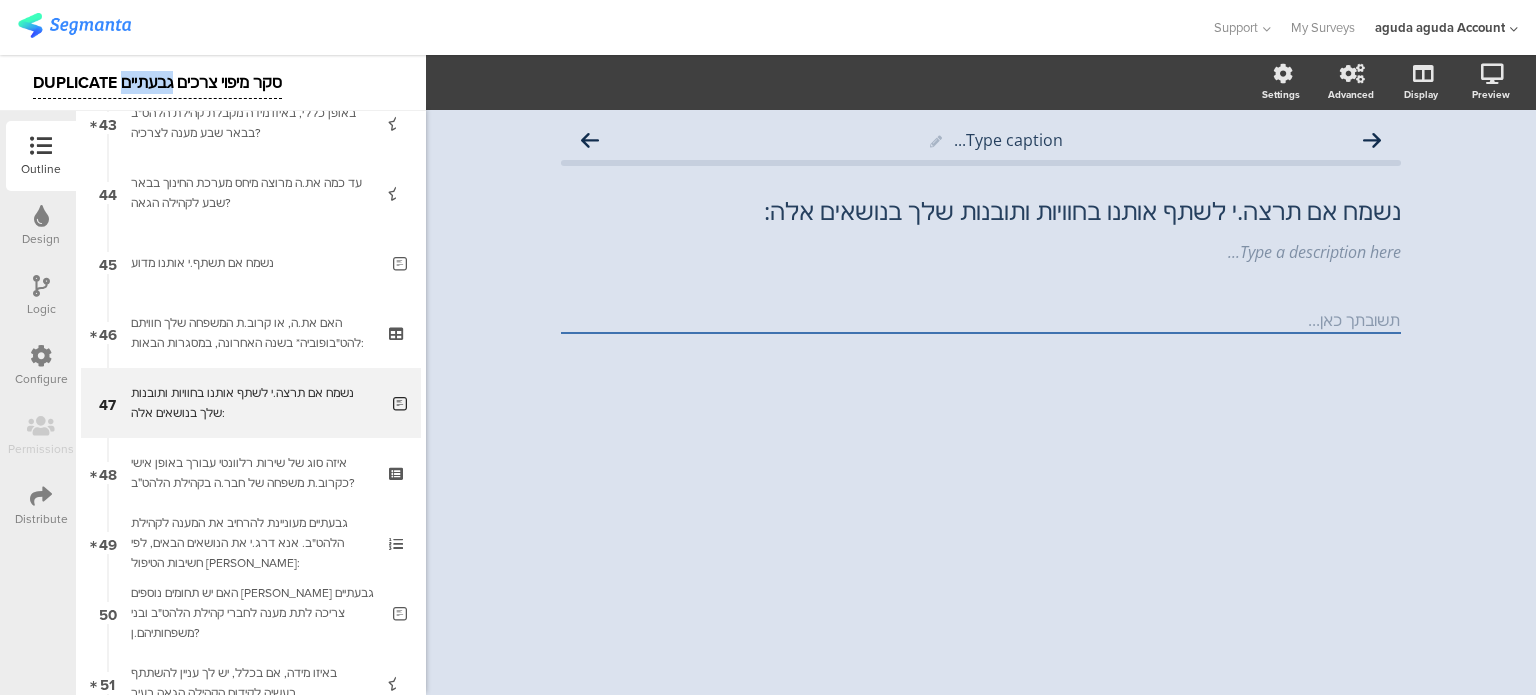 click on "DUPLICATE סקר מיפוי צרכים גבעתיים" at bounding box center [157, 83] 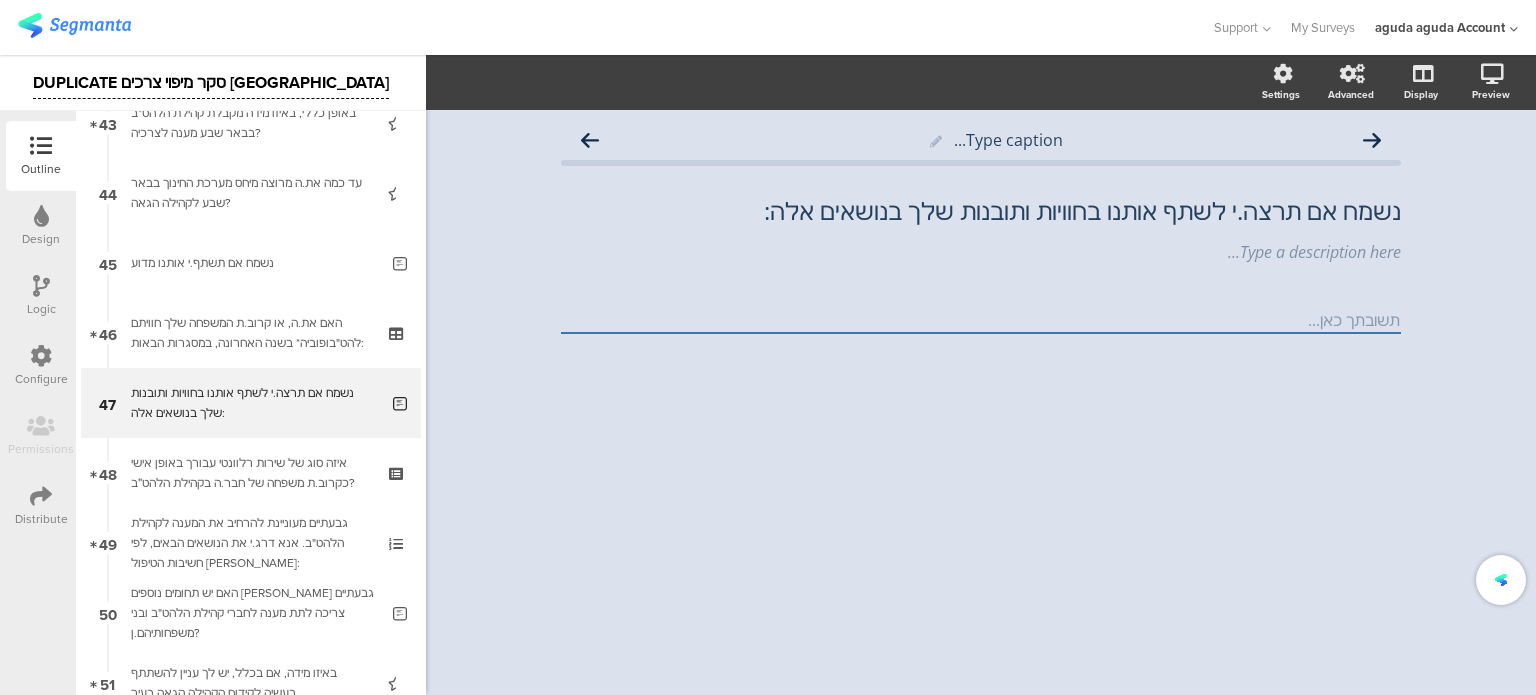 click on "DUPLICATE סקר מיפוי צרכים [GEOGRAPHIC_DATA]" at bounding box center (211, 83) 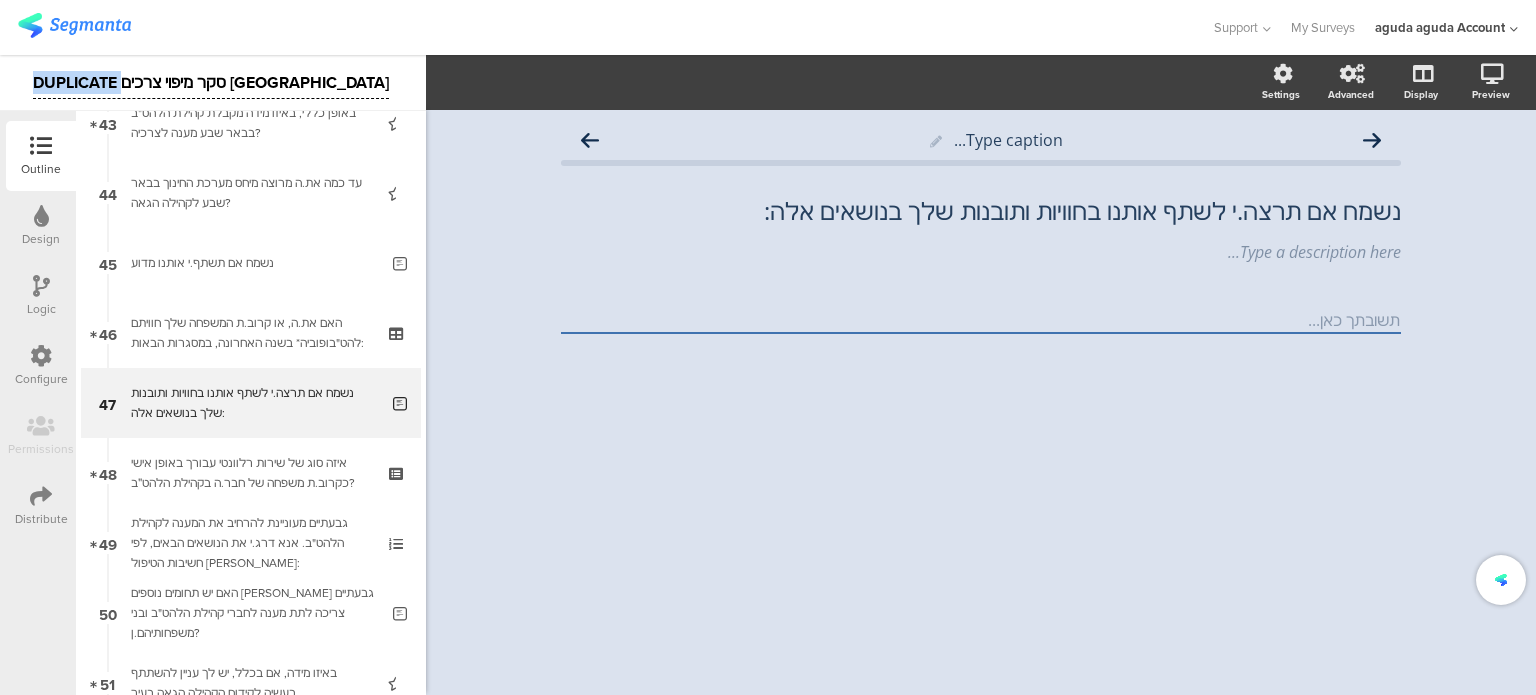 click on "DUPLICATE סקר מיפוי צרכים [GEOGRAPHIC_DATA]" at bounding box center [211, 83] 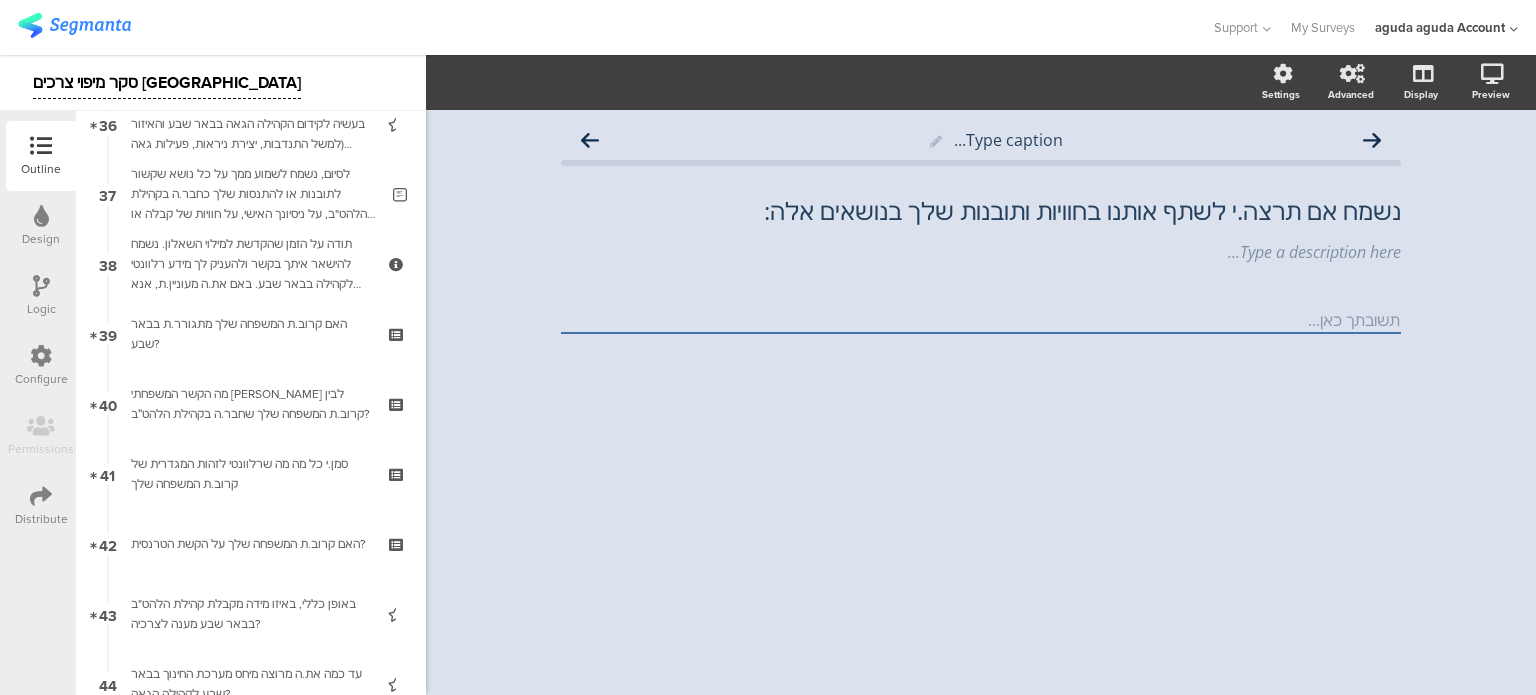 scroll, scrollTop: 2460, scrollLeft: 0, axis: vertical 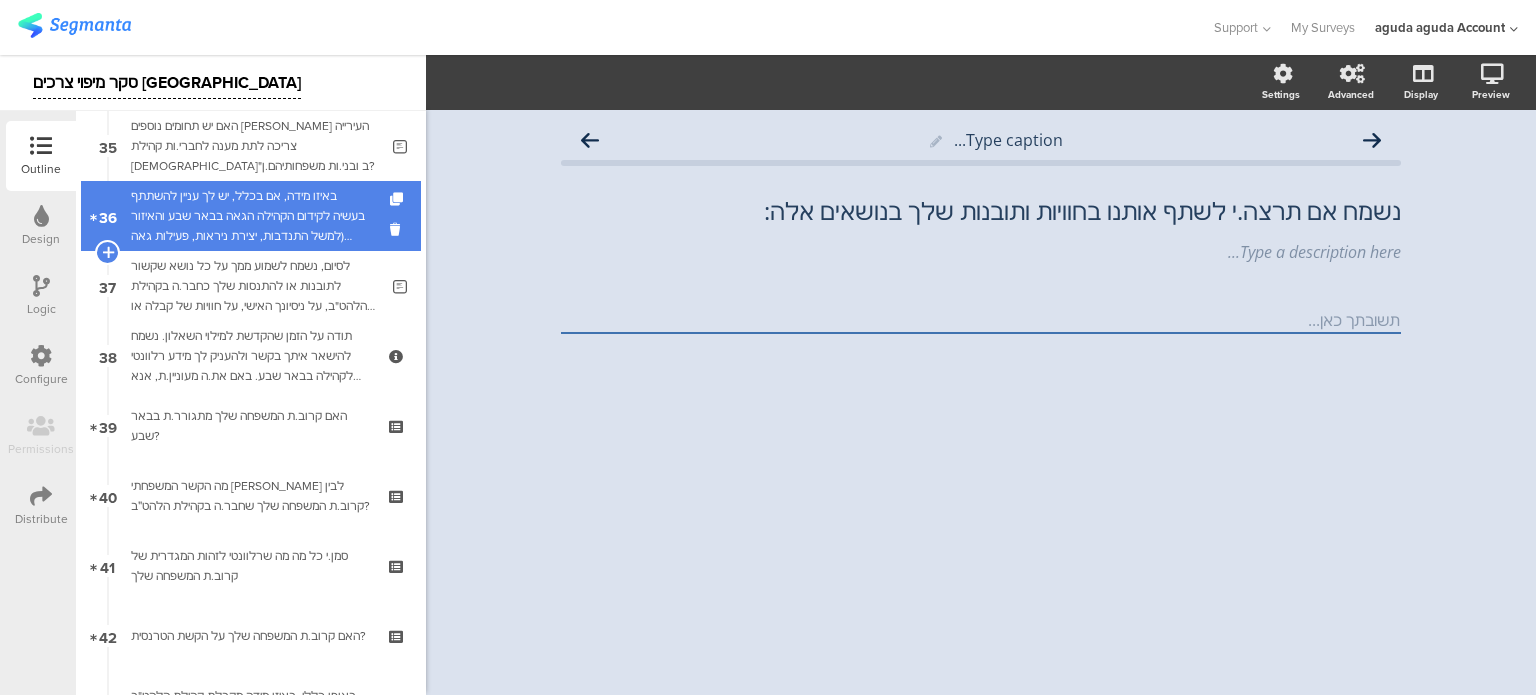 click on "באיזו מידה, אם בכלל, יש לך עניין להשתתף בעשיה לקידום הקהילה הגאה בבאר שבע והאיזור (למשל התנדבות, יצירת ניראות, פעילות גאה בישוב ועוד) ?" at bounding box center [250, 216] 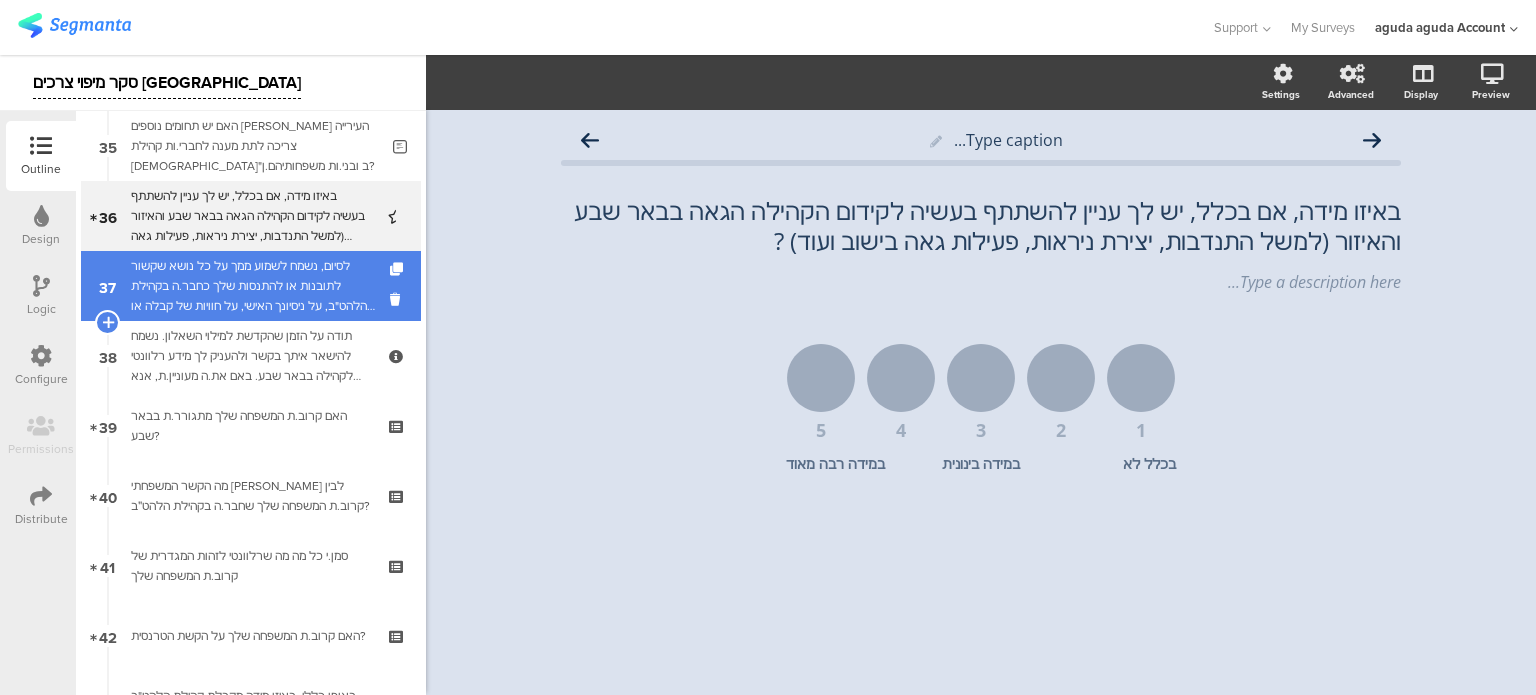 click on "לסיום, נשמח לשמוע ממך על כל נושא שקשור לתובנות או להתנסות שלך כחבר.ה בקהילת הלהט"ב, על ניסיונך האישי, על חוויות של קבלה או אפליה, או על כל נושא אחר כדי שנוכל להבין בצורה טובה יותר את חוויותיך. האם תרצי.ה לספר לנו משהו נוסף על נסיונך האישי?" at bounding box center [254, 286] 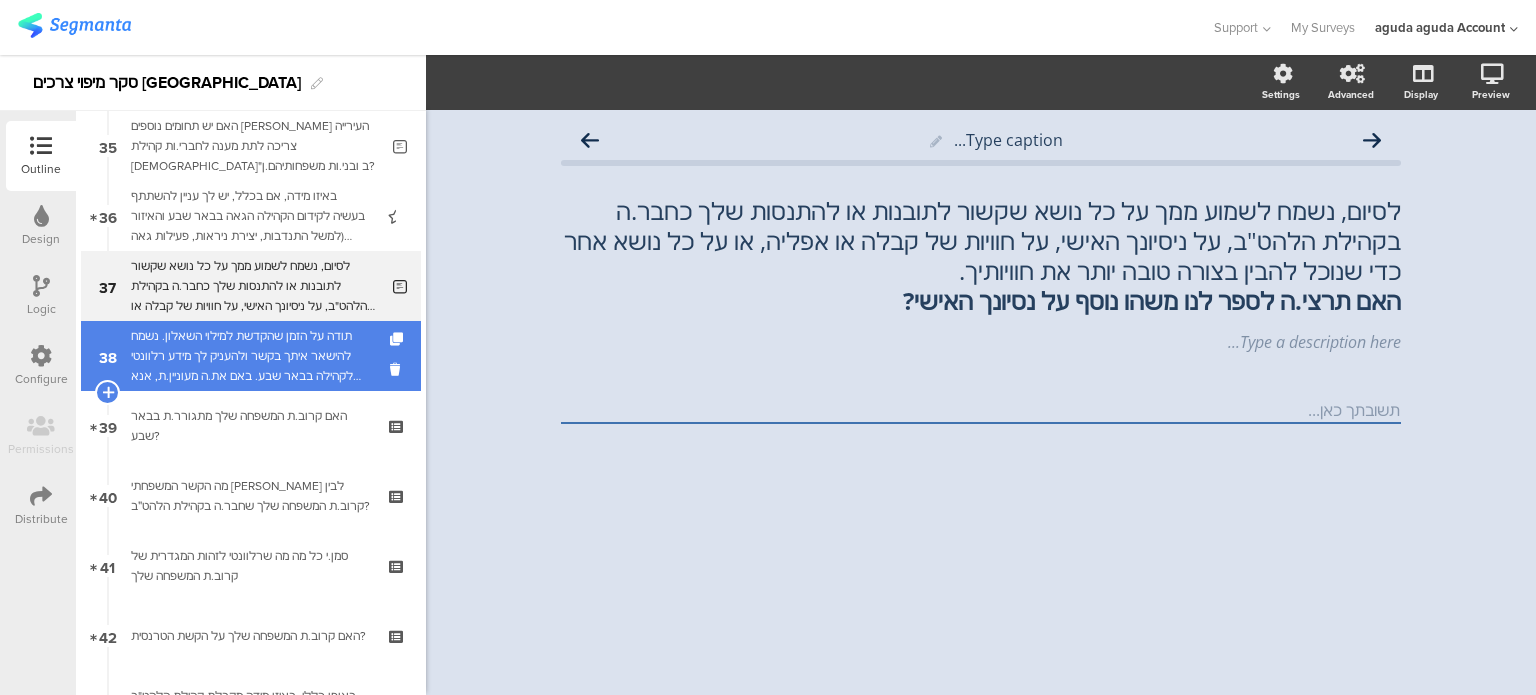 click on "תודה על הזמן שהקדשת למילוי השאלון. נשמח להישאר איתך בקשר ולהעניק לך מידע רלוונטי לקהילה בבאר שבע. באם את.ה מעוניין.ת, אנא מלא.י את הטופס (רשות)." at bounding box center [250, 356] 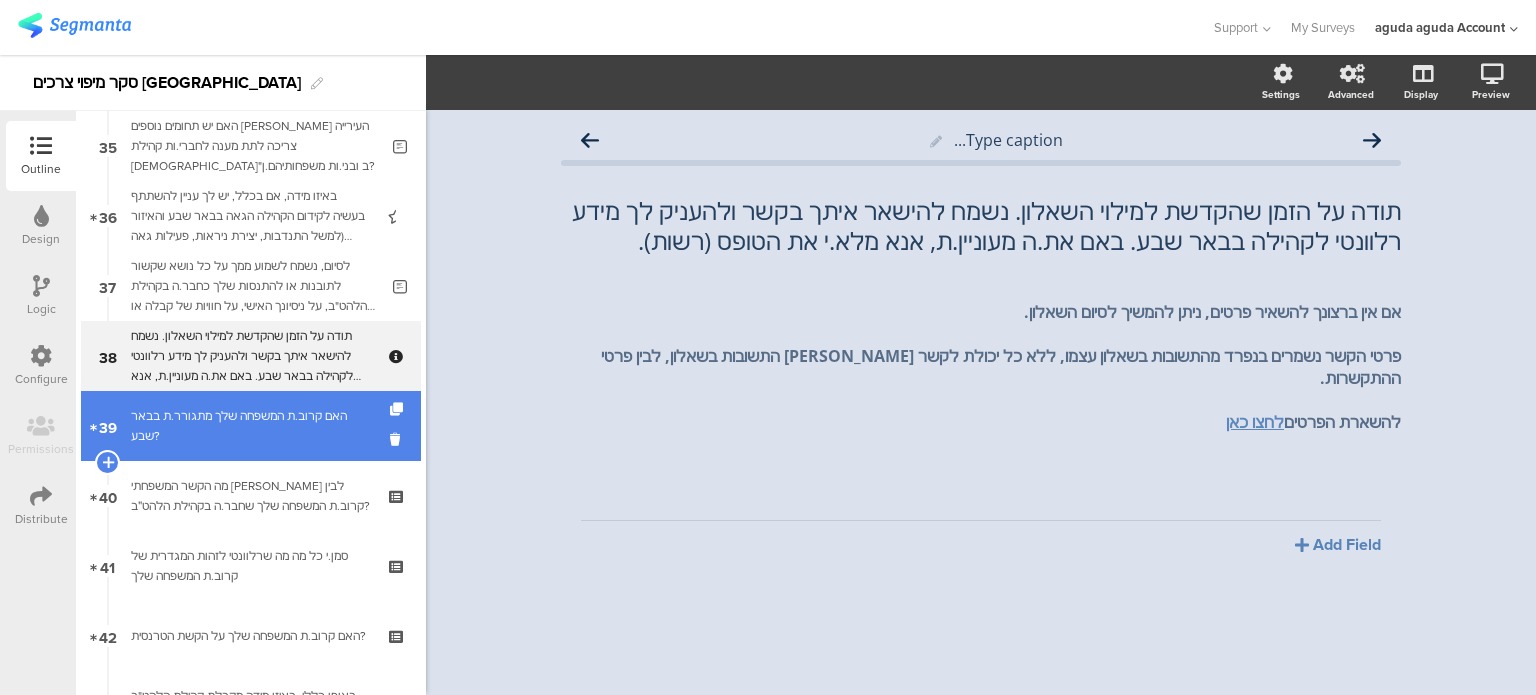 click on "האם קרוב.ת המשפחה שלך מתגורר.ת בבאר שבע?" at bounding box center (250, 426) 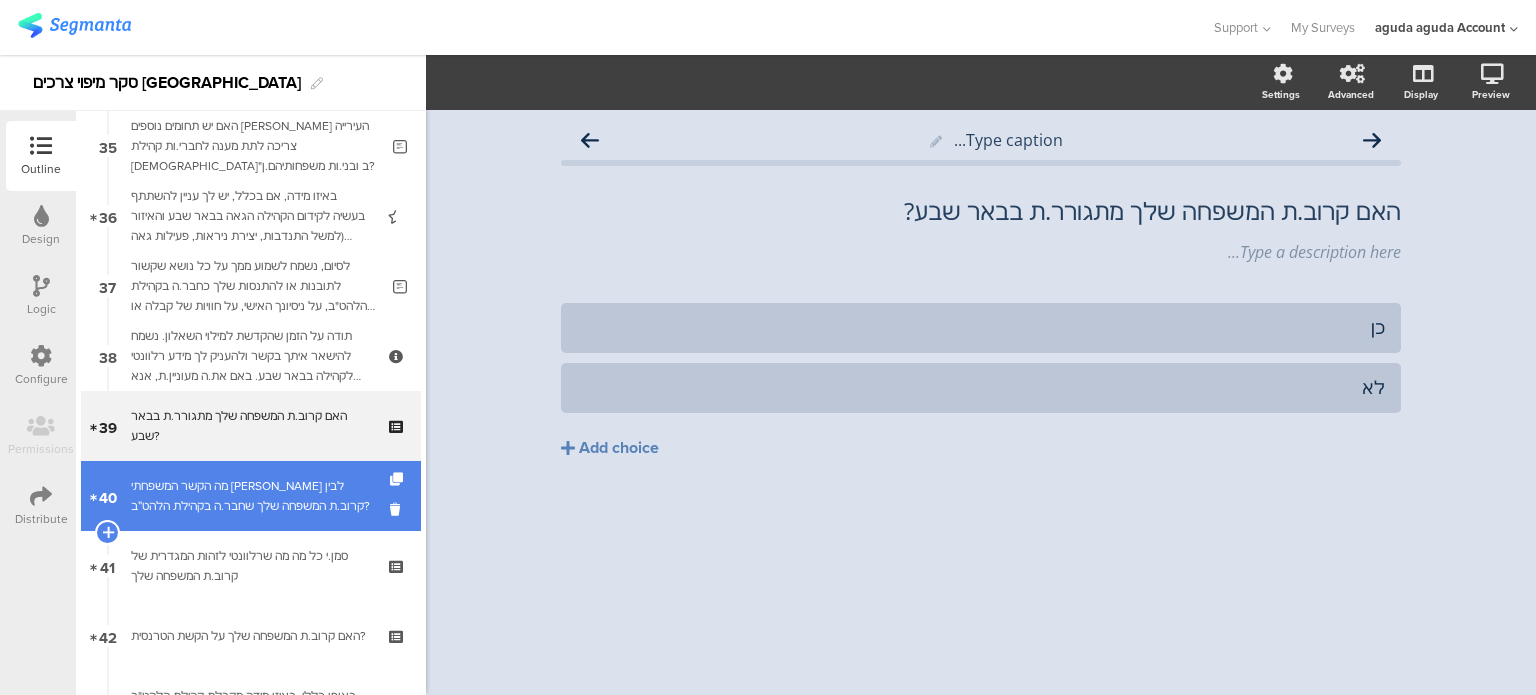 click on "מה הקשר המשפחתי [PERSON_NAME] לבין קרוב.ת המשפחה שלך שחבר.ה בקהילת הלהט״ב?" at bounding box center (250, 496) 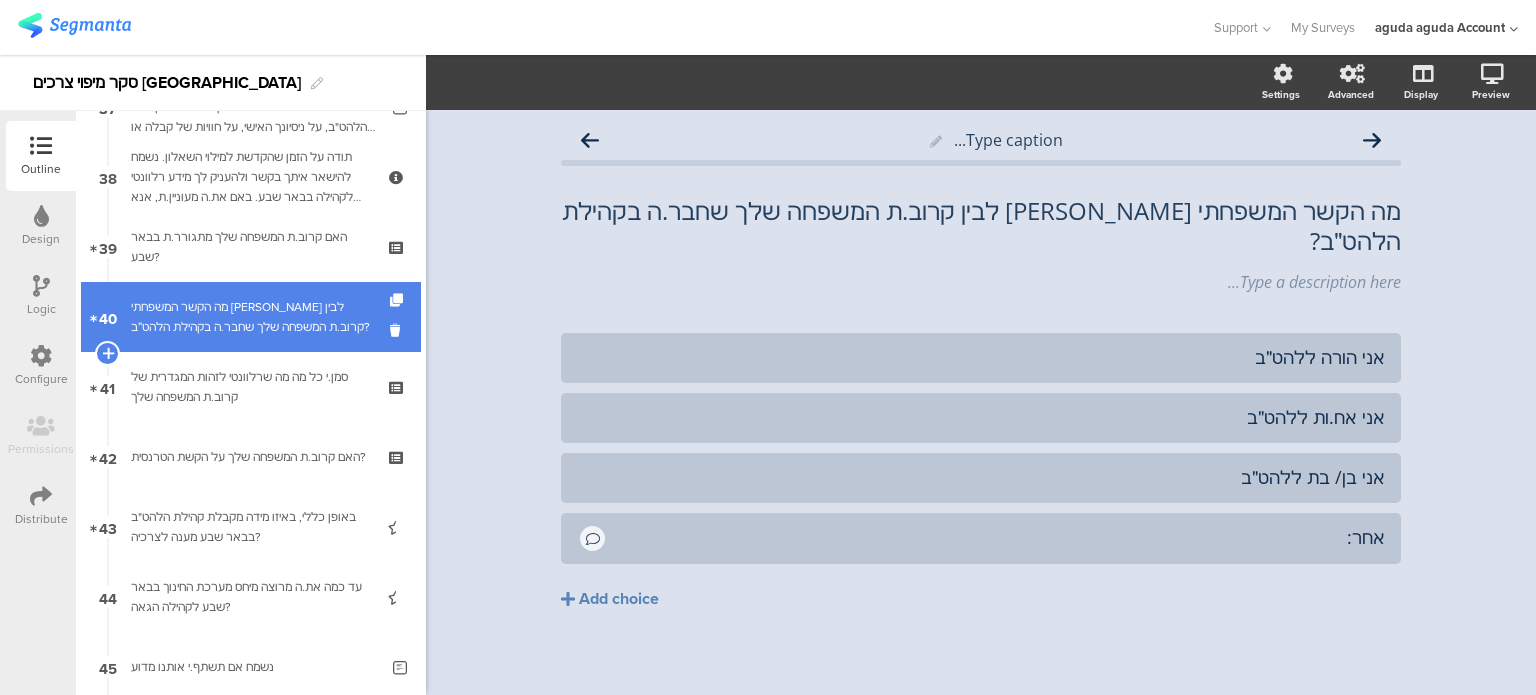 scroll, scrollTop: 2660, scrollLeft: 0, axis: vertical 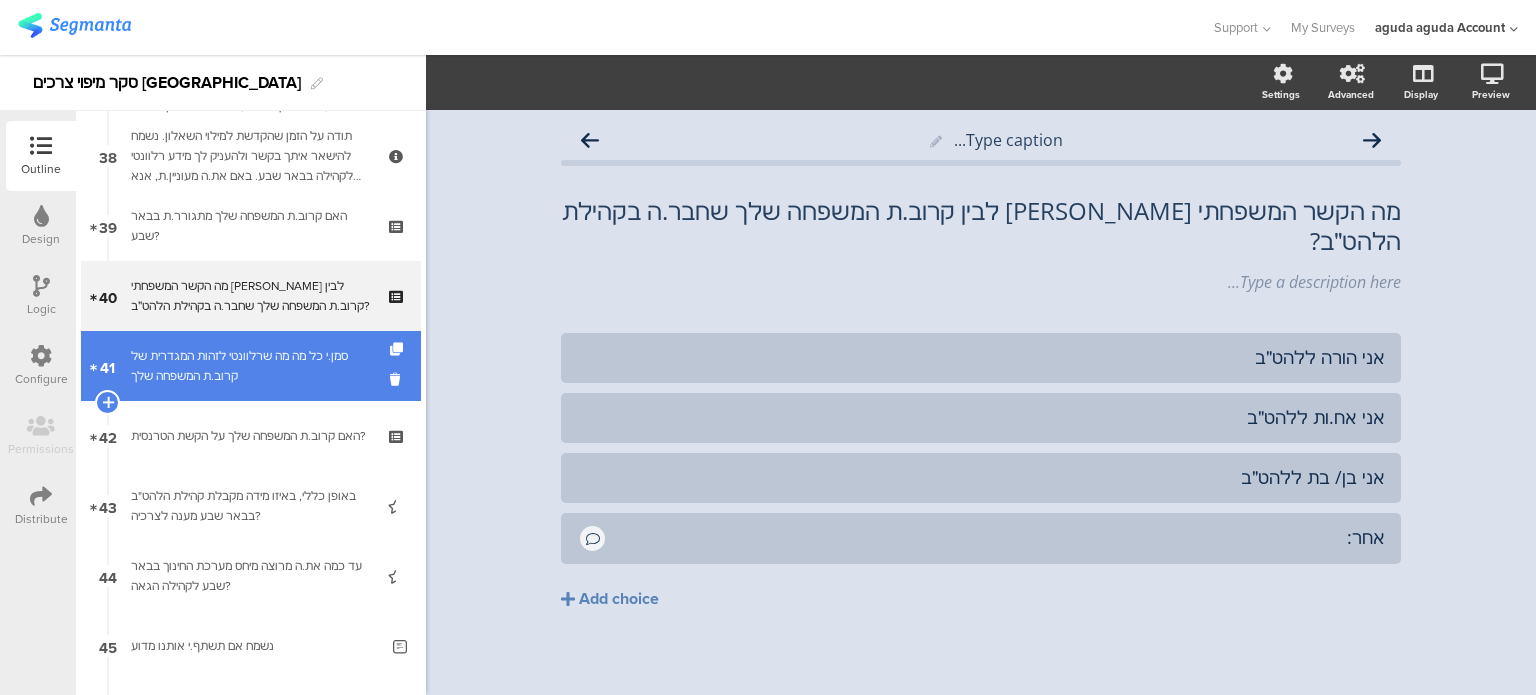 click on "41
סמן.י כל מה מה שרלוונטי לזהות המגדרית של קרוב.ת המשפחה שלך" at bounding box center [251, 366] 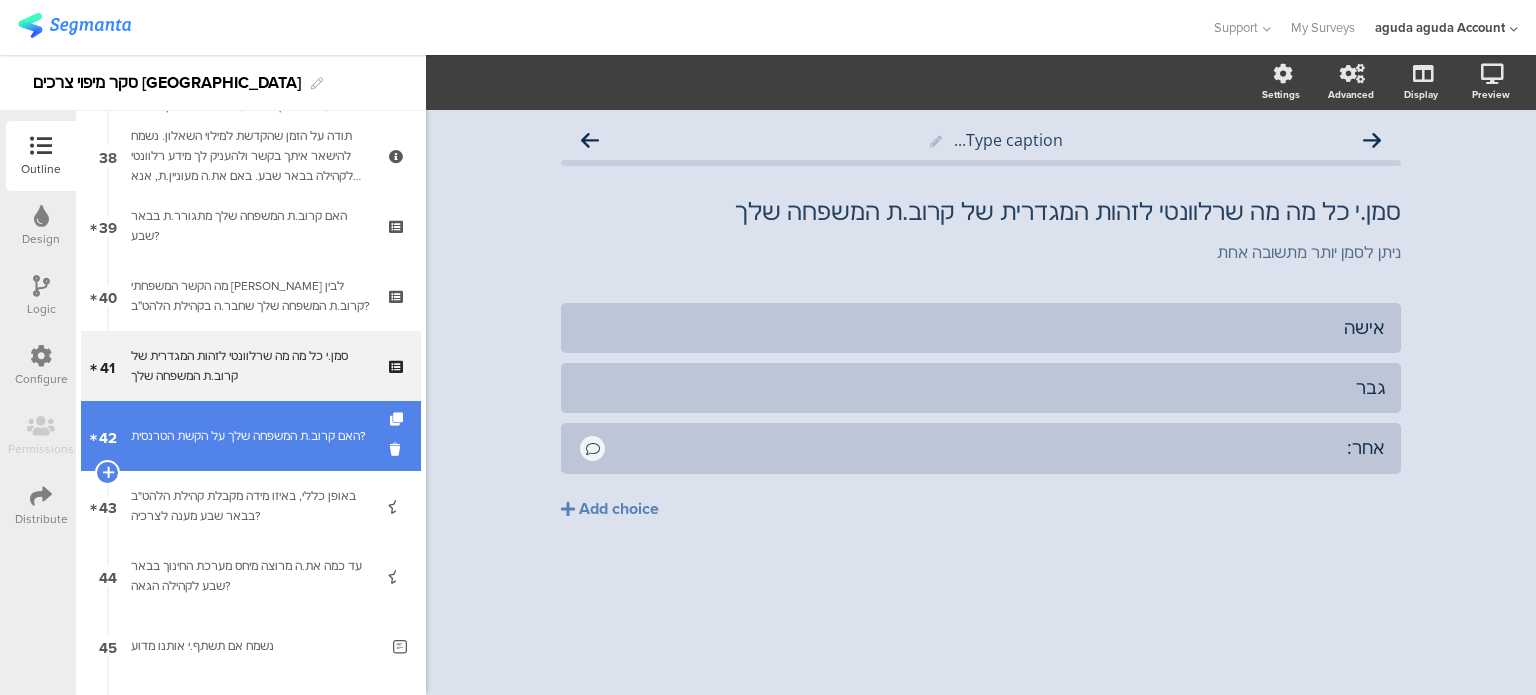 click on "האם קרוב.ת המשפחה שלך על הקשת הטרנסית?" at bounding box center (250, 436) 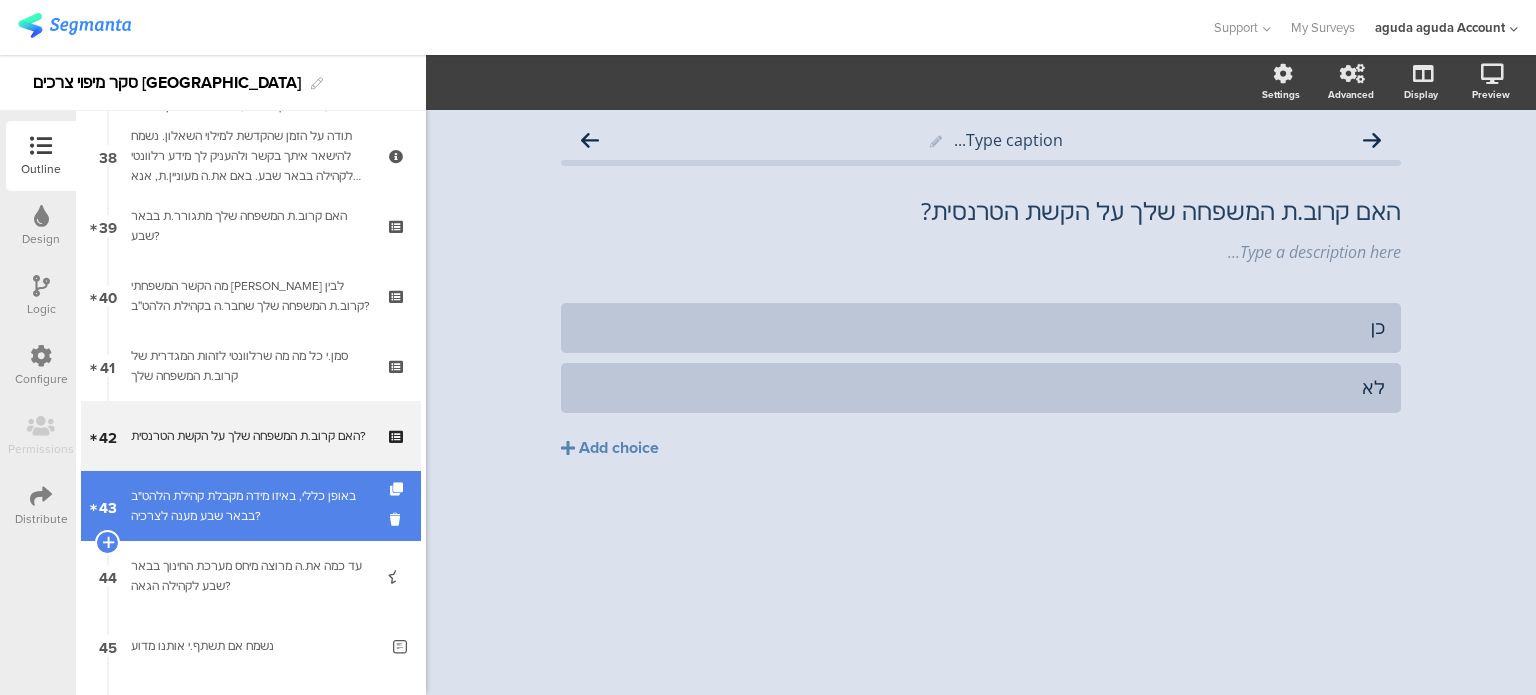 click on "באופן כללי, באיזו מידה מקבלת קהילת הלהט"ב בבאר שבע מענה לצרכיה?" at bounding box center (250, 506) 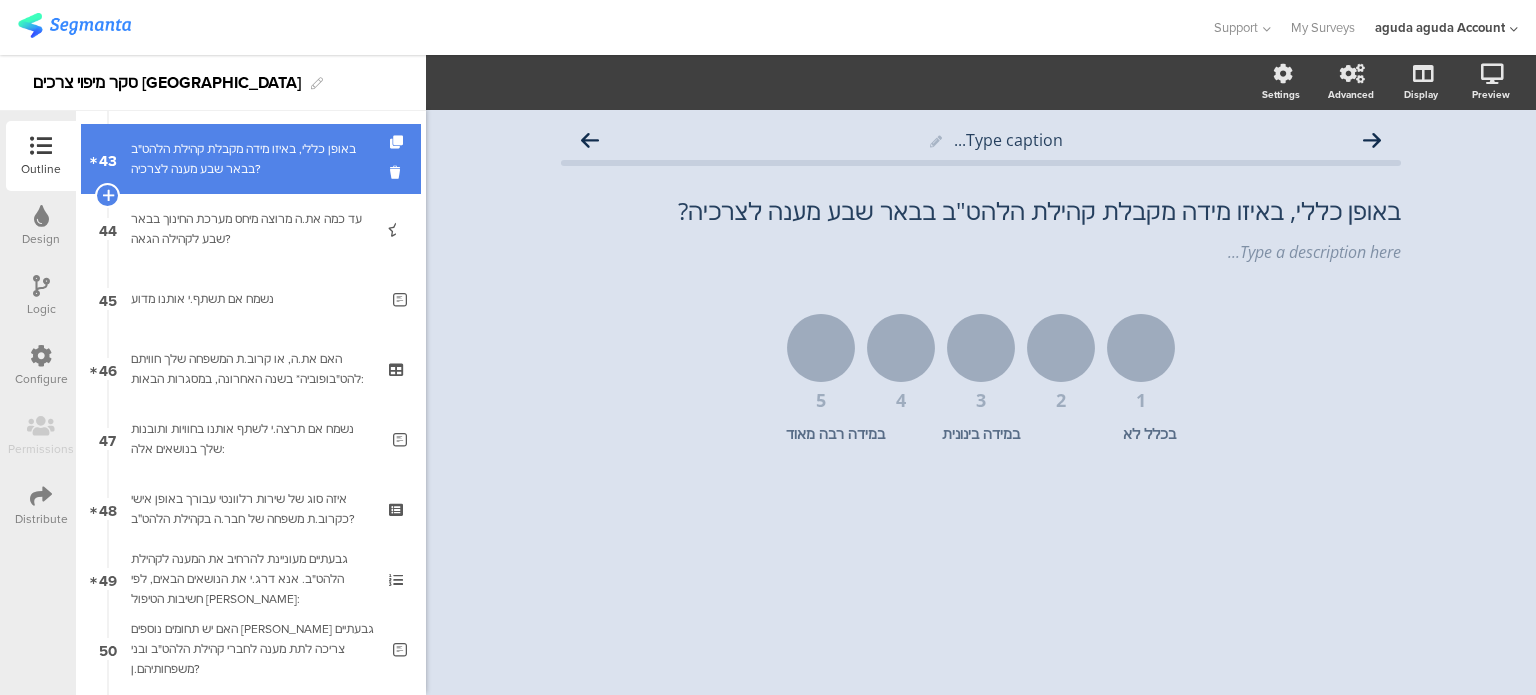 scroll, scrollTop: 3060, scrollLeft: 0, axis: vertical 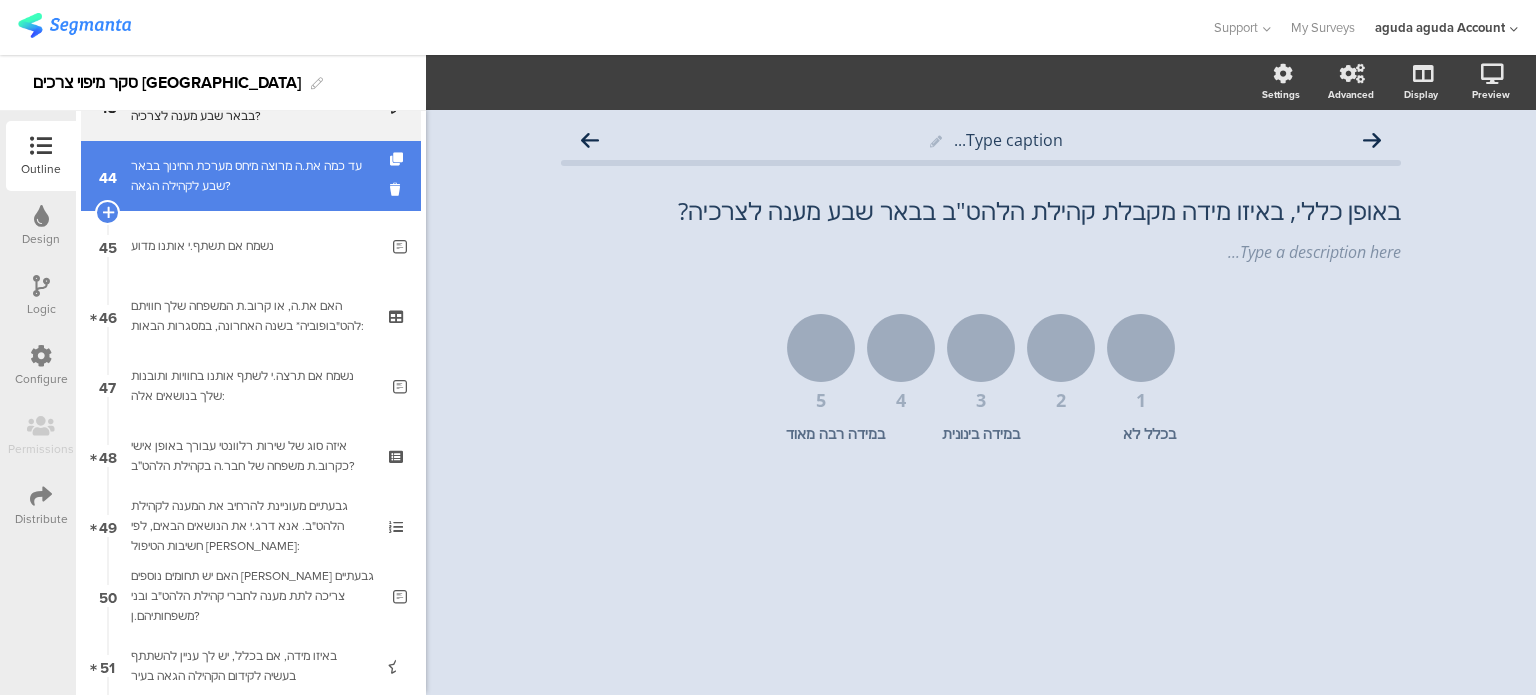 click on "עד כמה את.ה מרוצה מיחס מערכת החינוך בבאר שבע לקהילה הגאה?" at bounding box center (250, 176) 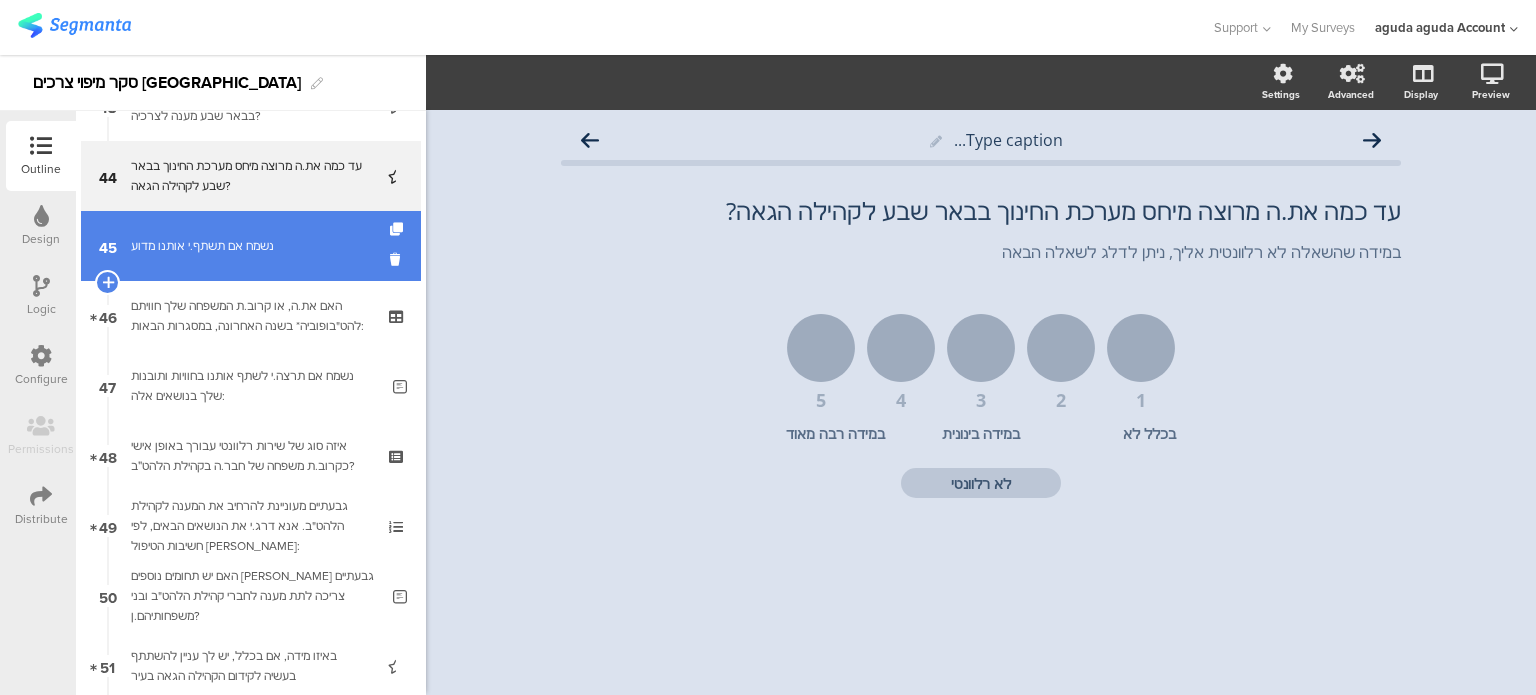 click on "נשמח אם תשתף.י אותנו מדוע" at bounding box center (254, 246) 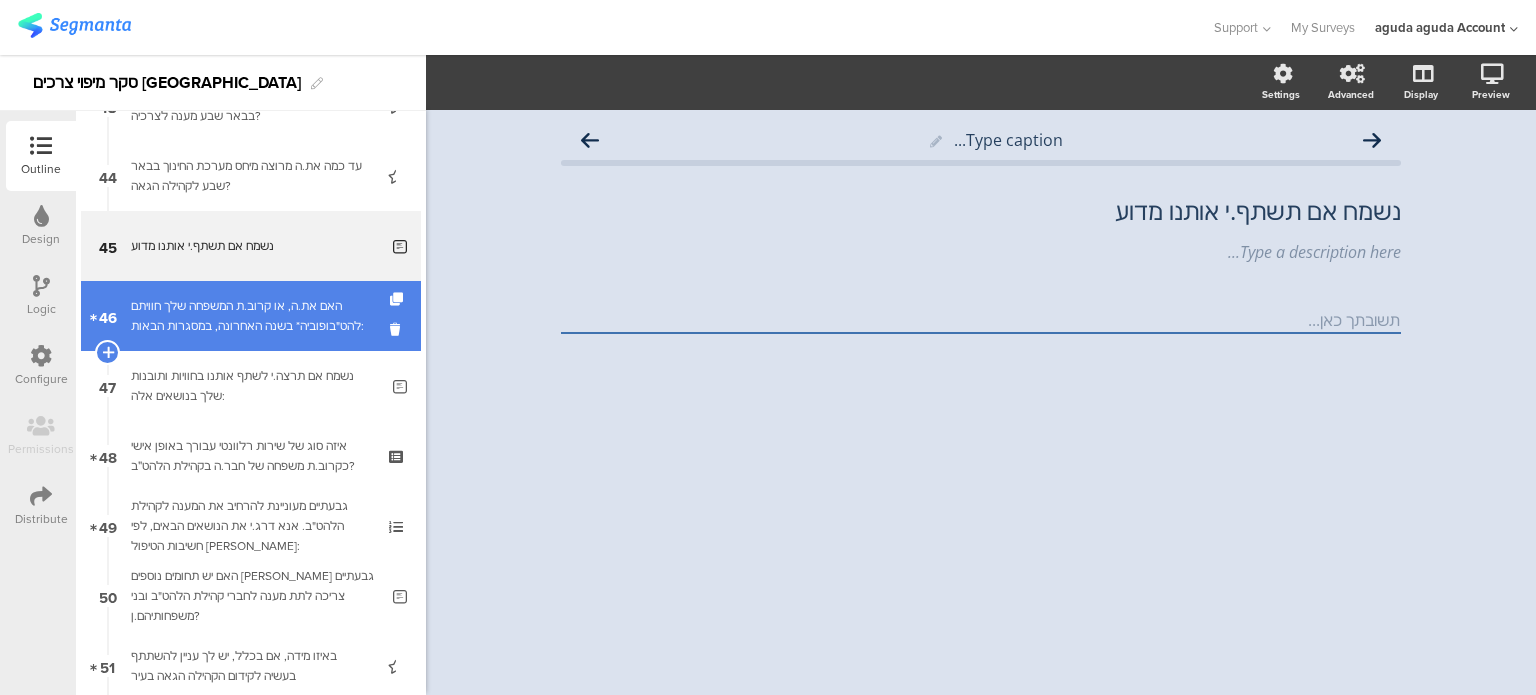 click on "האם את.ה, או קרוב.ת המשפחה שלך חוויתם להט"בופוביה*  בשנה האחרונה, במסגרות הבאות:" at bounding box center [250, 316] 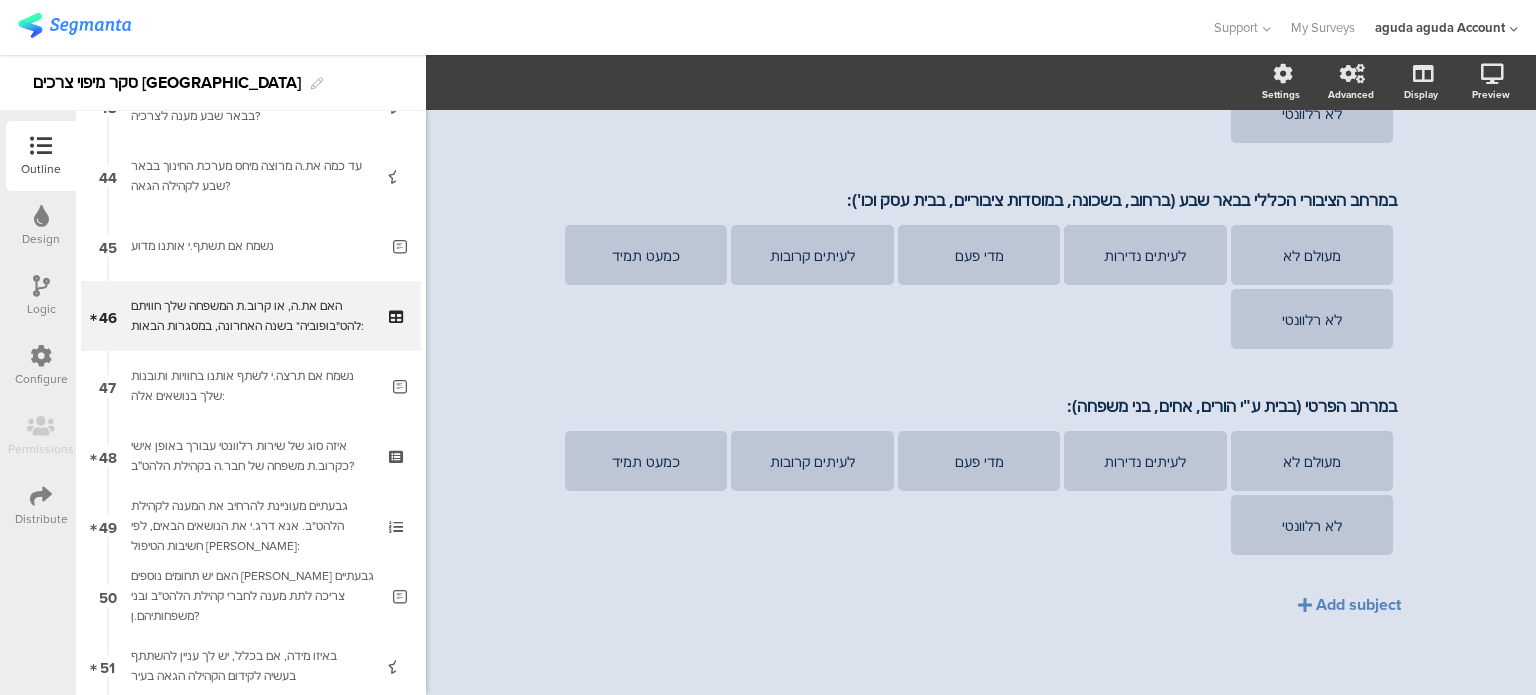 scroll, scrollTop: 1389, scrollLeft: 0, axis: vertical 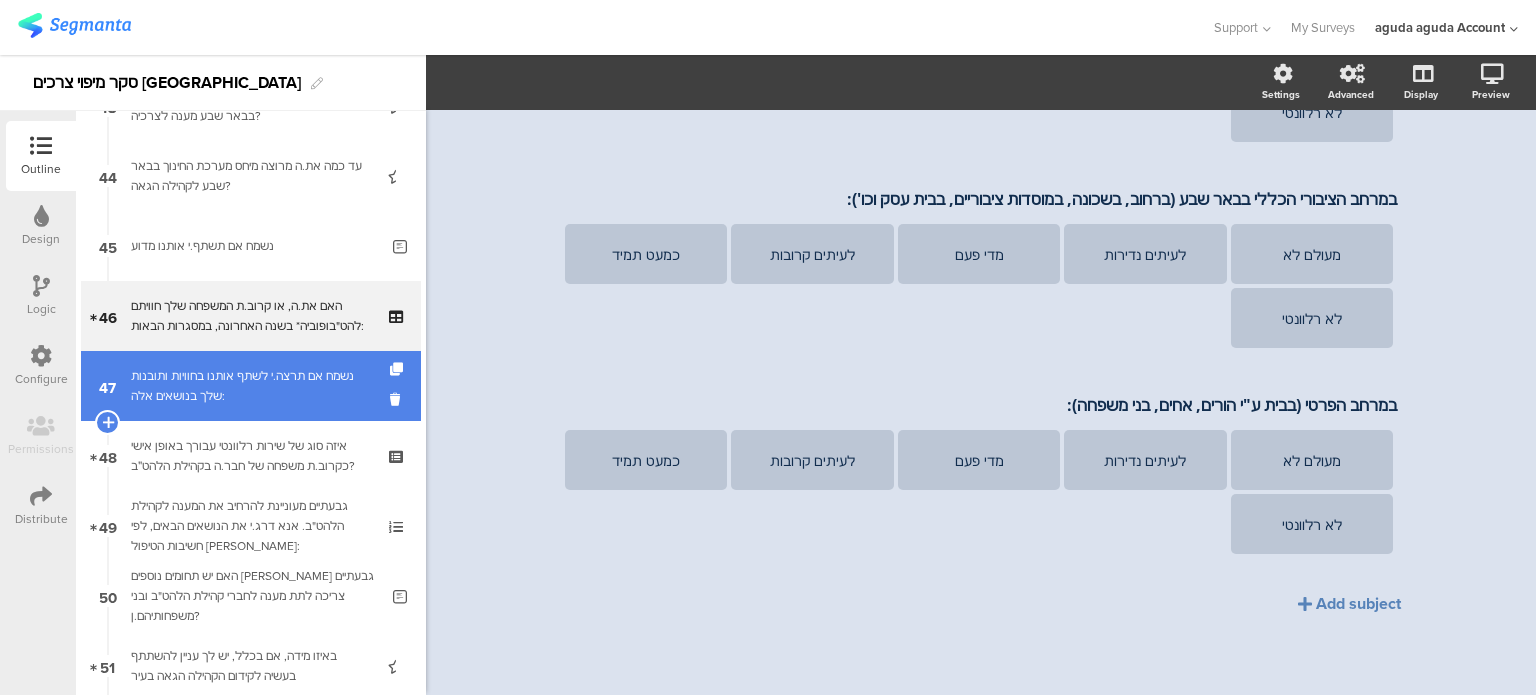 click on "נשמח אם תרצה.י לשתף אותנו בחוויות ותובנות שלך בנושאים אלה:" at bounding box center [254, 386] 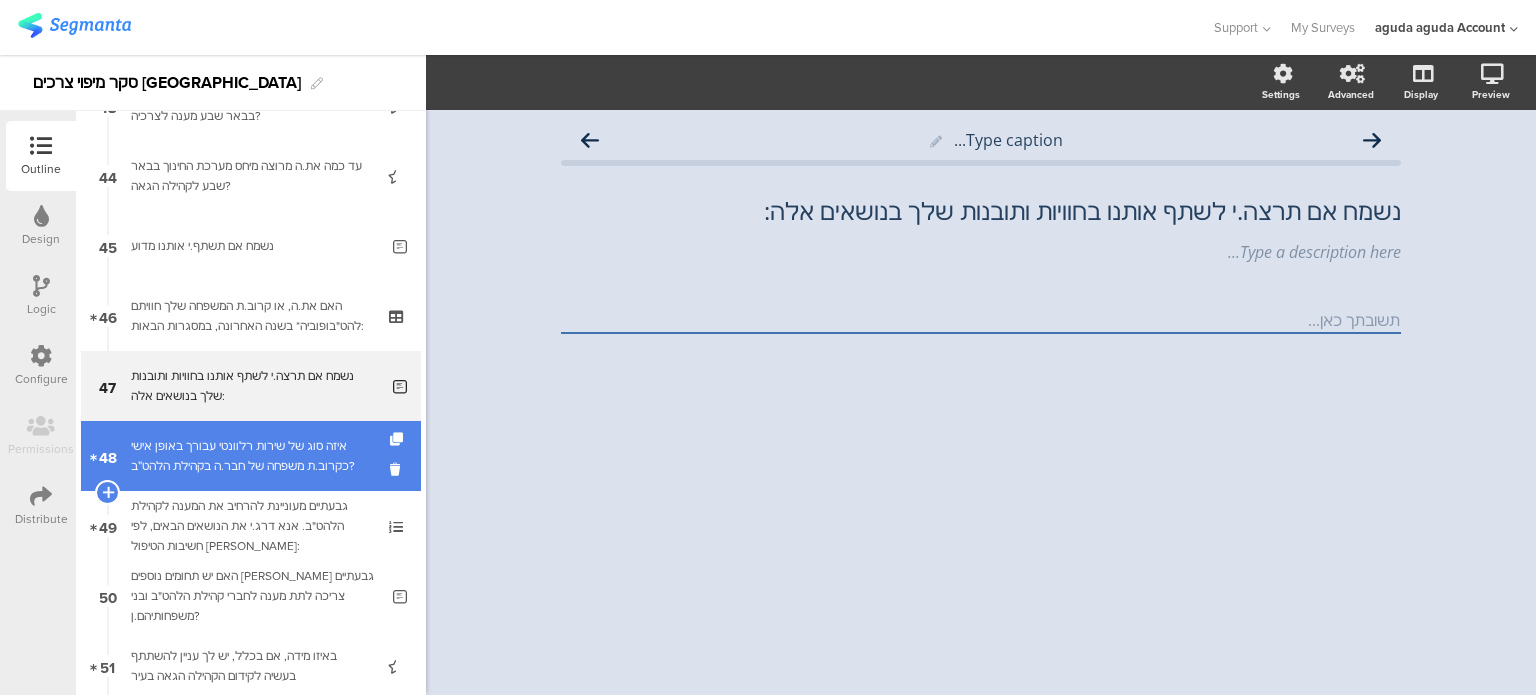 scroll, scrollTop: 0, scrollLeft: 0, axis: both 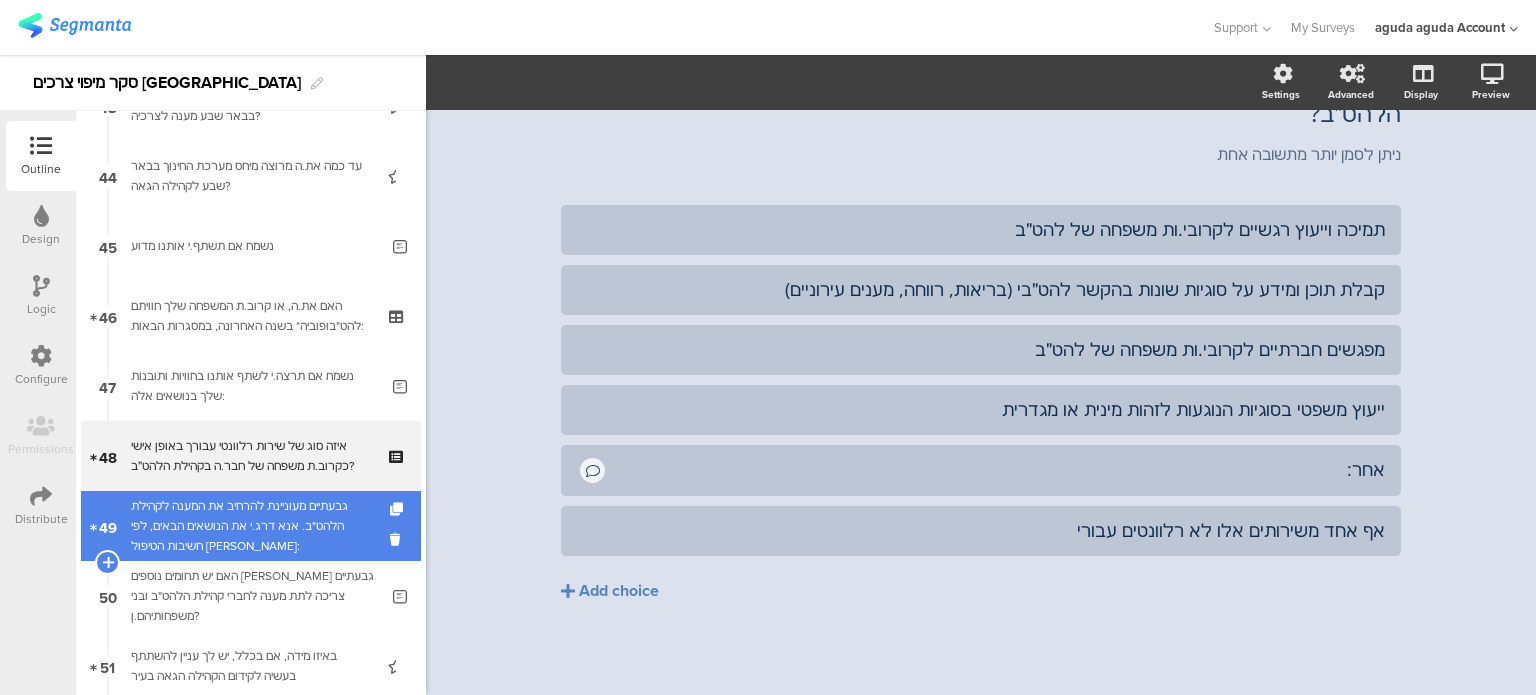 click on "גבעתיים מעוניינת להרחיב את המענה לקהילת הלהט"ב. אנא דרג.י את הנושאים הבאים, לפי חשיבות הטיפול [PERSON_NAME]:" at bounding box center (250, 526) 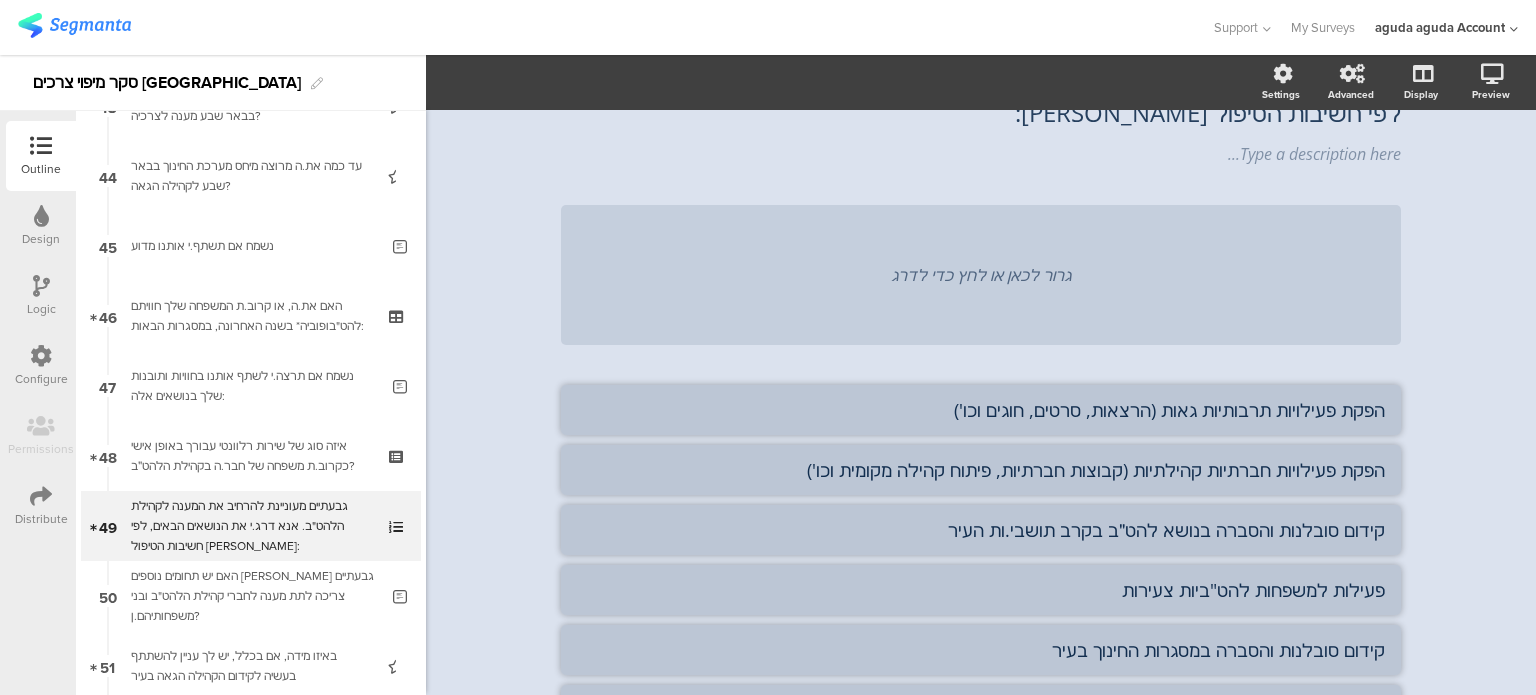 scroll, scrollTop: 0, scrollLeft: 0, axis: both 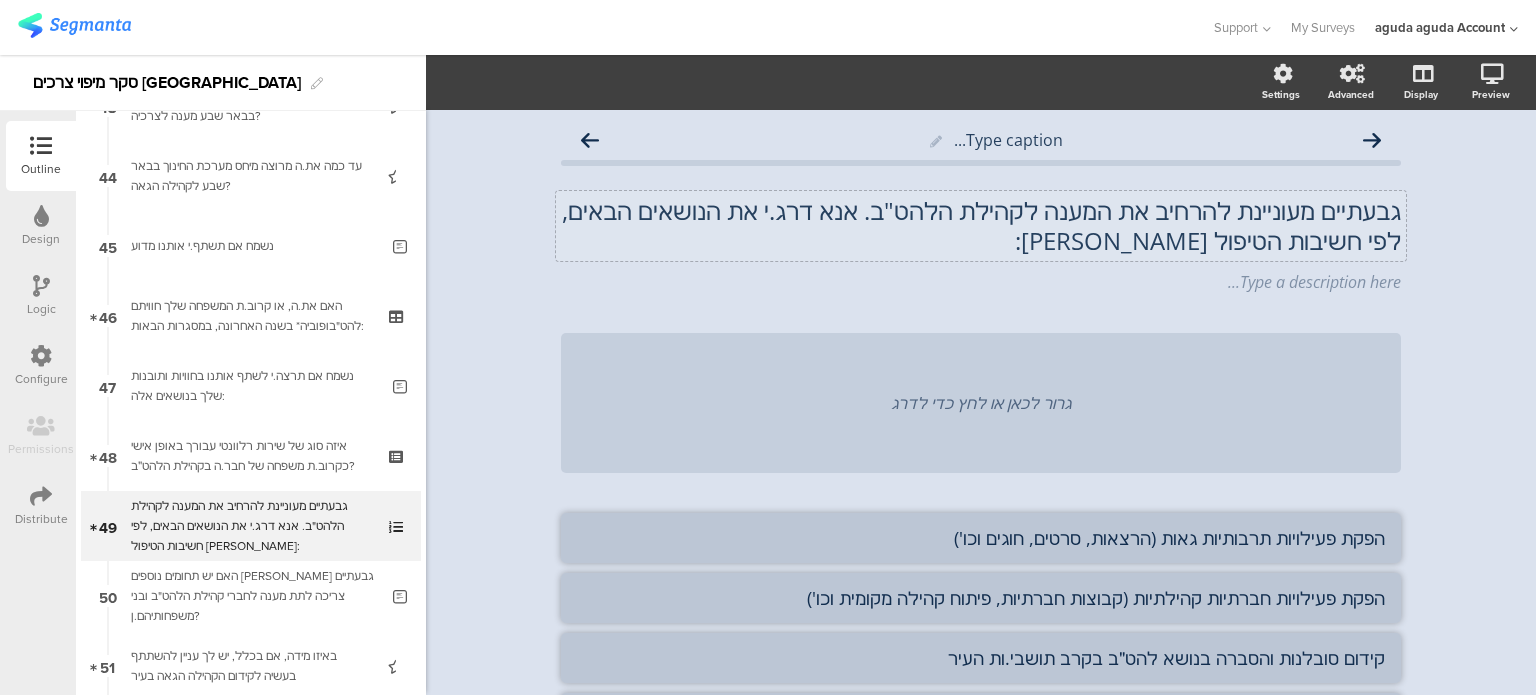 click on "גבעתיים מעוניינת להרחיב את המענה לקהילת הלהט"ב. אנא דרג.י את הנושאים הבאים, לפי חשיבות הטיפול [PERSON_NAME]:" 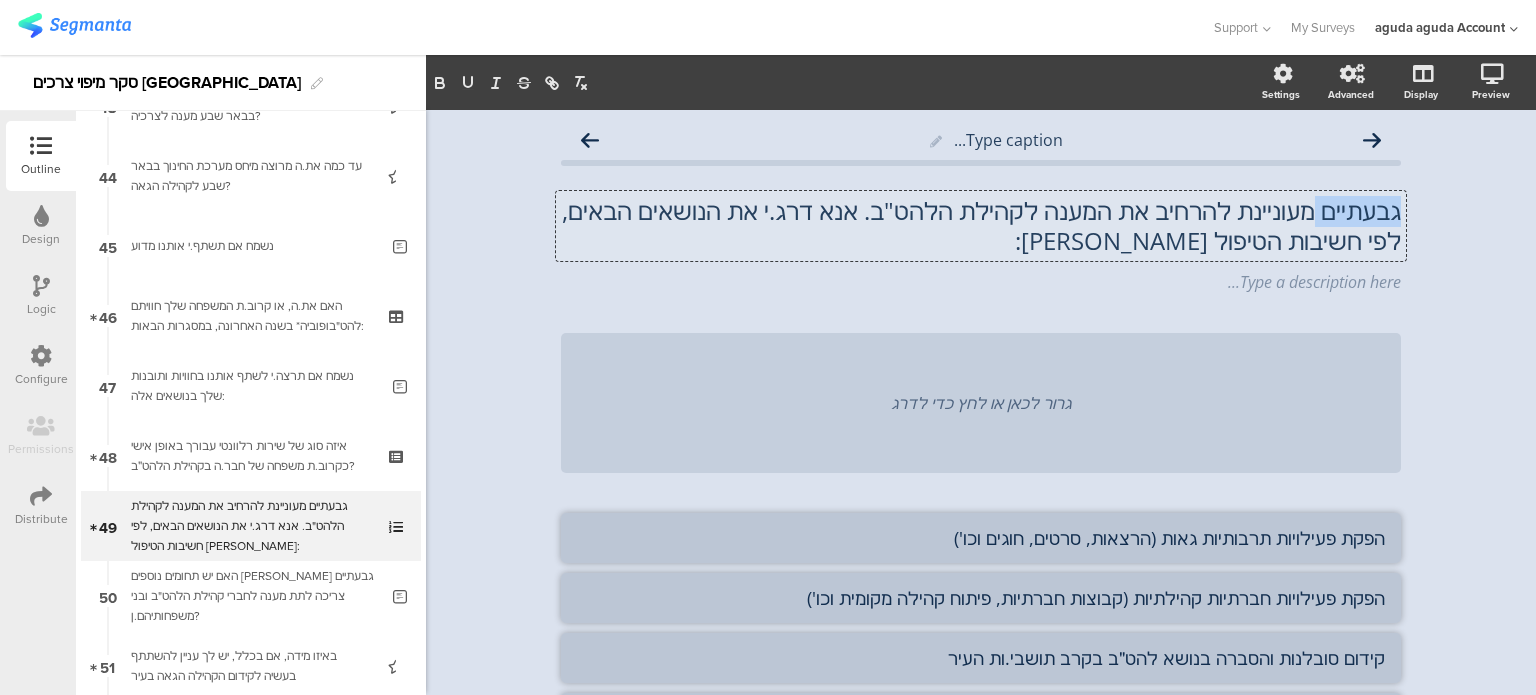 click on "גבעתיים מעוניינת להרחיב את המענה לקהילת הלהט"ב. אנא דרג.י את הנושאים הבאים, לפי חשיבות הטיפול [PERSON_NAME]:" 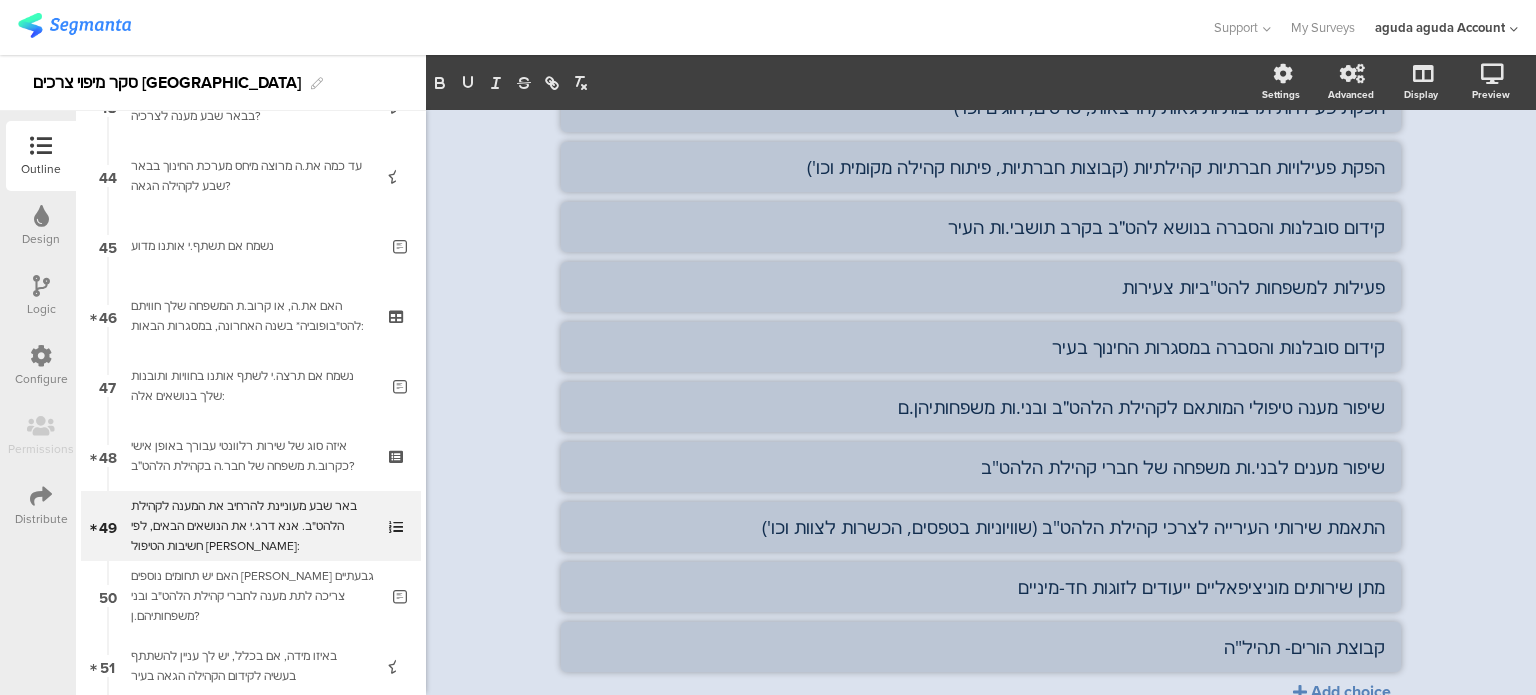 scroll, scrollTop: 519, scrollLeft: 0, axis: vertical 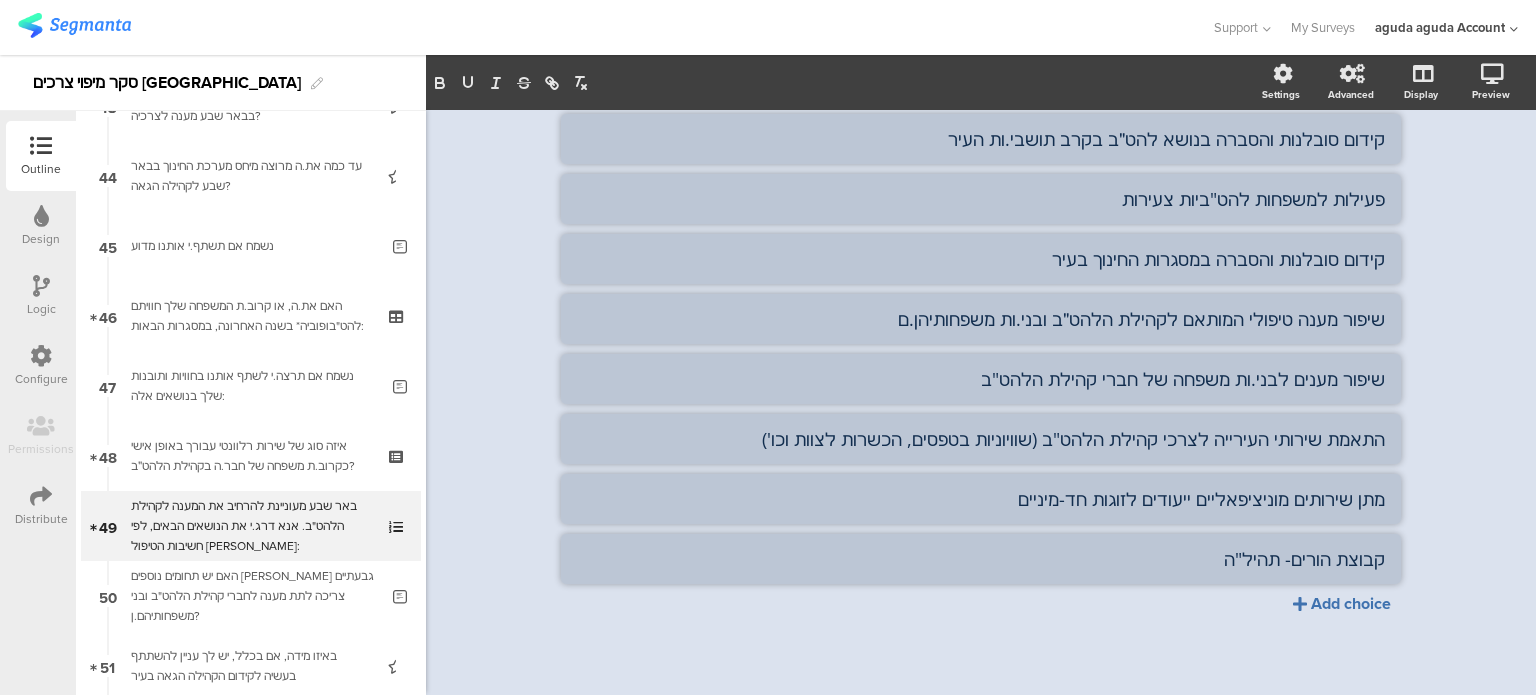 click on "Add choice" 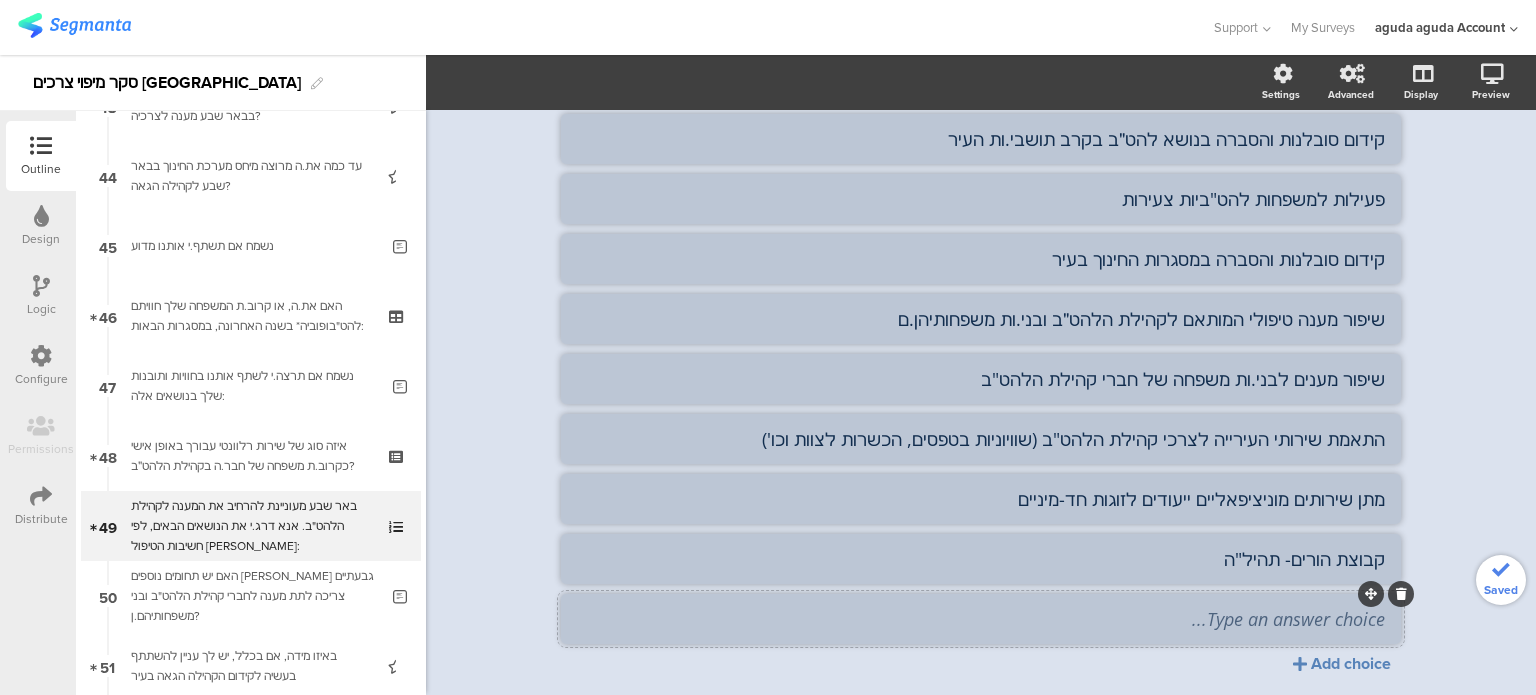 click 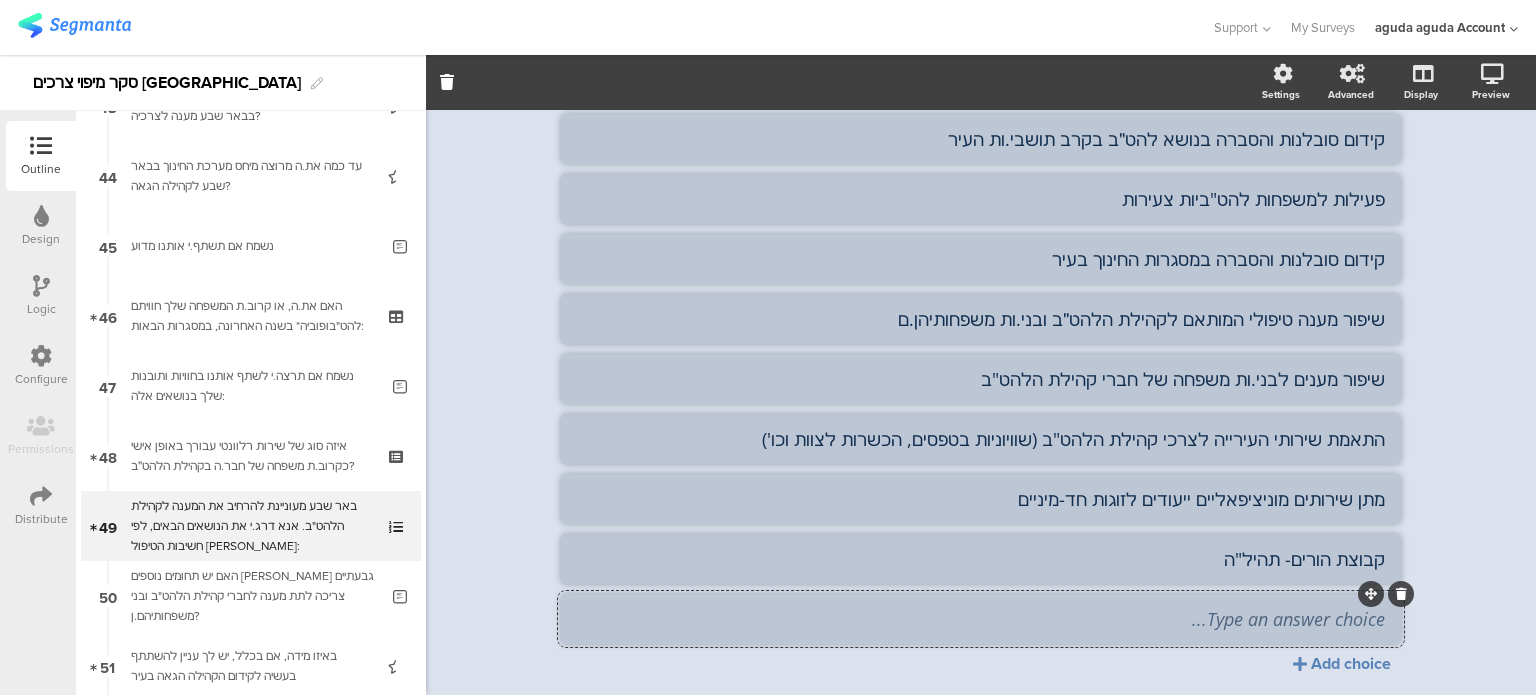 paste on "•	קידום סובלנות והסברה בנושא להט״ב בקרב נותני שירותים עירוניים (משטרה, פיקוח, בודקים וכו)" 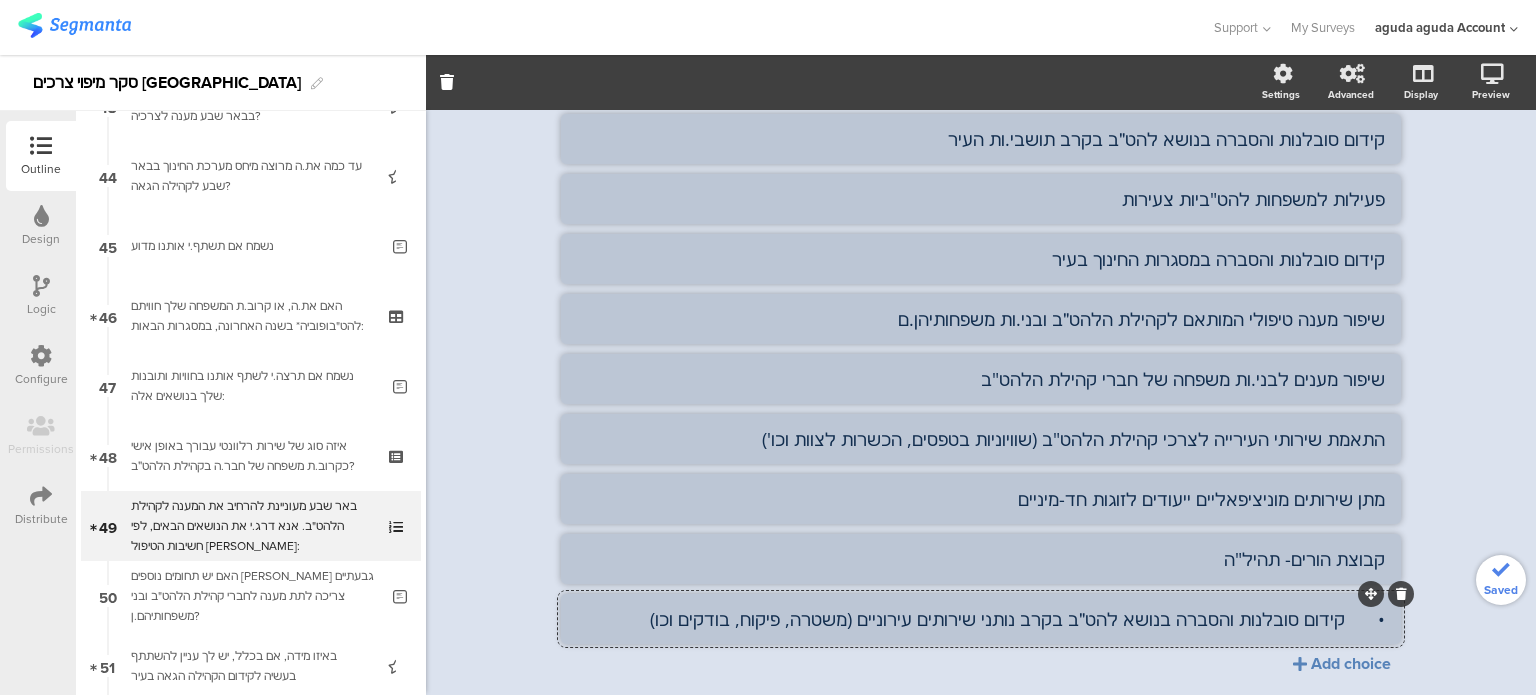 click on "•	קידום סובלנות והסברה בנושא להט״ב בקרב נותני שירותים עירוניים (משטרה, פיקוח, בודקים וכו)" 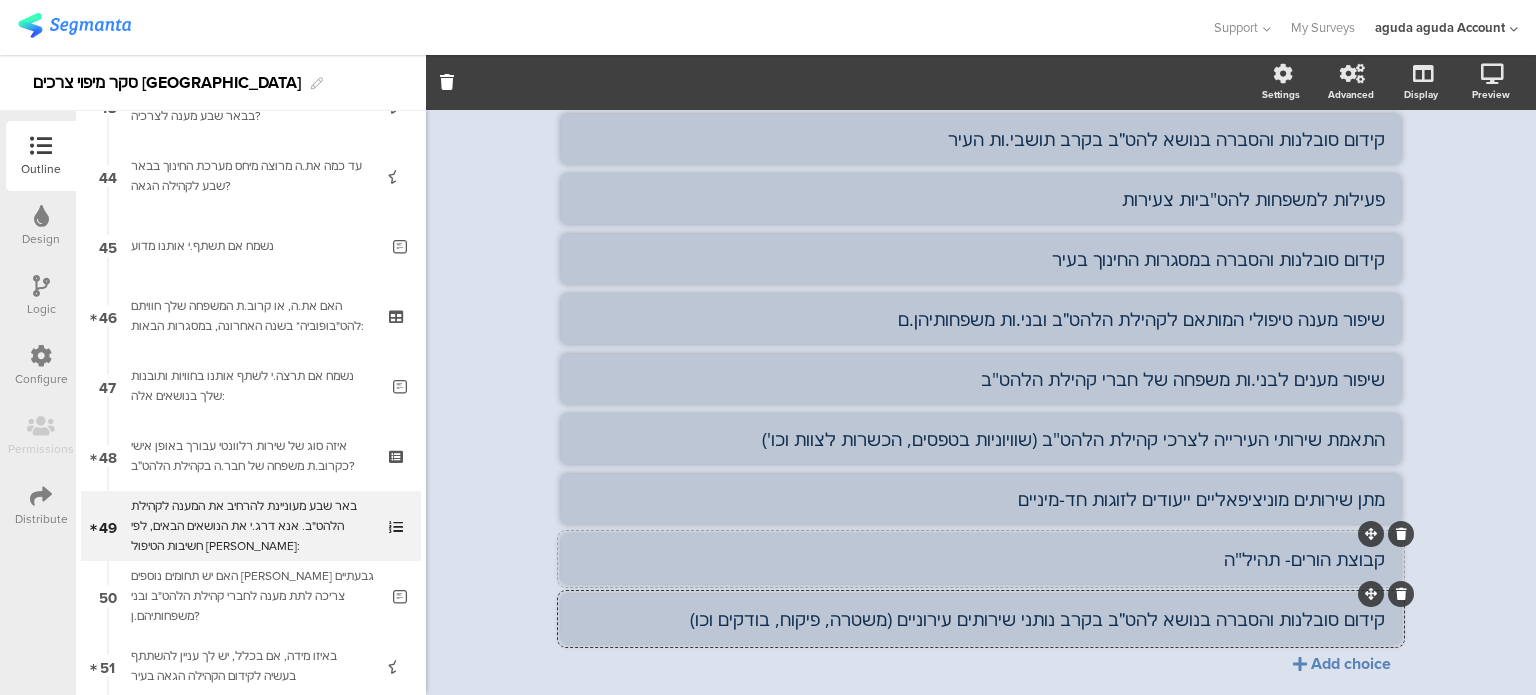 type on "קידום סובלנות והסברה בנושא להט״ב בקרב נותני שירותים עירוניים (משטרה, פיקוח, בודקים וכו)" 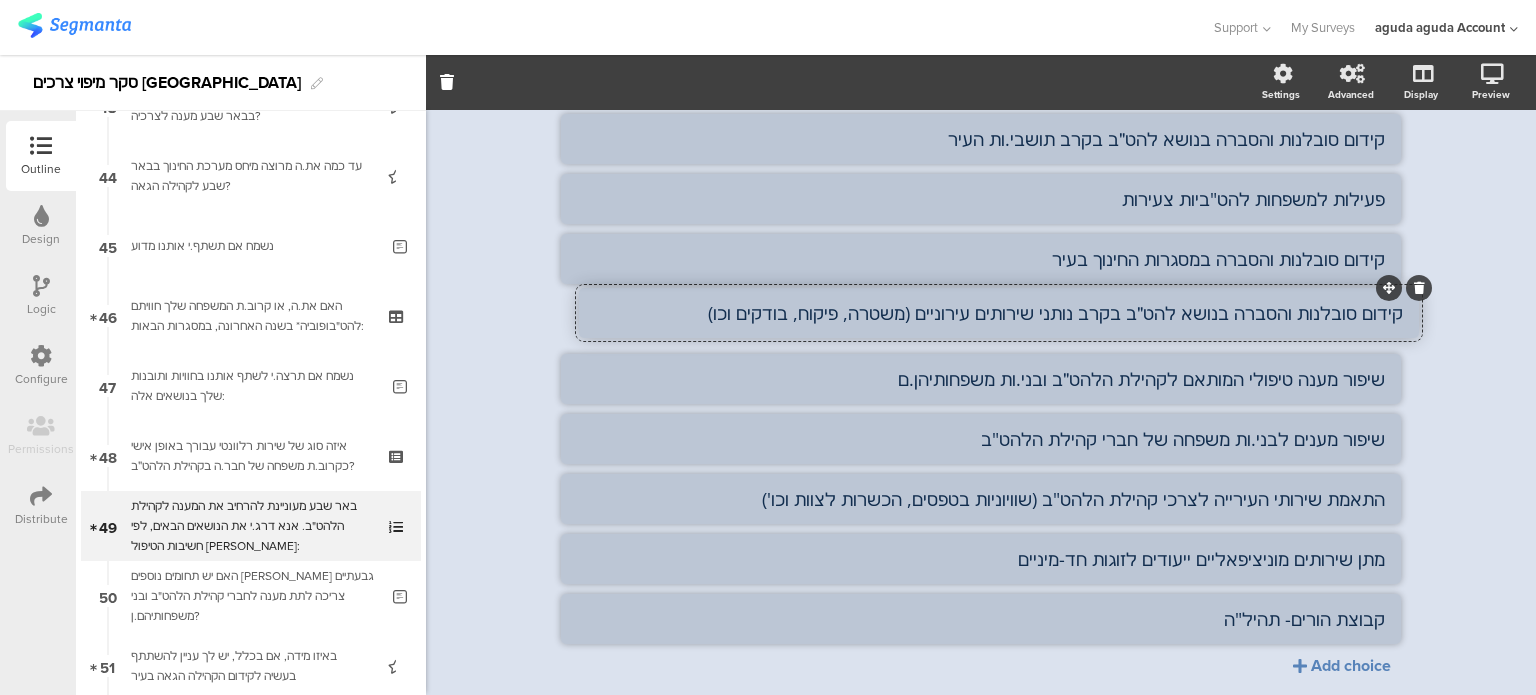 drag, startPoint x: 1364, startPoint y: 594, endPoint x: 1382, endPoint y: 288, distance: 306.52896 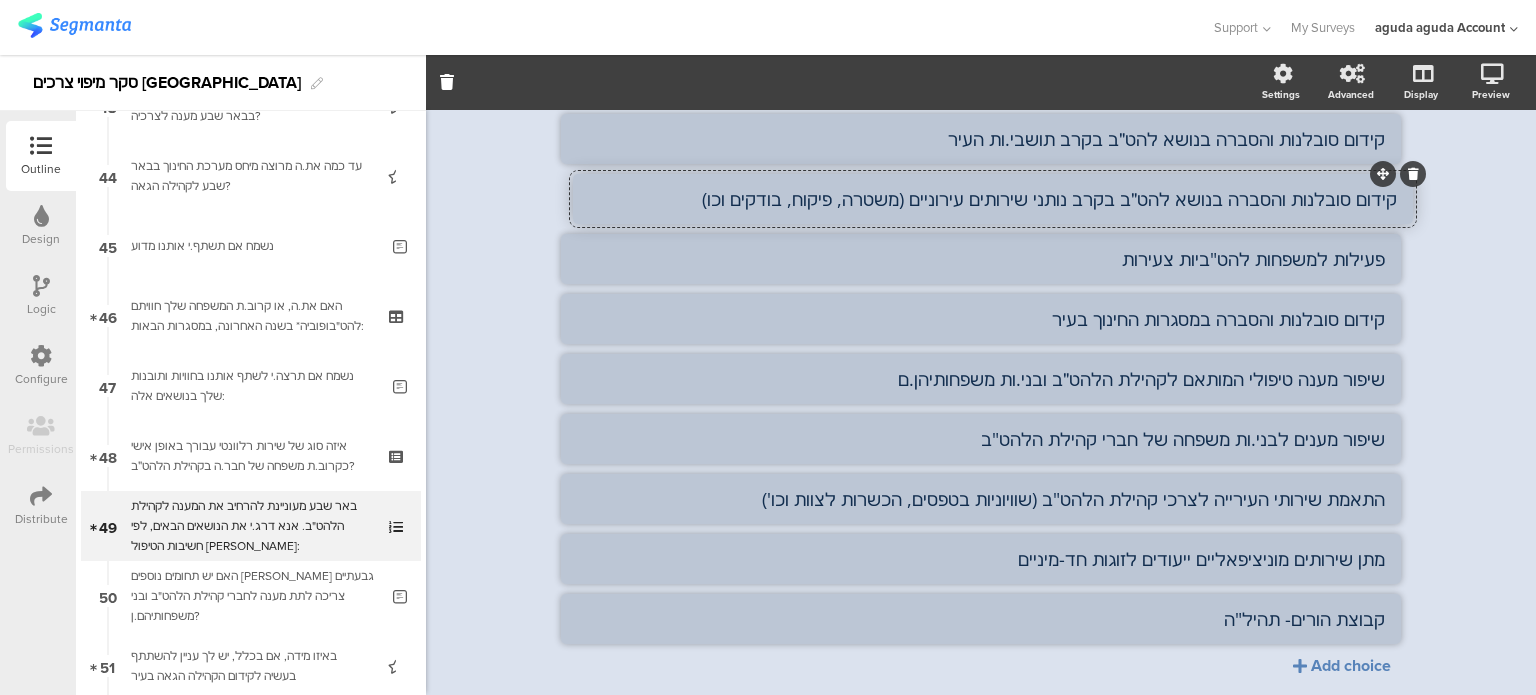 drag, startPoint x: 1360, startPoint y: 298, endPoint x: 1372, endPoint y: 178, distance: 120.59851 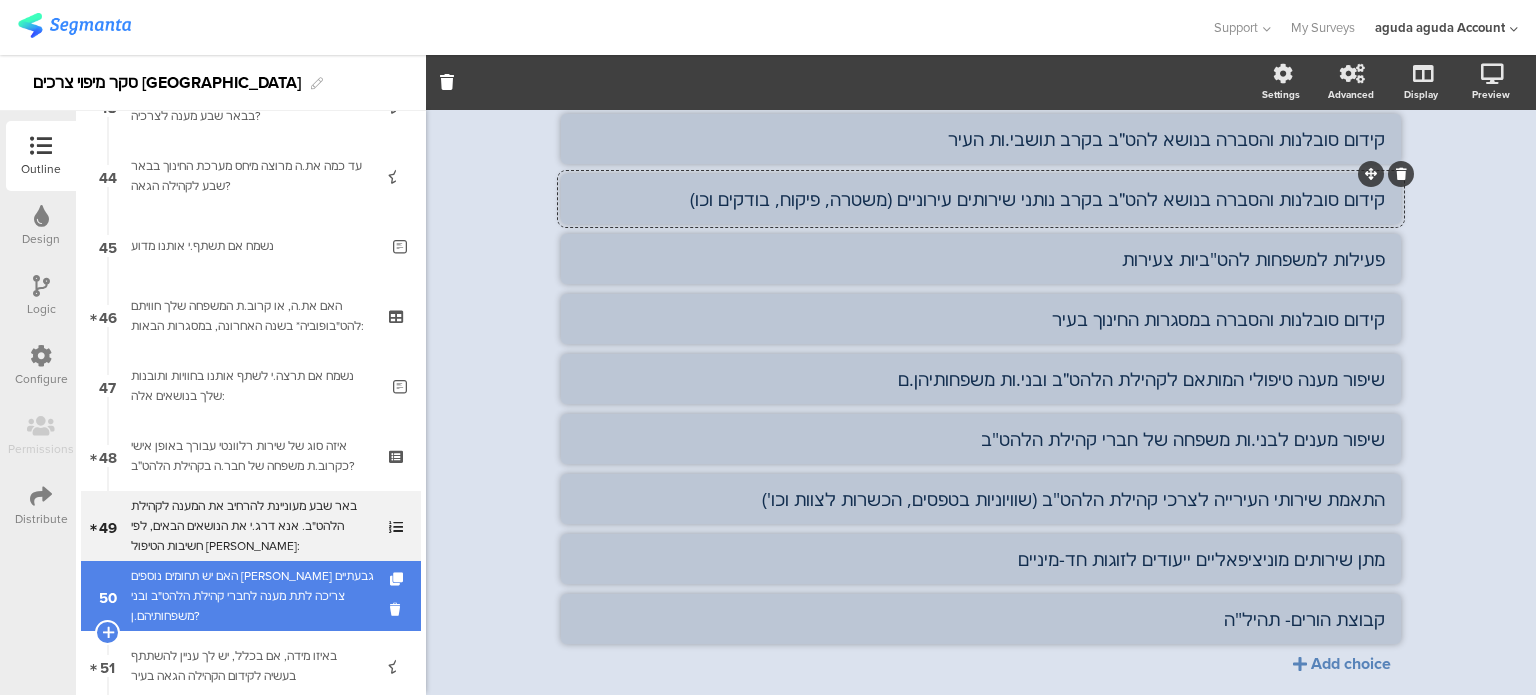 drag, startPoint x: 291, startPoint y: 587, endPoint x: 335, endPoint y: 571, distance: 46.818798 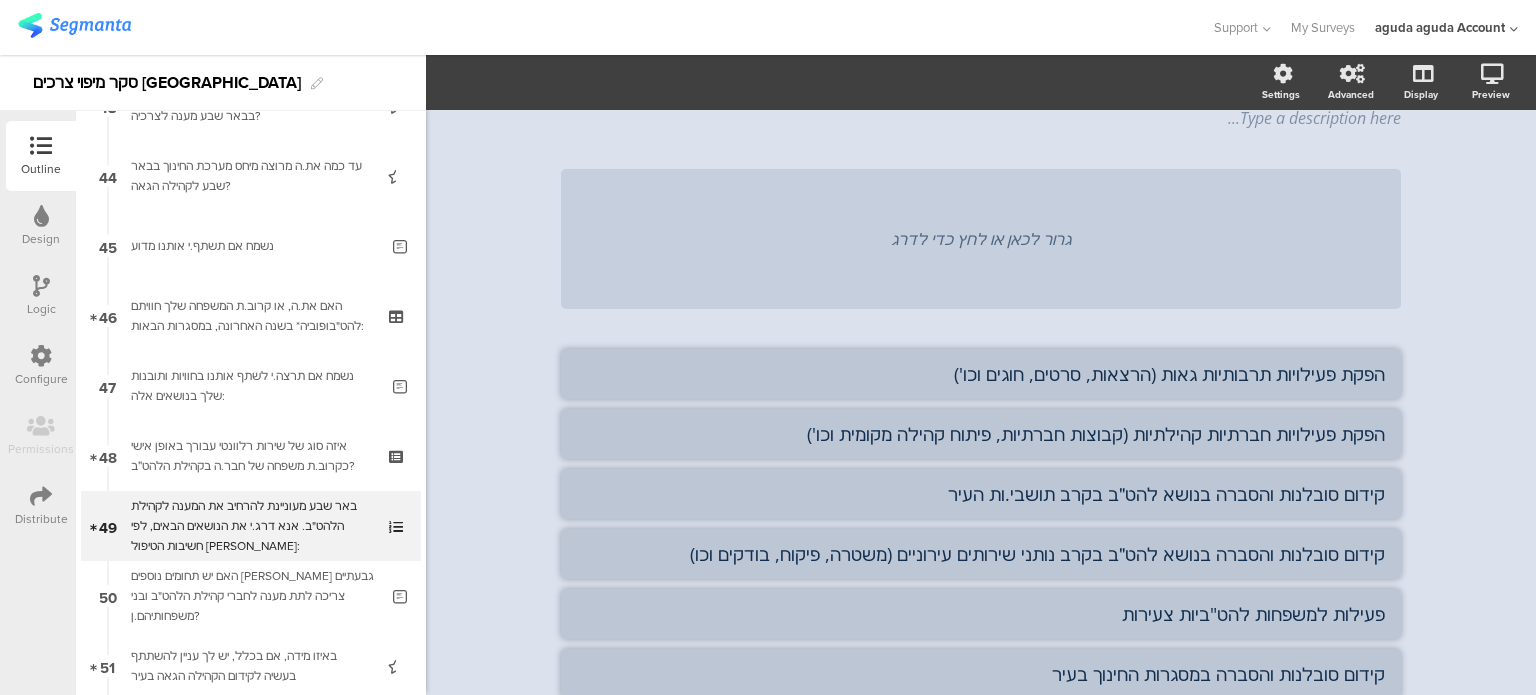 scroll, scrollTop: 0, scrollLeft: 0, axis: both 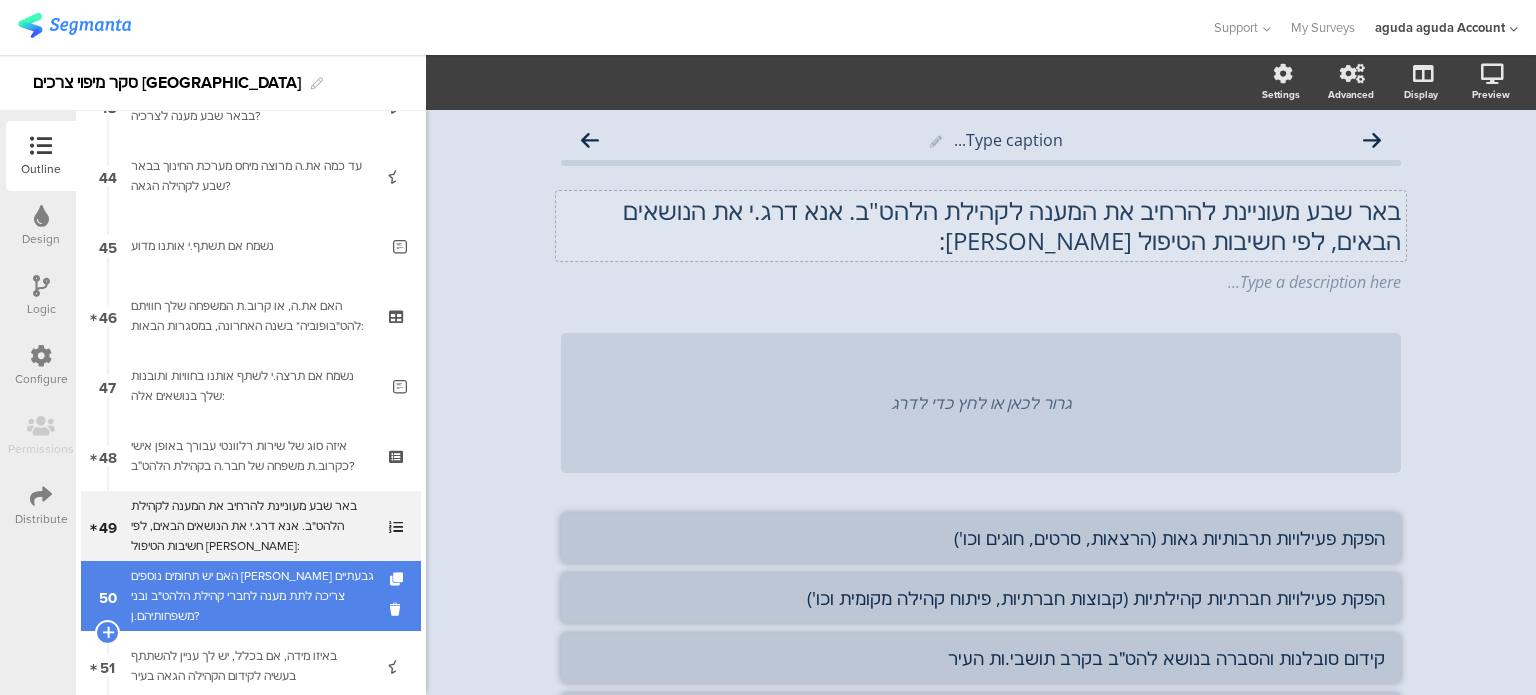 click on "האם יש תחומים נוספים [PERSON_NAME] גבעתיים צריכה לתת מענה לחברי קהילת הלהט"ב ובני משפחותיהם.ן?" at bounding box center [254, 596] 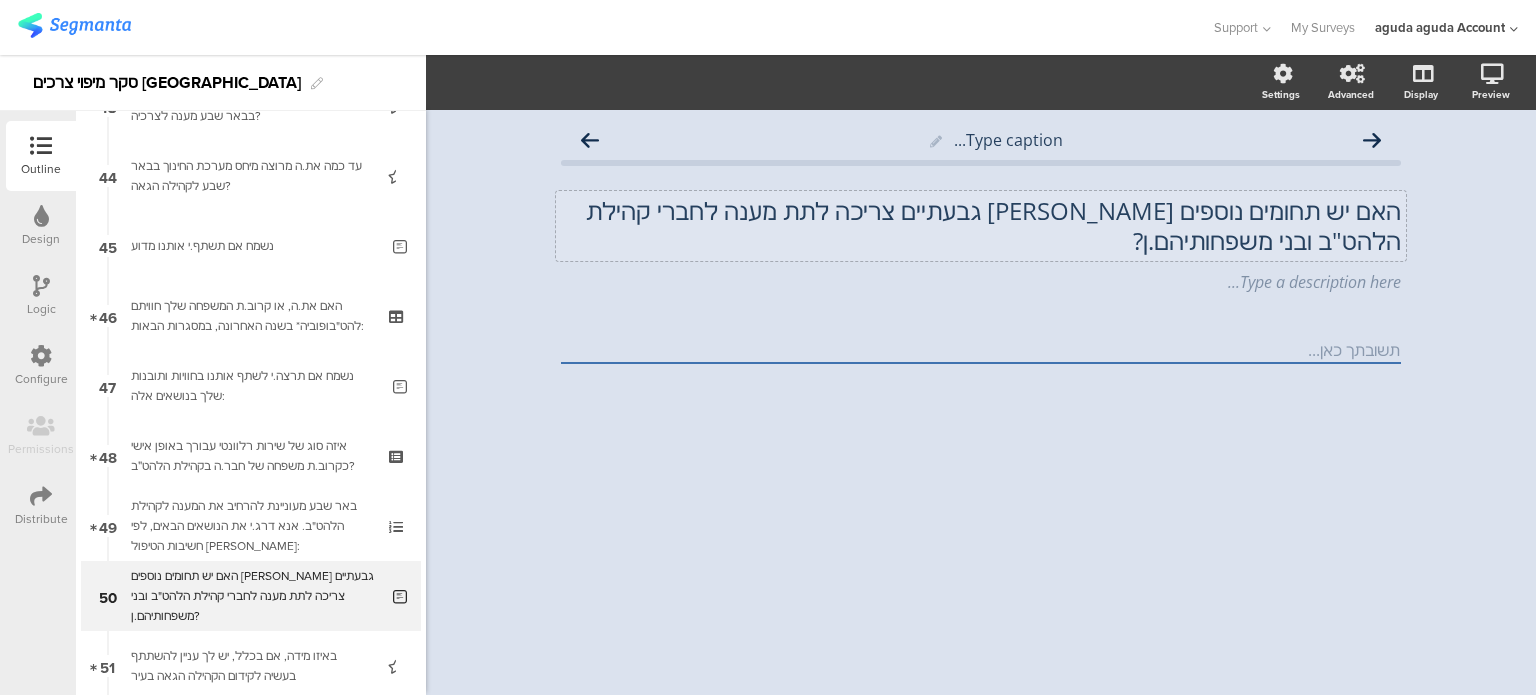 click on "האם יש תחומים נוספים [PERSON_NAME] גבעתיים צריכה לתת מענה לחברי קהילת הלהט"ב ובני משפחותיהם.ן?" 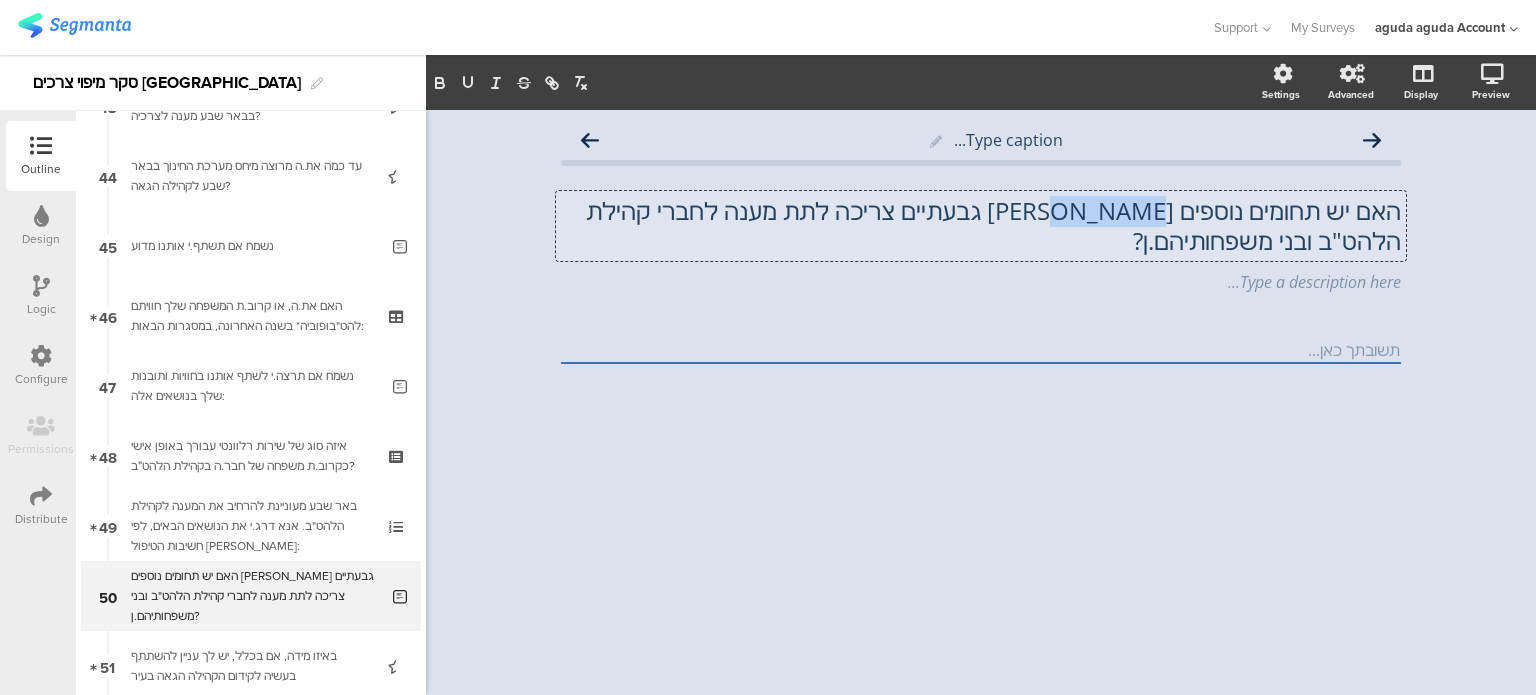 drag, startPoint x: 1105, startPoint y: 211, endPoint x: 1030, endPoint y: 206, distance: 75.16648 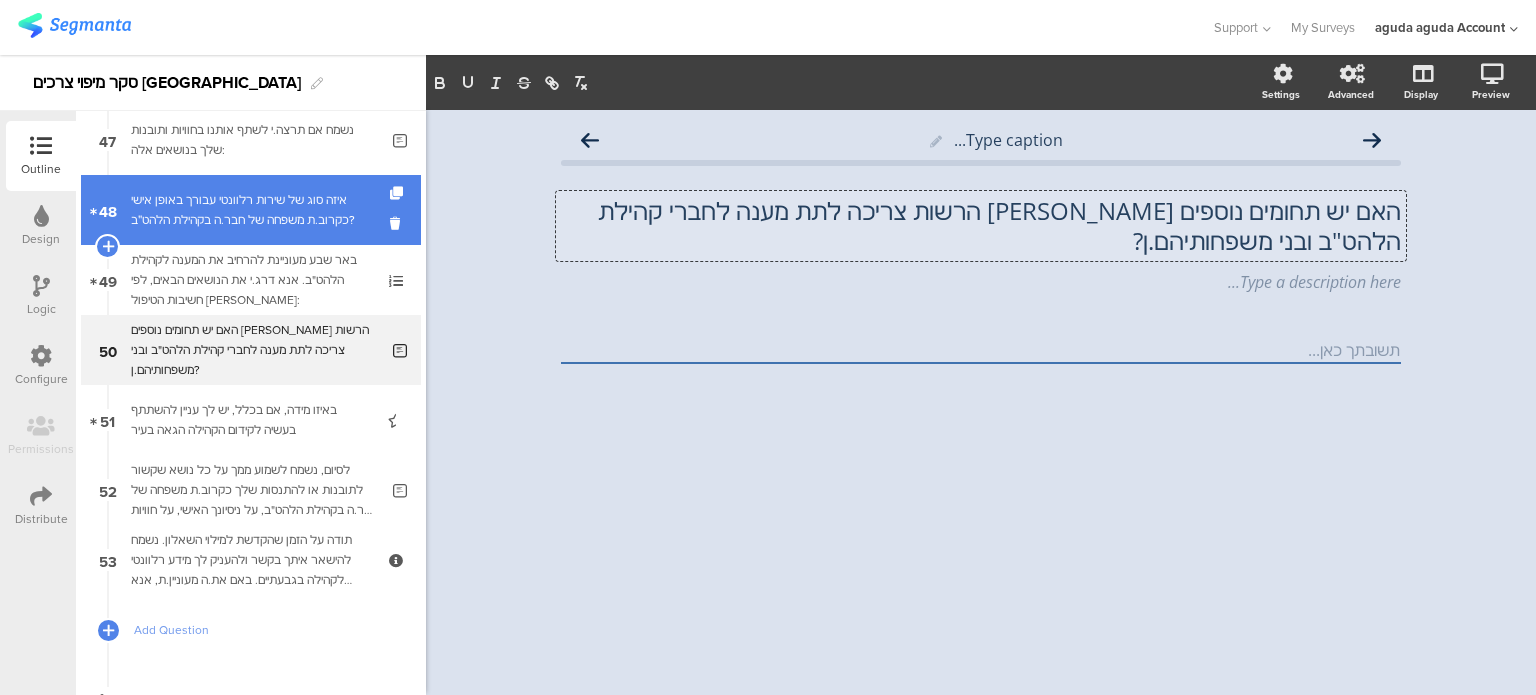 scroll, scrollTop: 3360, scrollLeft: 0, axis: vertical 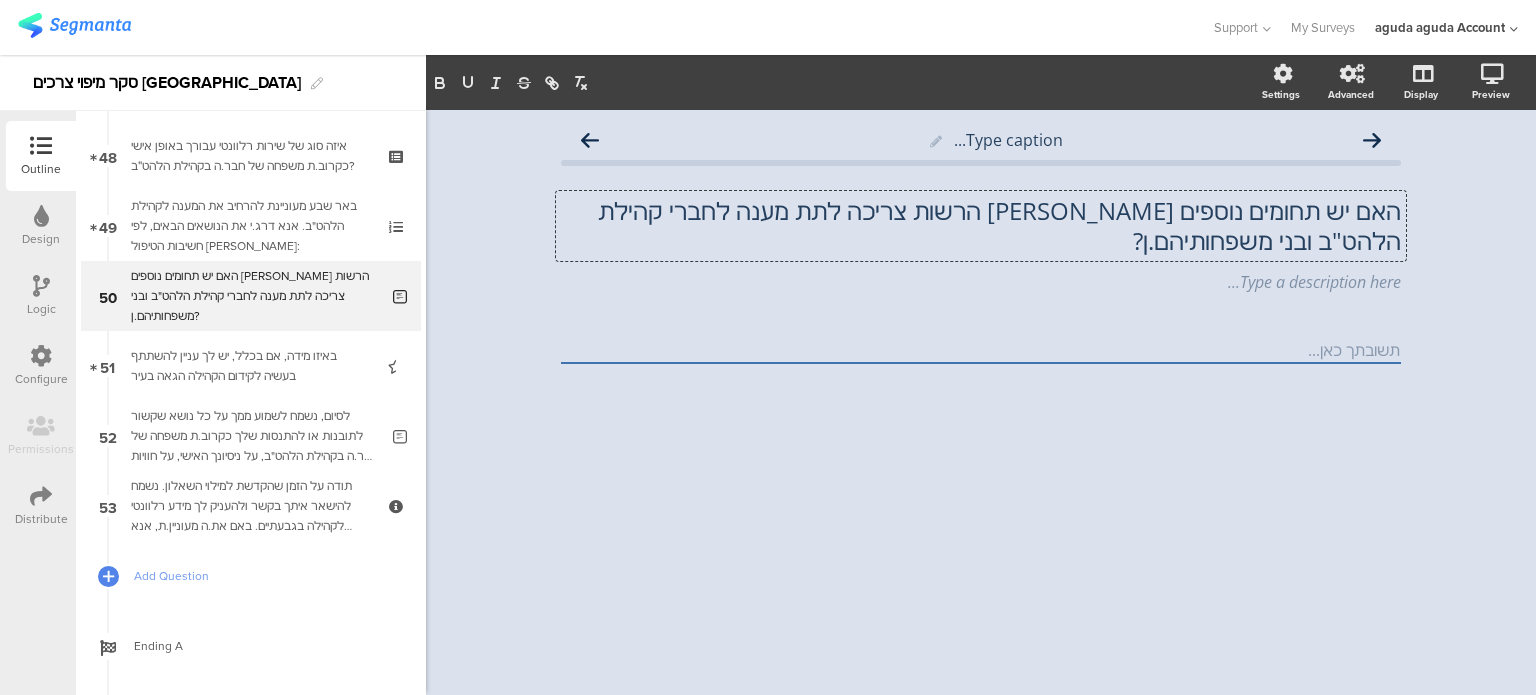 click on "Type caption...
האם יש תחומים נוספים [PERSON_NAME] הרשות צריכה לתת מענה לחברי קהילת הלהט"ב ובני משפחותיהם.ן?
האם יש תחומים נוספים [PERSON_NAME] הרשות צריכה לתת מענה לחברי קהילת הלהט"ב ובני משפחותיהם.ן?
האם יש תחומים נוספים [PERSON_NAME] הרשות צריכה לתת מענה לחברי קהילת הלהט"ב ובני משפחותיהם.ן?
Type a description here..." 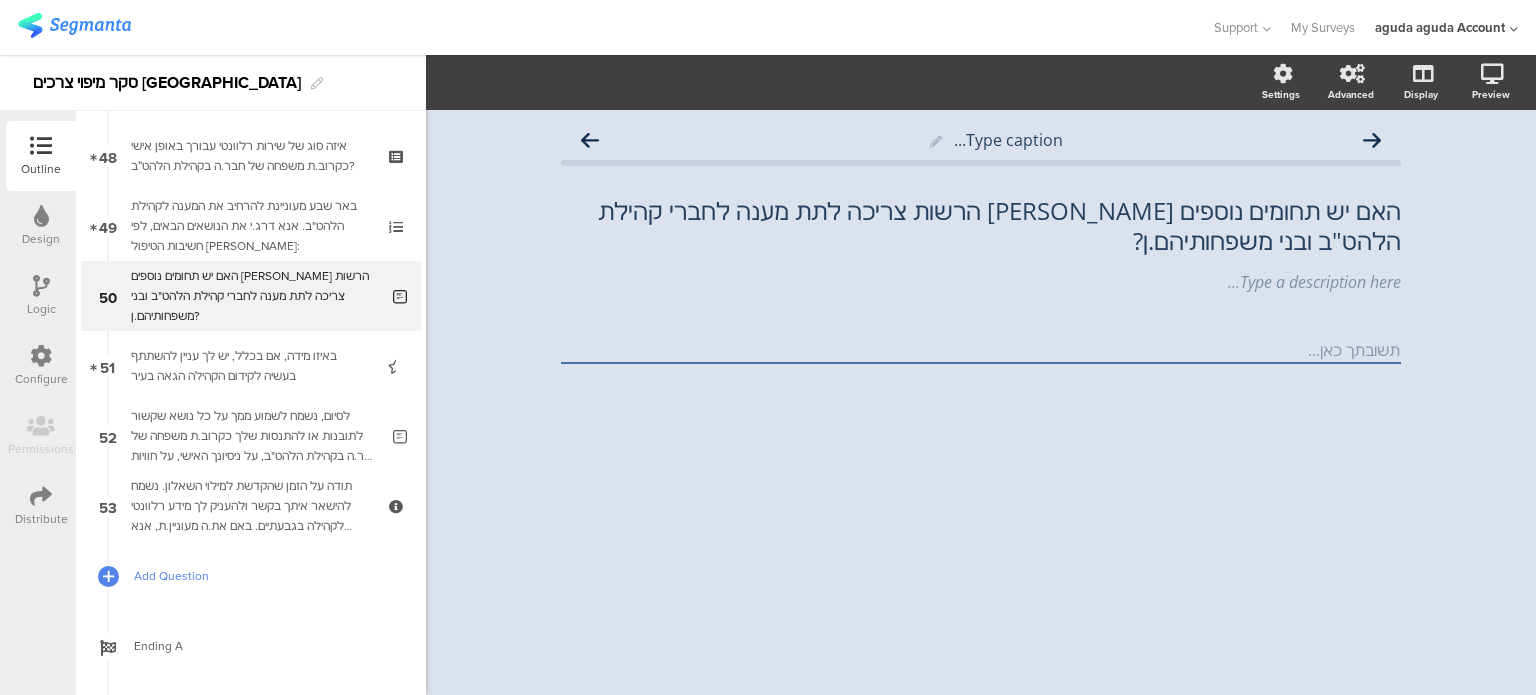 click on "Add Question" at bounding box center (262, 576) 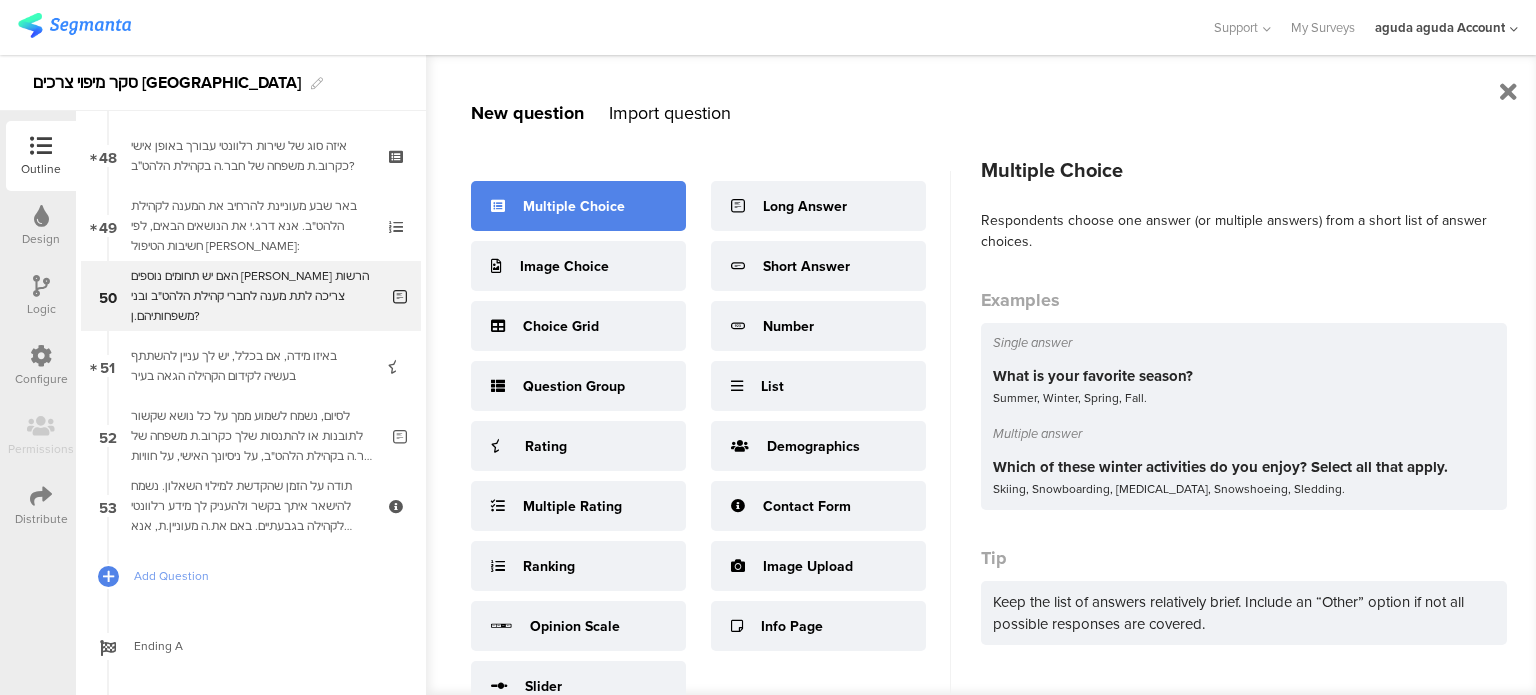 click on "Multiple Choice" at bounding box center (574, 206) 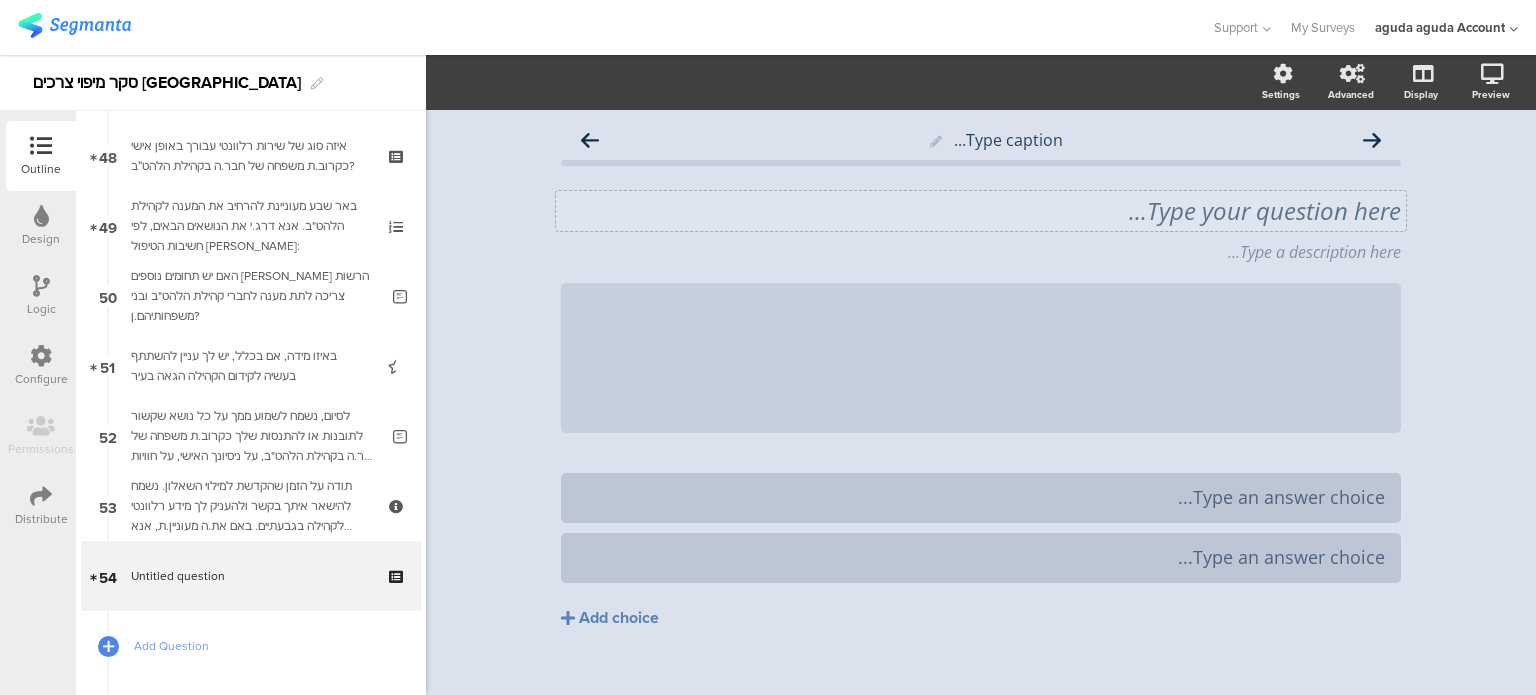 click on "Type your question here..." 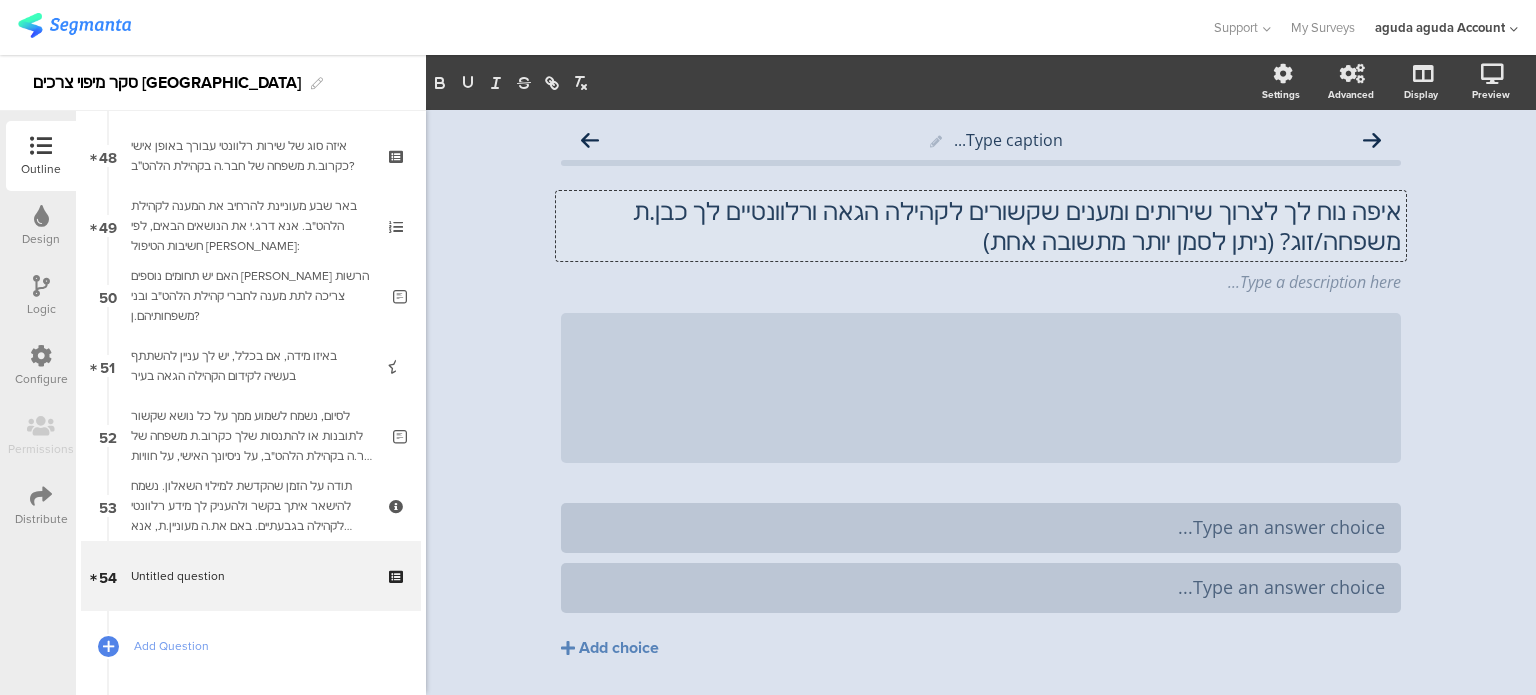 scroll, scrollTop: 1, scrollLeft: 0, axis: vertical 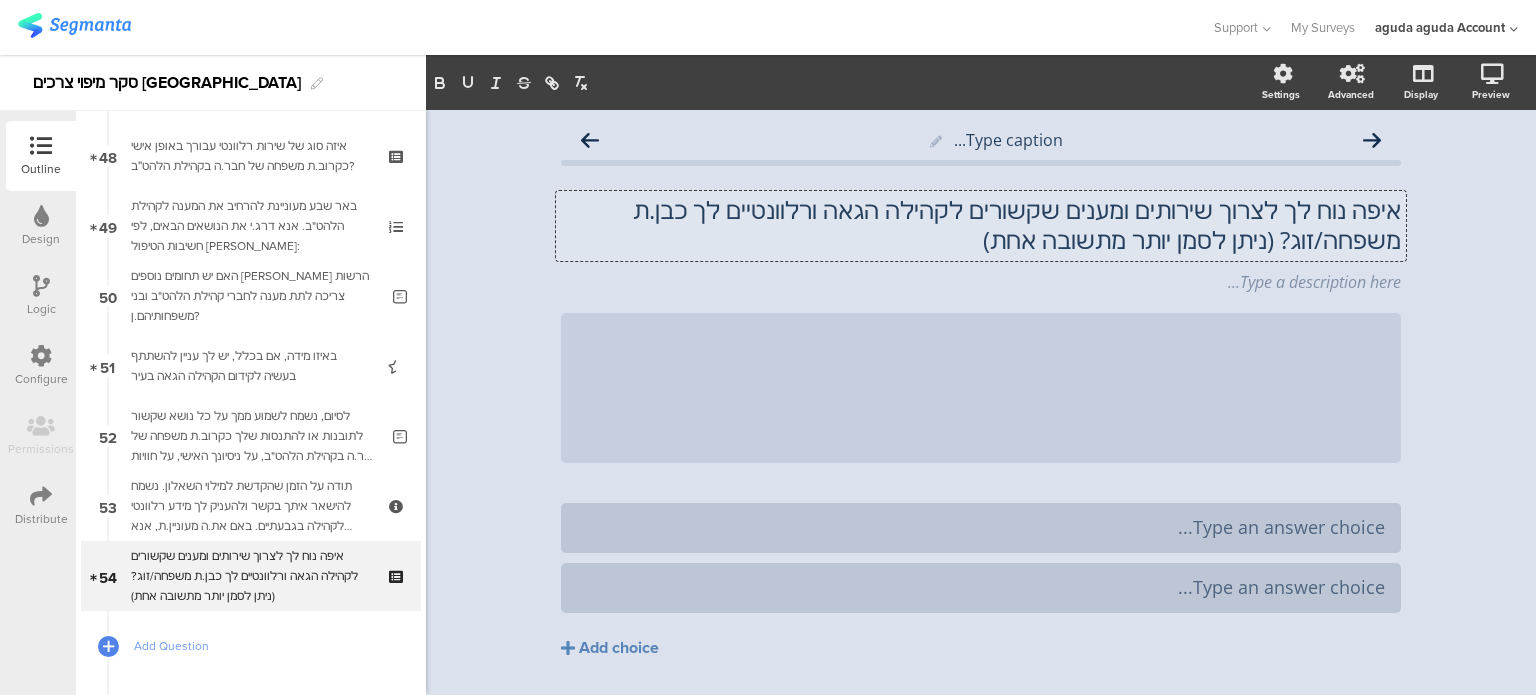 click on "איפה נוח לך לצרוך שירותים ומענים שקשורים לקהילה הגאה ורלוונטיים לך כבן.ת משפחה/זוג? (ניתן לסמן יותר מתשובה אחת)" 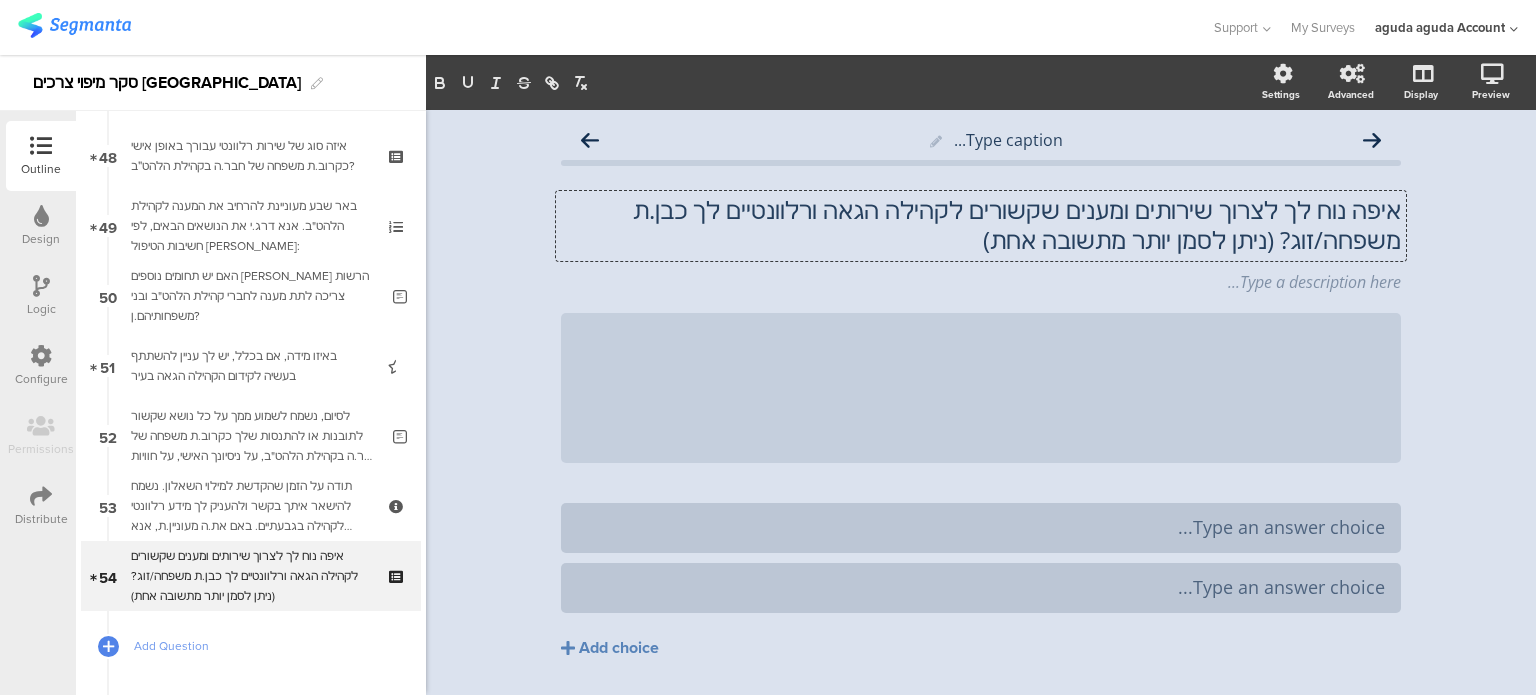 type 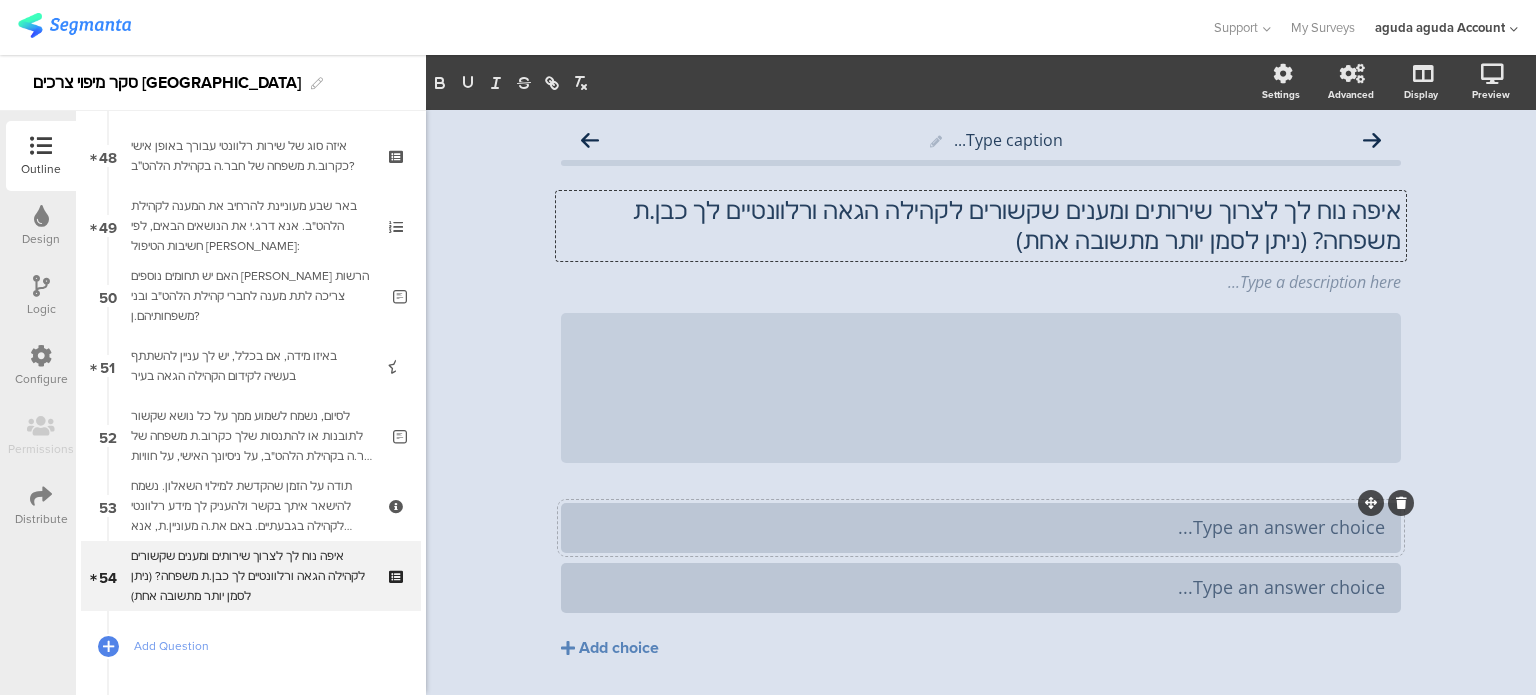 type 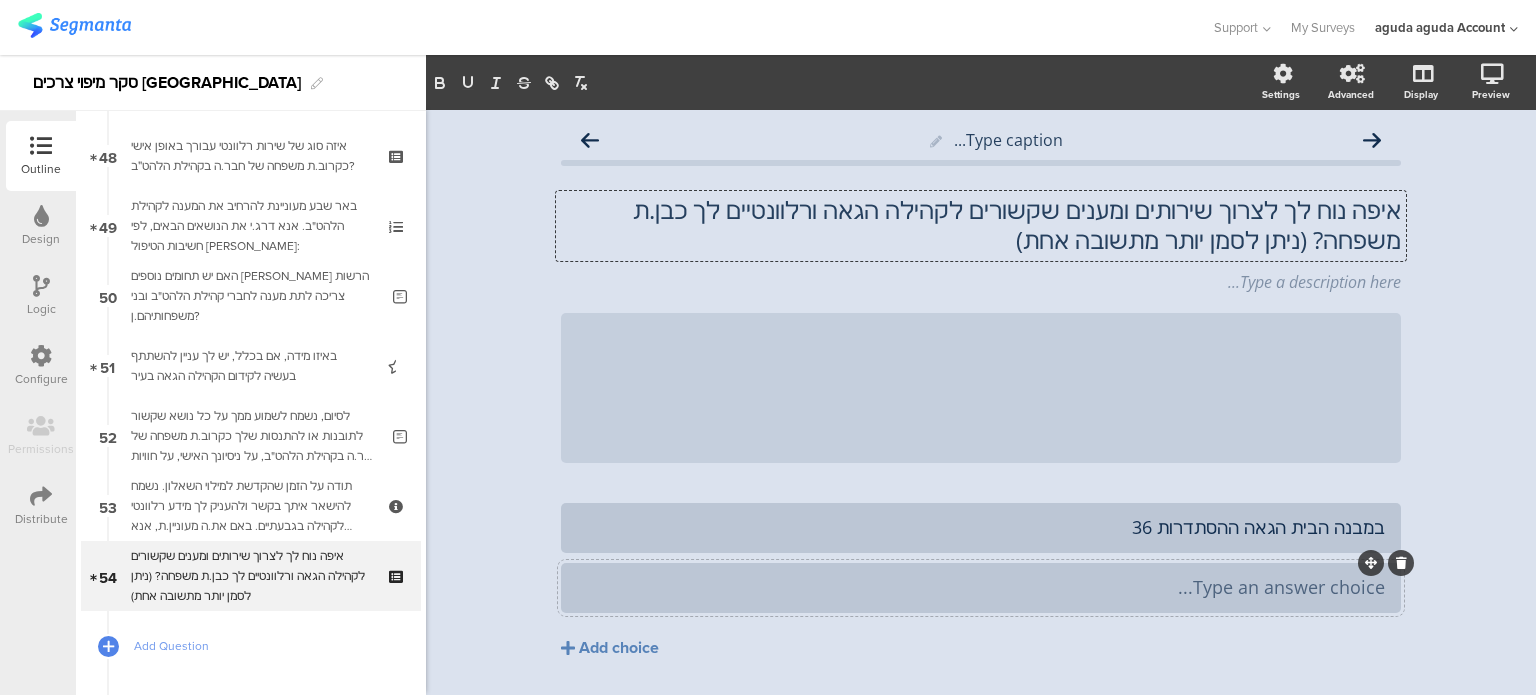type 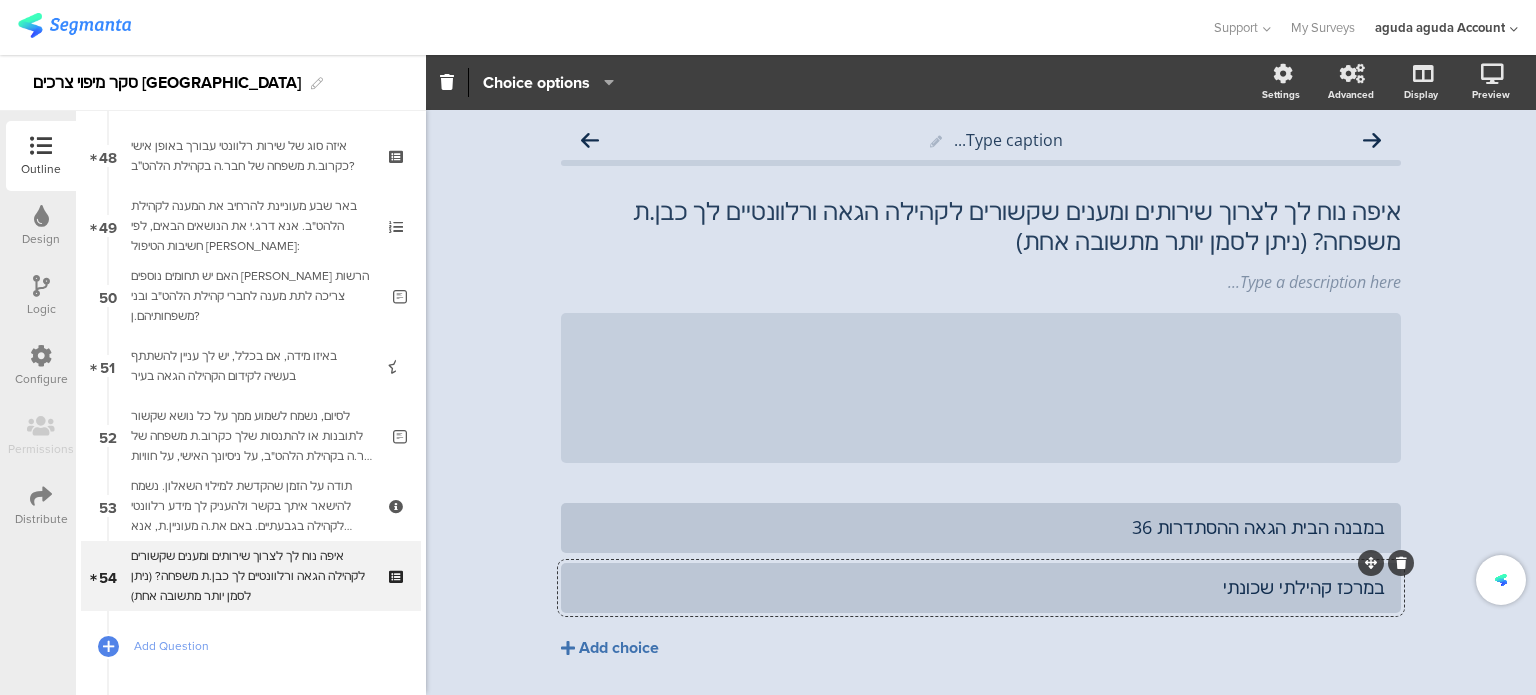 click on "Add choice" 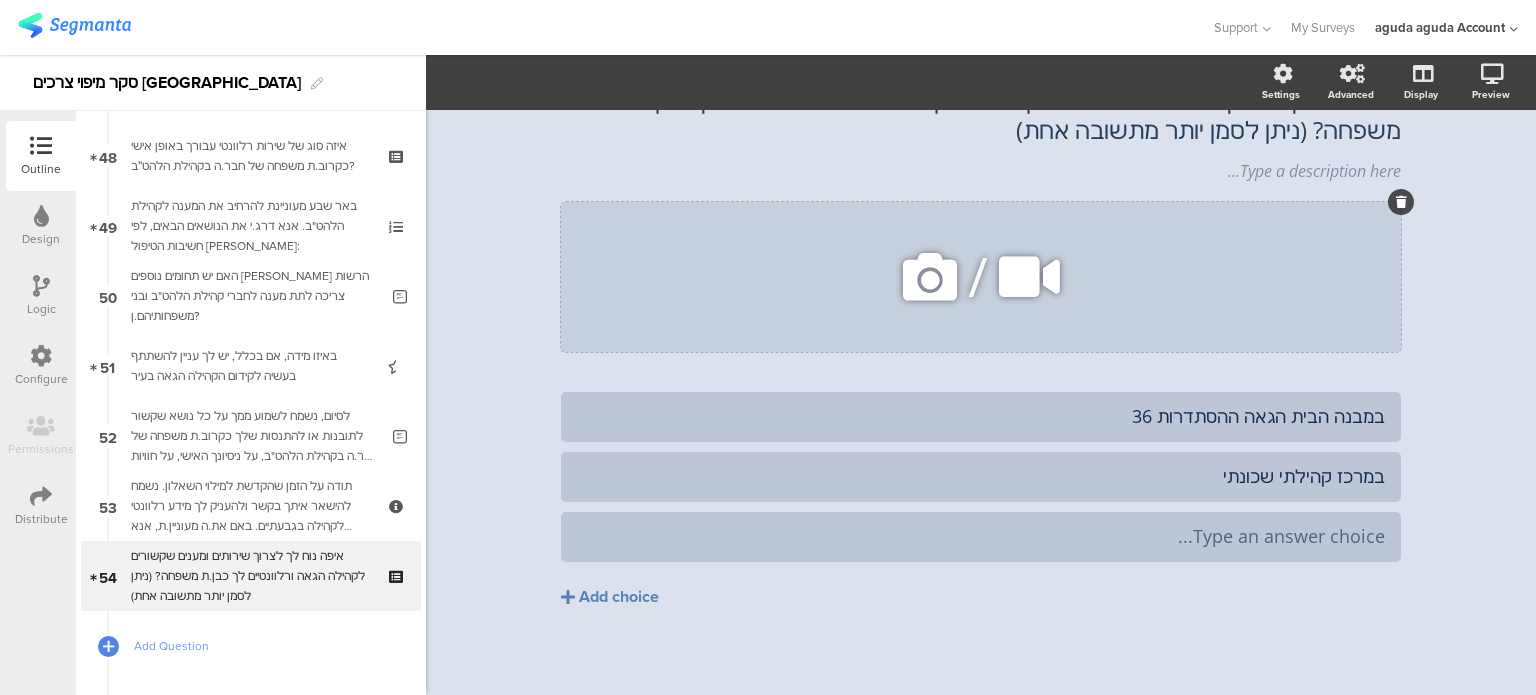 scroll, scrollTop: 117, scrollLeft: 0, axis: vertical 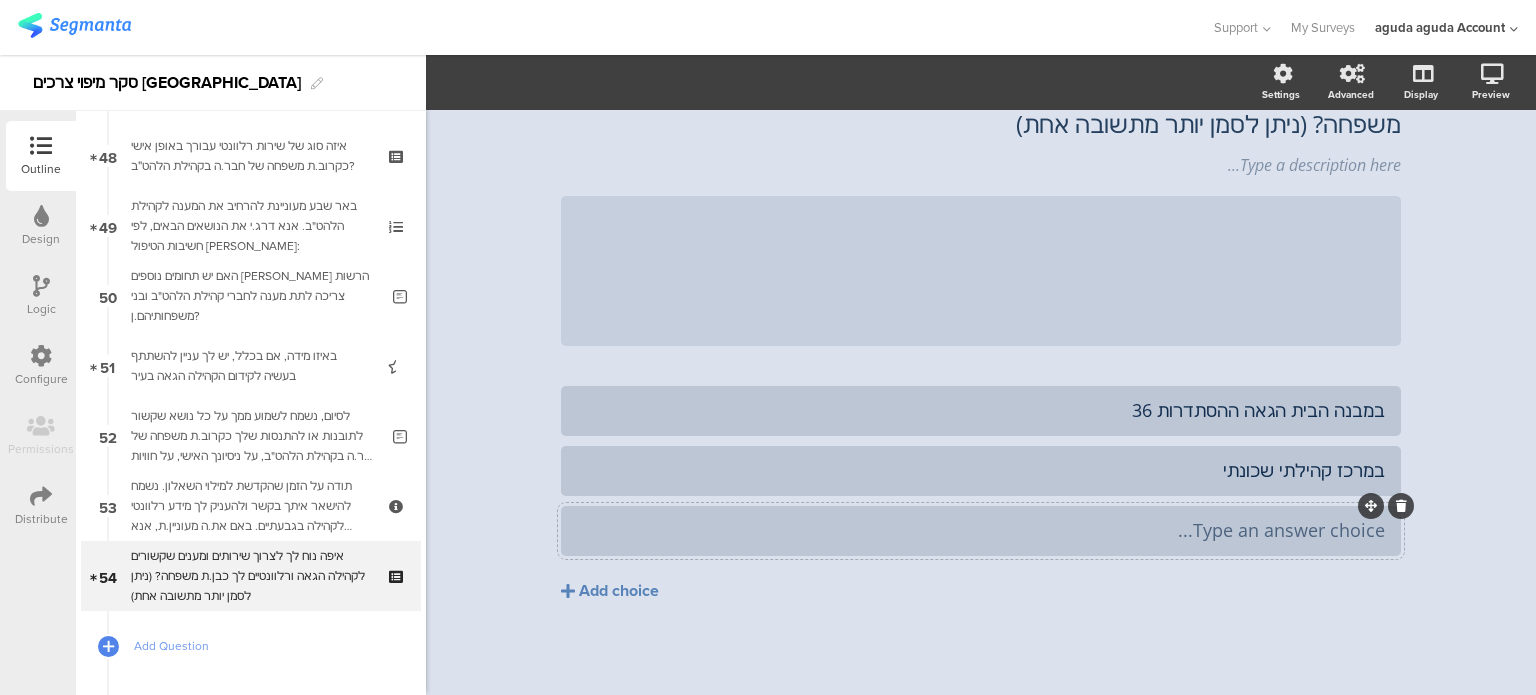 type 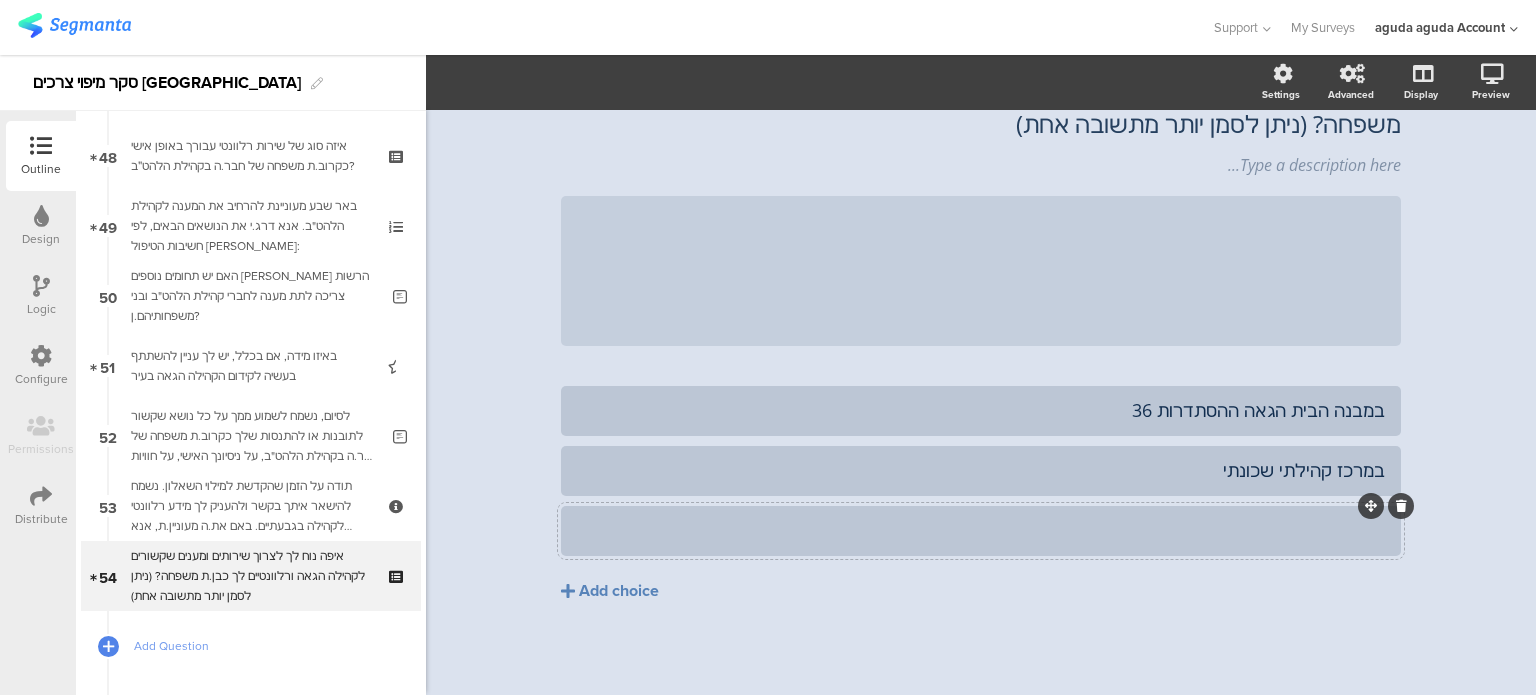 click 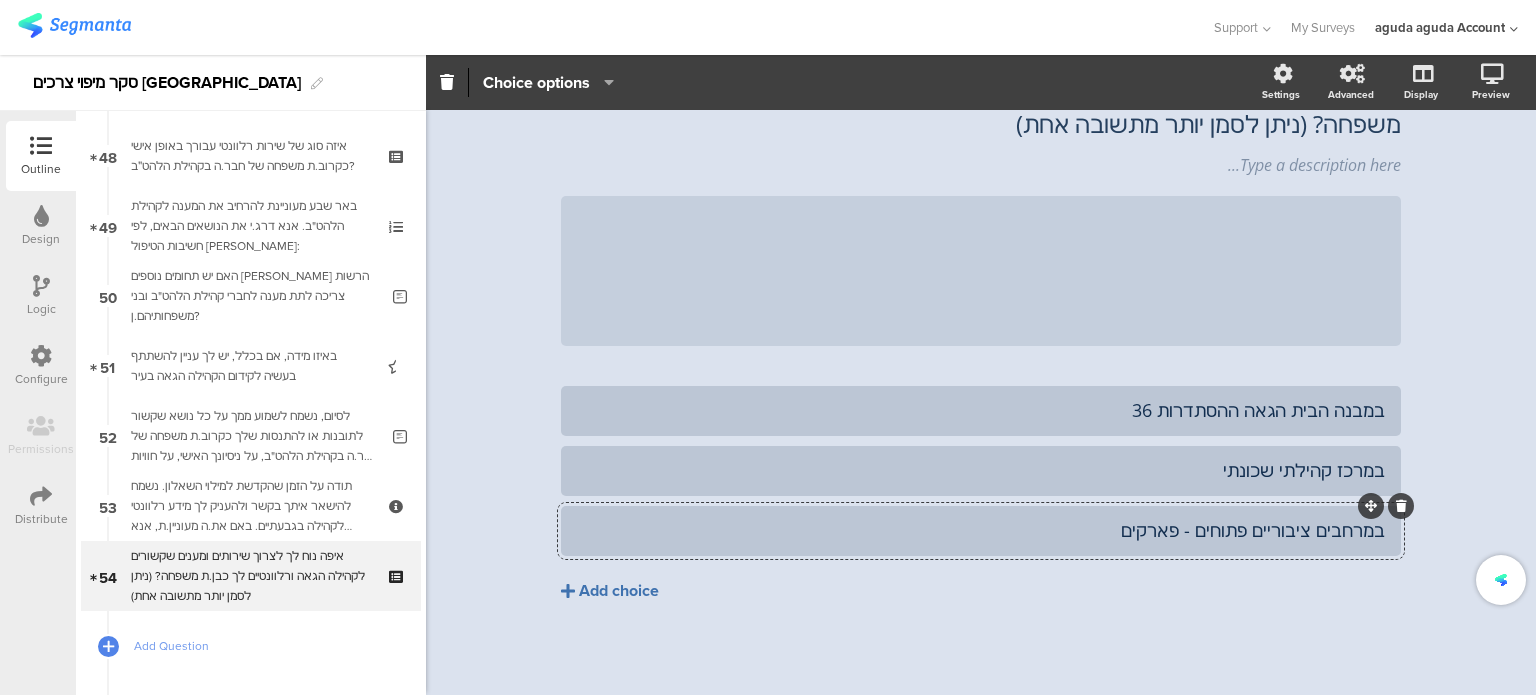 click on "Add choice" 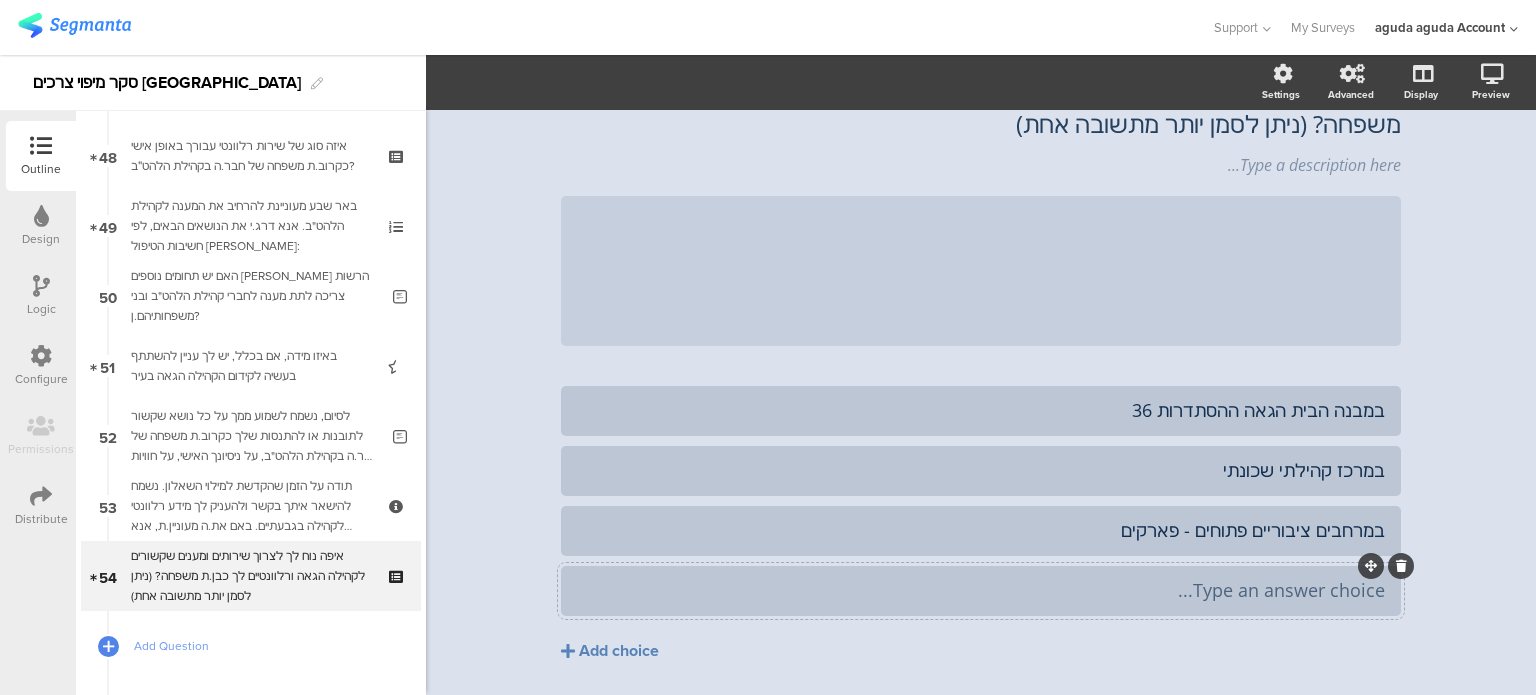 type 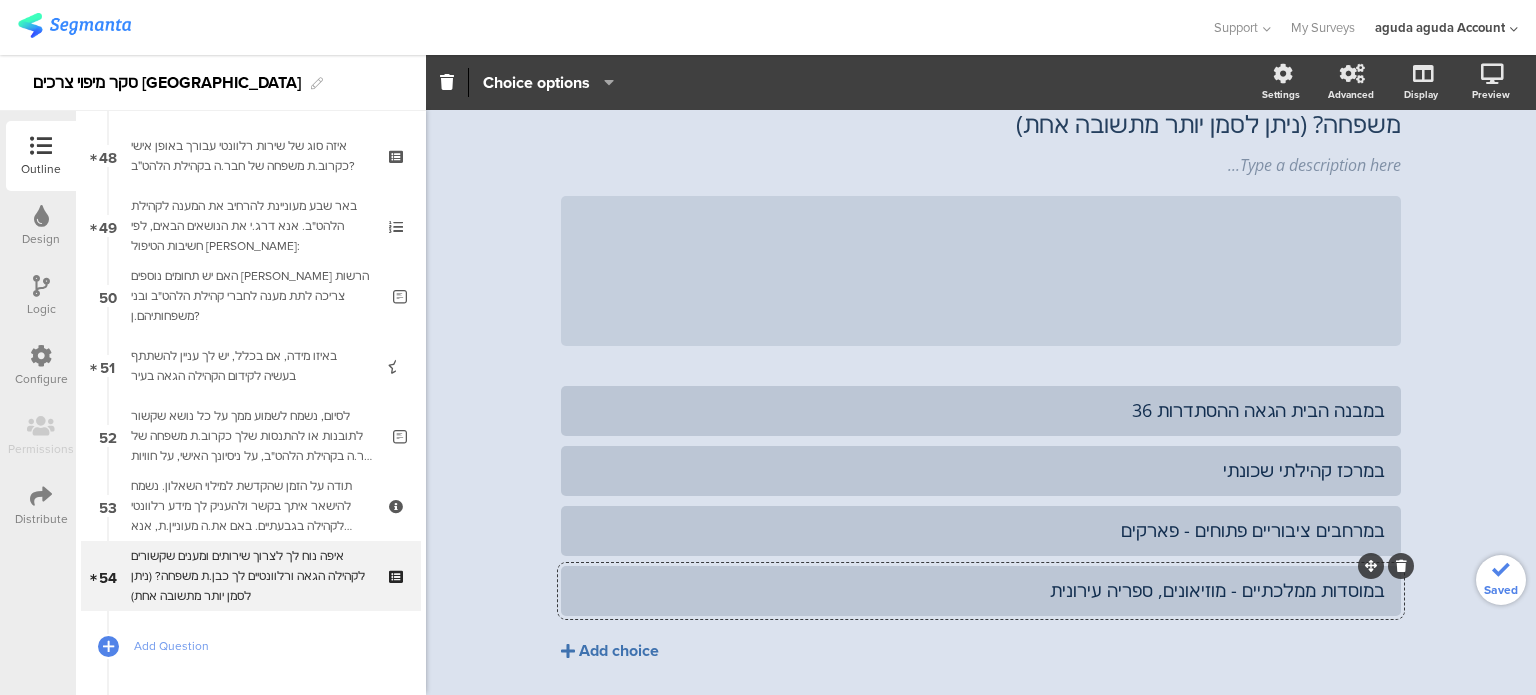 click on "Add choice" 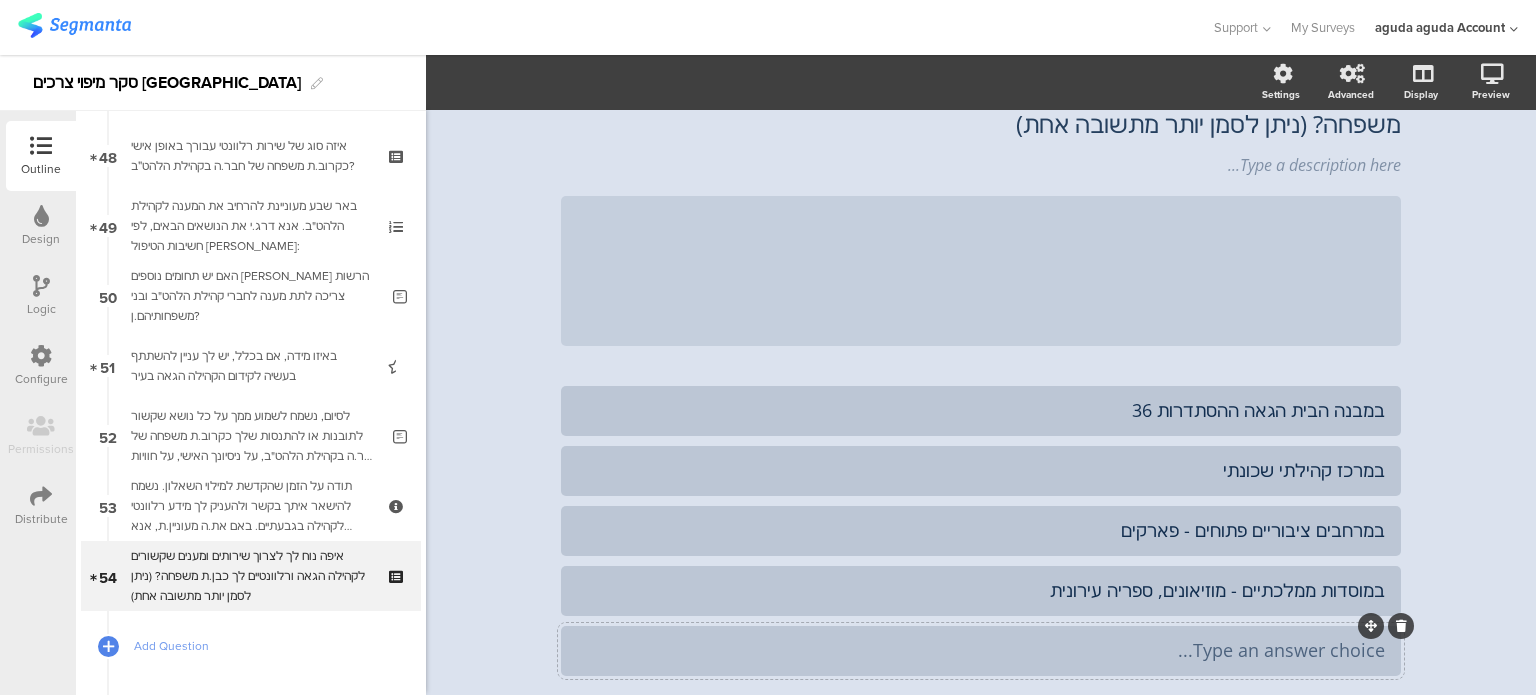 type 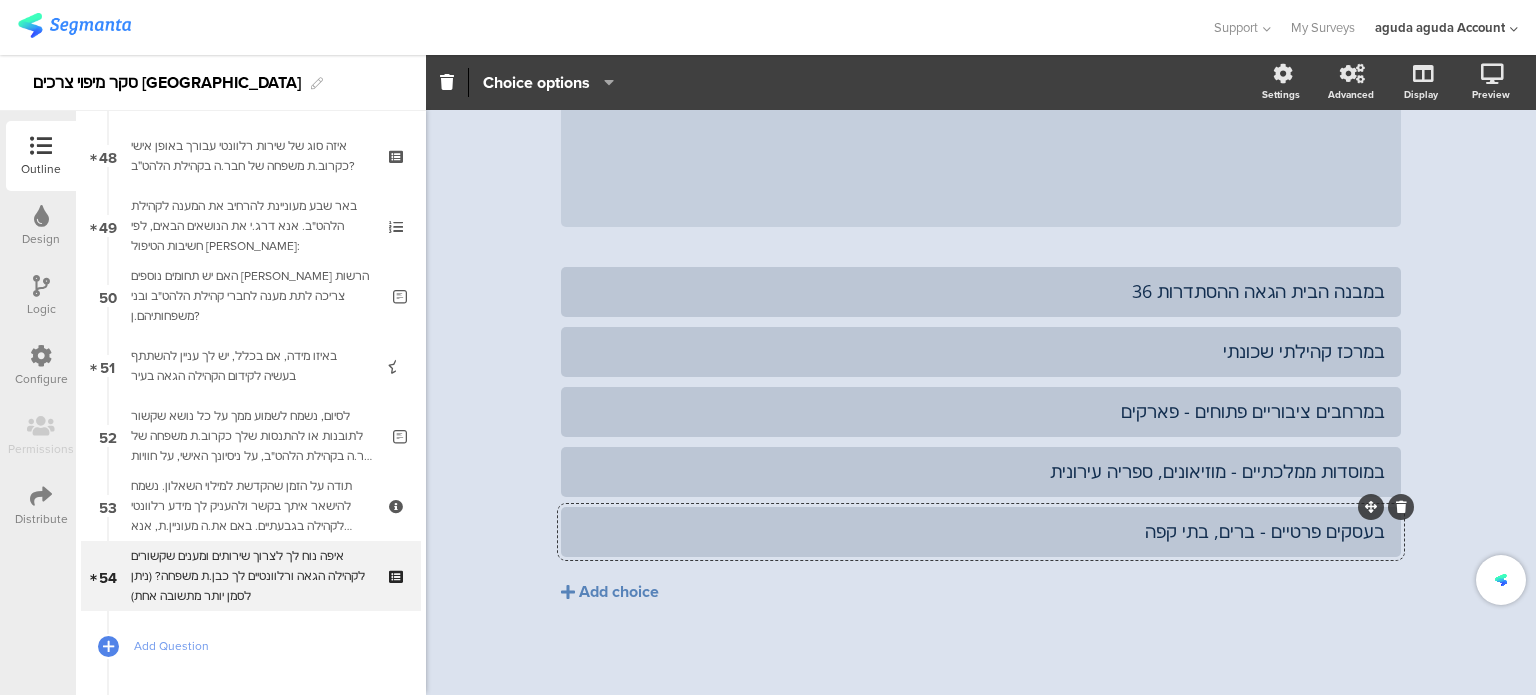 scroll, scrollTop: 237, scrollLeft: 0, axis: vertical 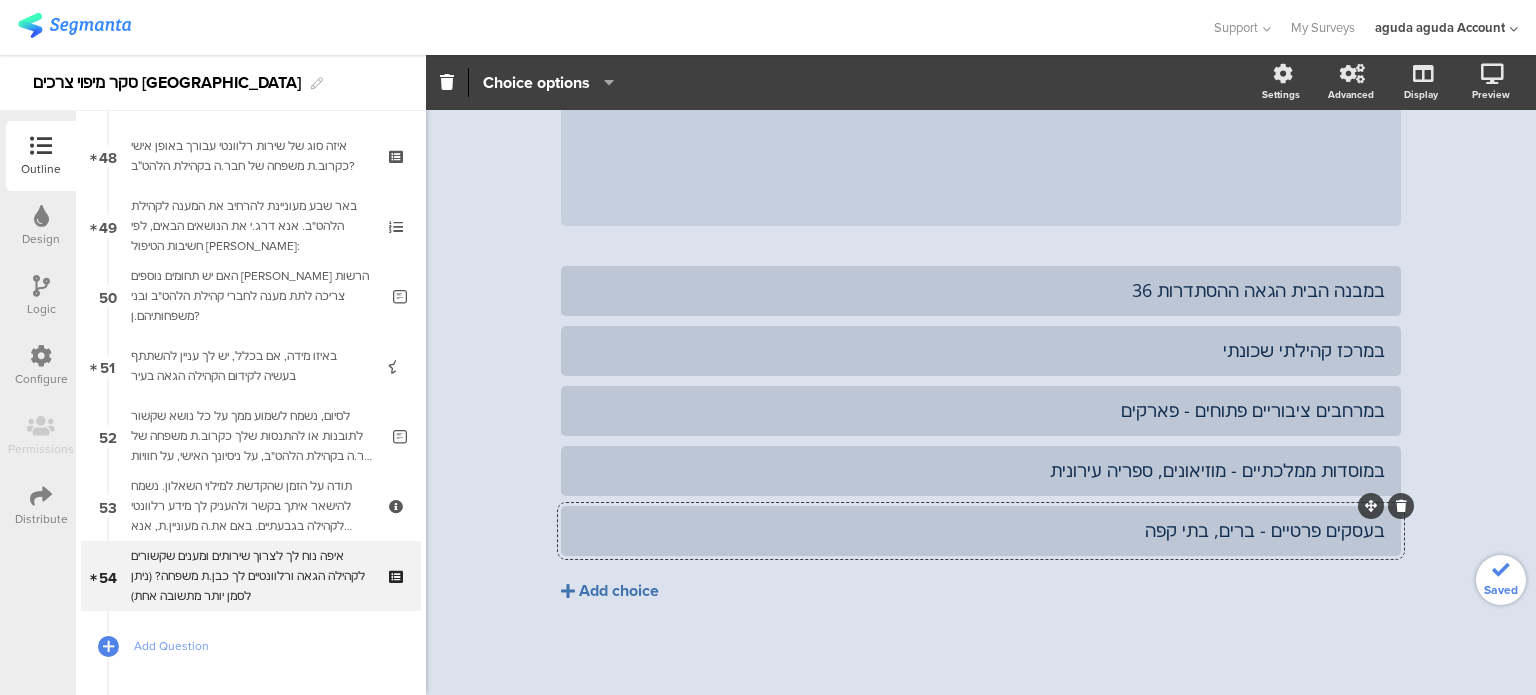 click on "Add choice" 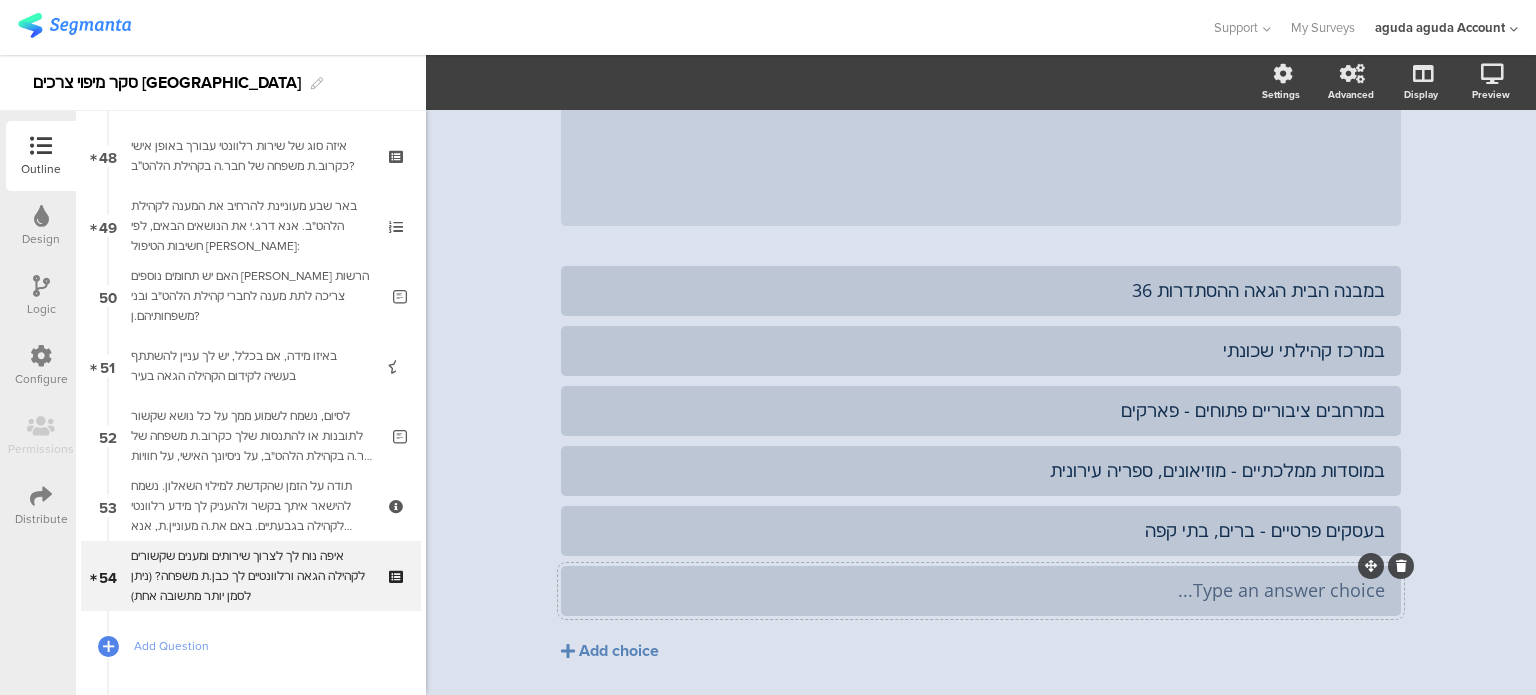 type 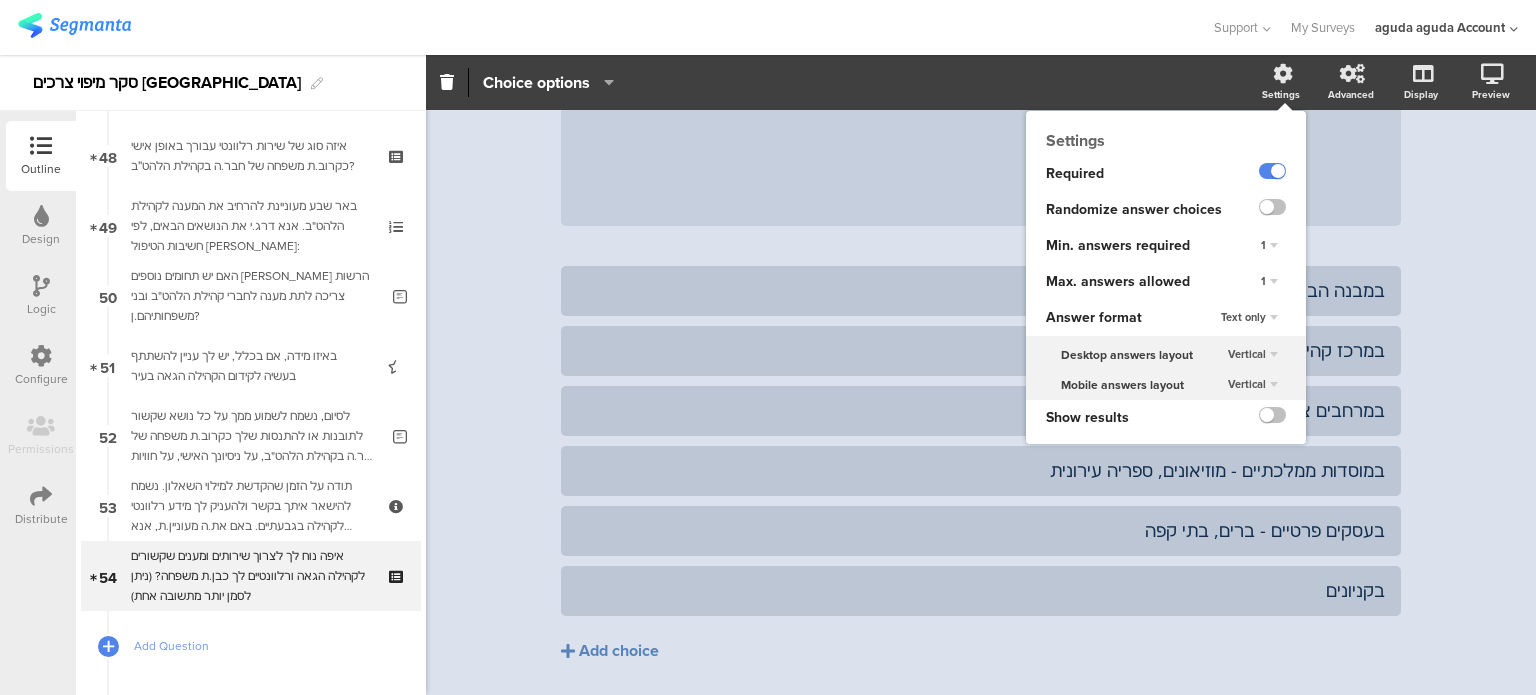 click on "Settings" 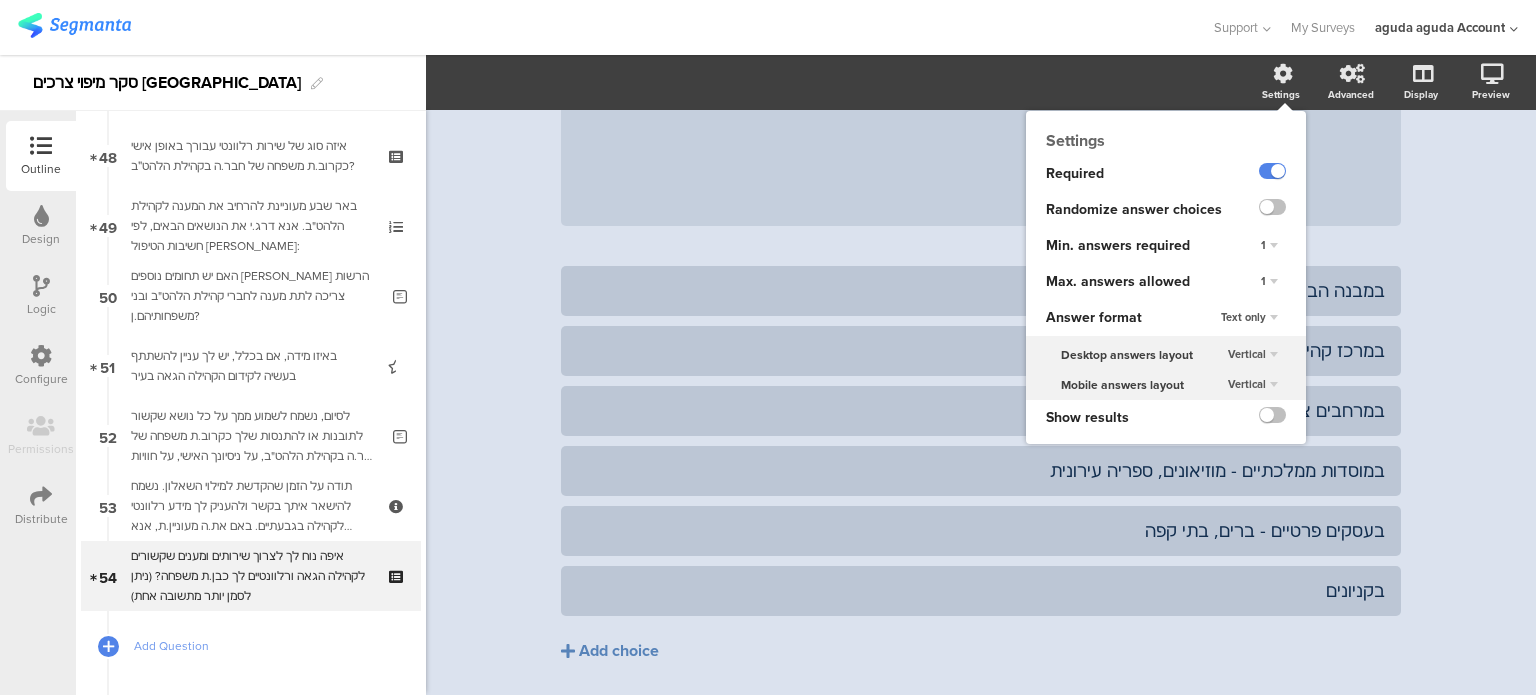 click on "1" 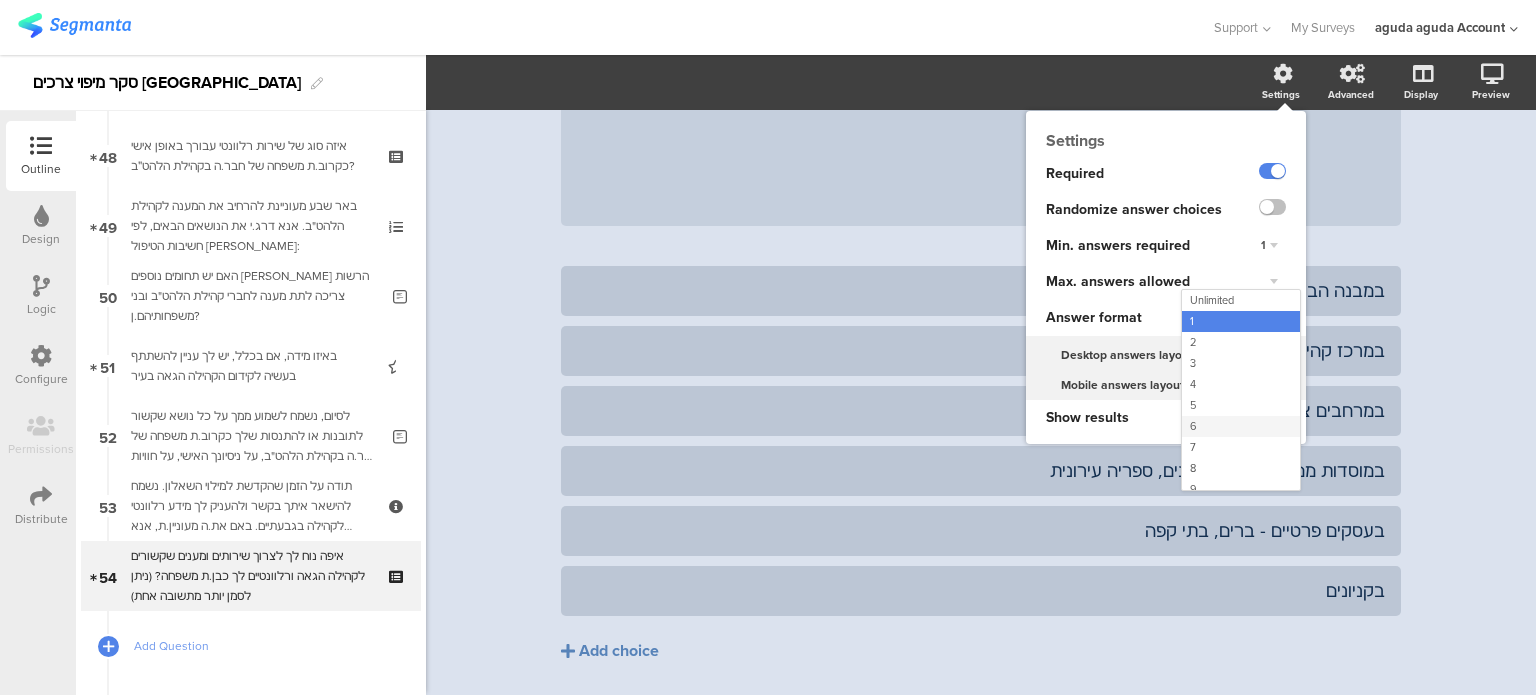 click on "6" 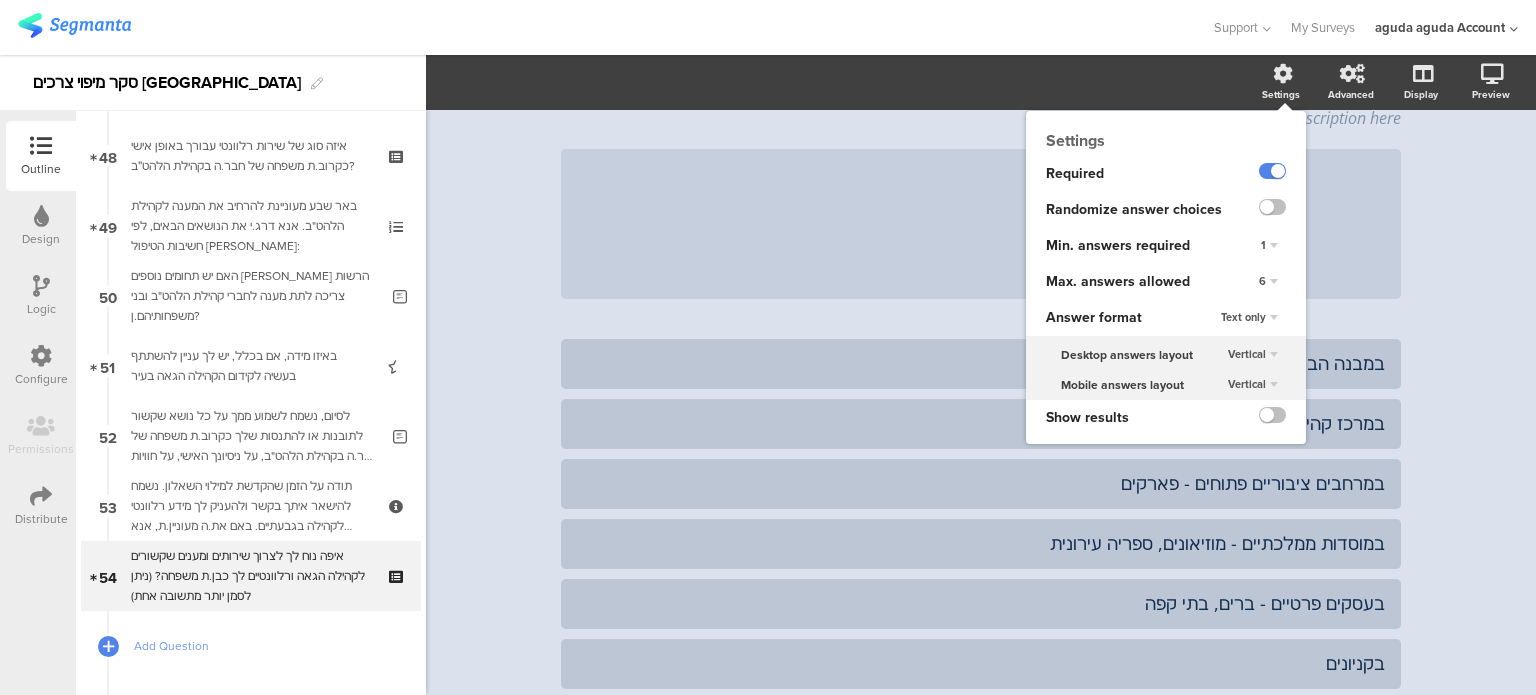 scroll, scrollTop: 0, scrollLeft: 0, axis: both 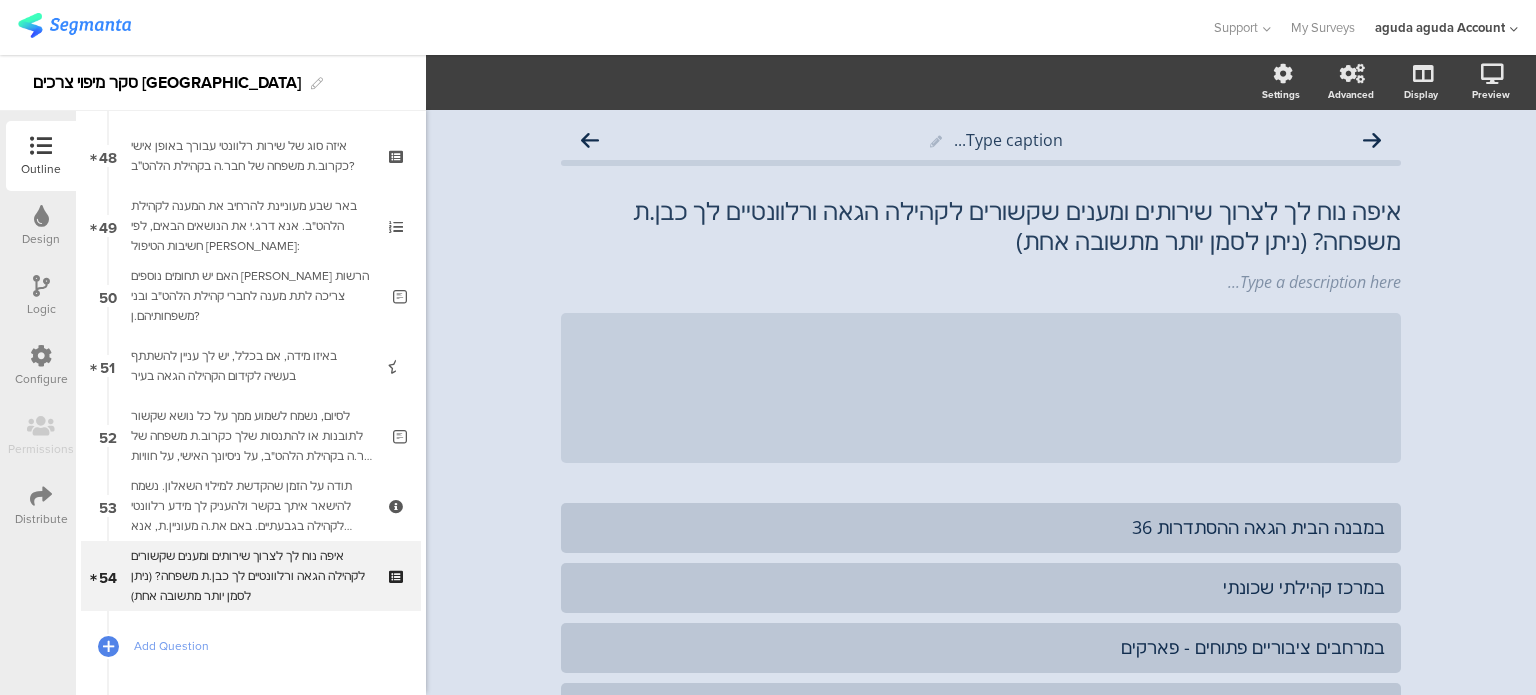 click on "Type caption...
איפה נוח לך לצרוך שירותים ומענים שקשורים לקהילה הגאה ורלוונטיים לך כבן.ת משפחה? (ניתן לסמן יותר מתשובה אחת)
איפה נוח לך לצרוך שירותים ומענים שקשורים לקהילה הגאה ורלוונטיים לך כבן.ת משפחה? (ניתן לסמן יותר מתשובה אחת)
Type a description here...
/" 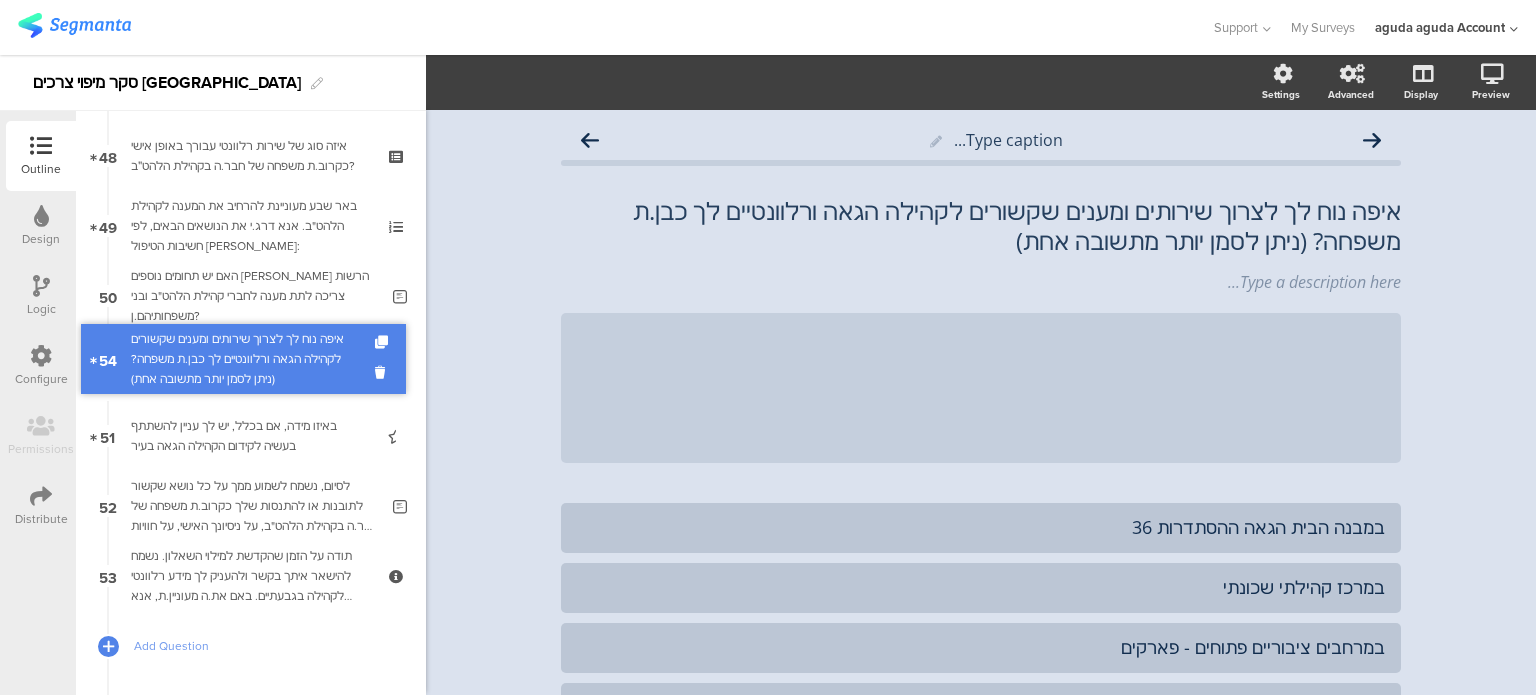drag, startPoint x: 357, startPoint y: 567, endPoint x: 344, endPoint y: 350, distance: 217.38905 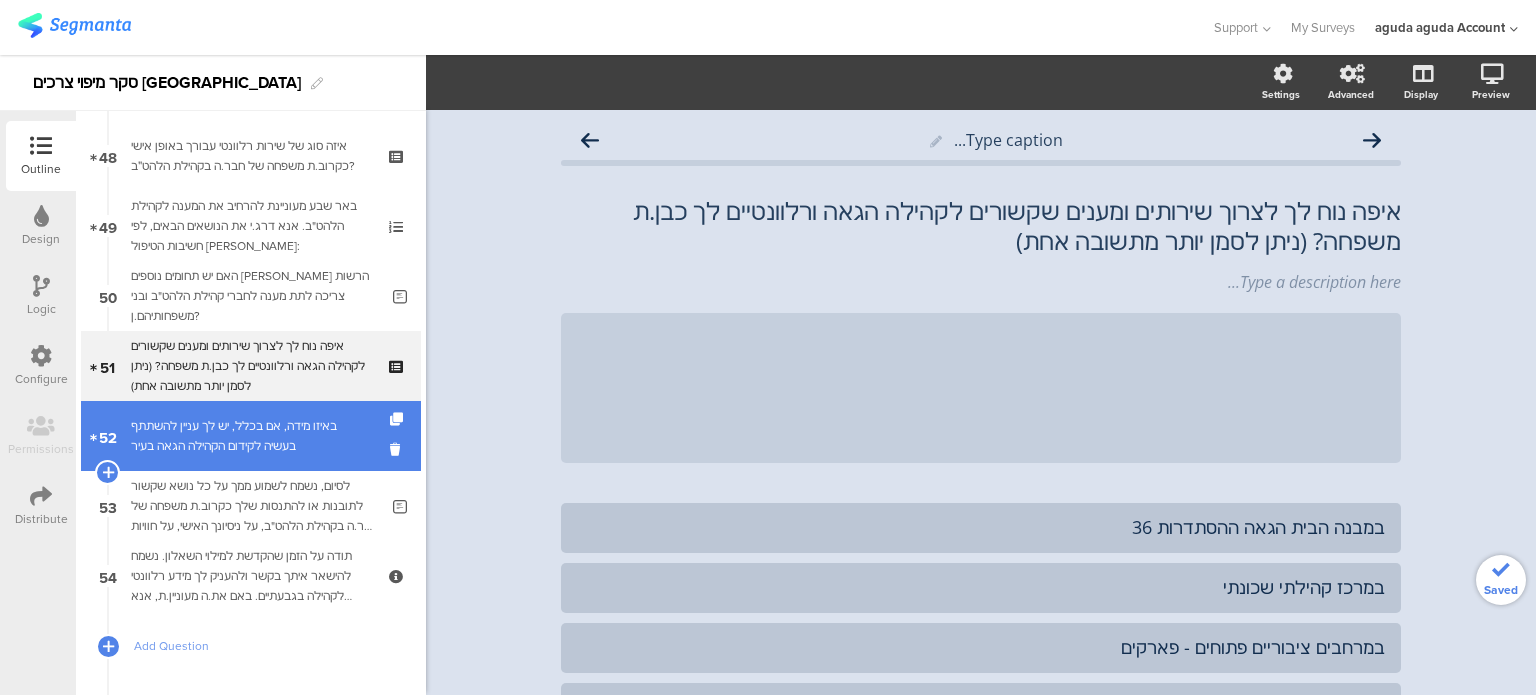 click on "באיזו מידה, אם בכלל, יש לך עניין להשתתף בעשיה לקידום הקהילה הגאה בעיר" at bounding box center (250, 436) 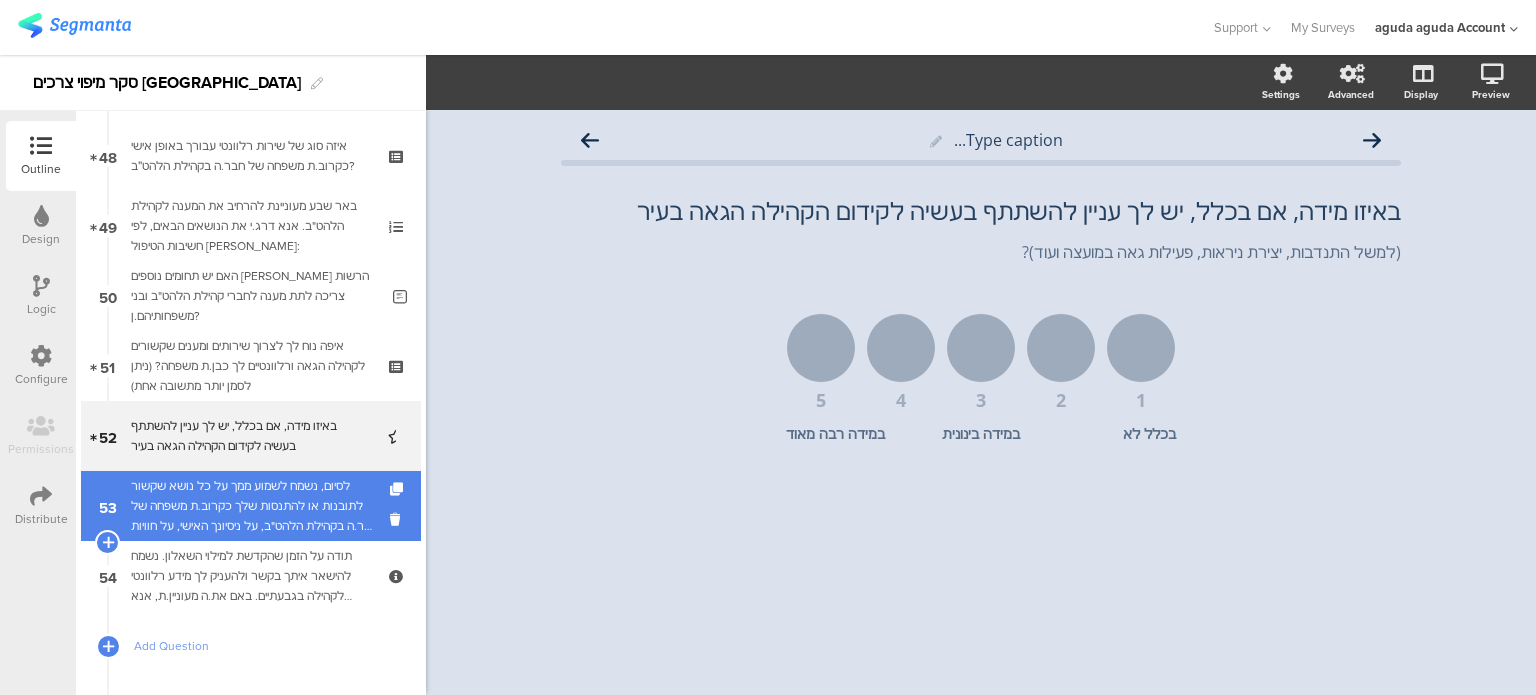 click on "לסיום, נשמח לשמוע ממך על כל נושא שקשור לתובנות או להתנסות שלך כקרוב.ת משפחה של חבר.ה בקהילת הלהט"ב, על ניסיונך האישי, על חוויות של קבלה או אפליה, או על כל נושא אחר כדי שנוכל להבין בצורה טובה יותר את חוויותיך. האם תרצי.ה לספר לנו משהו נוסף על נסיונך האישי?" at bounding box center (254, 506) 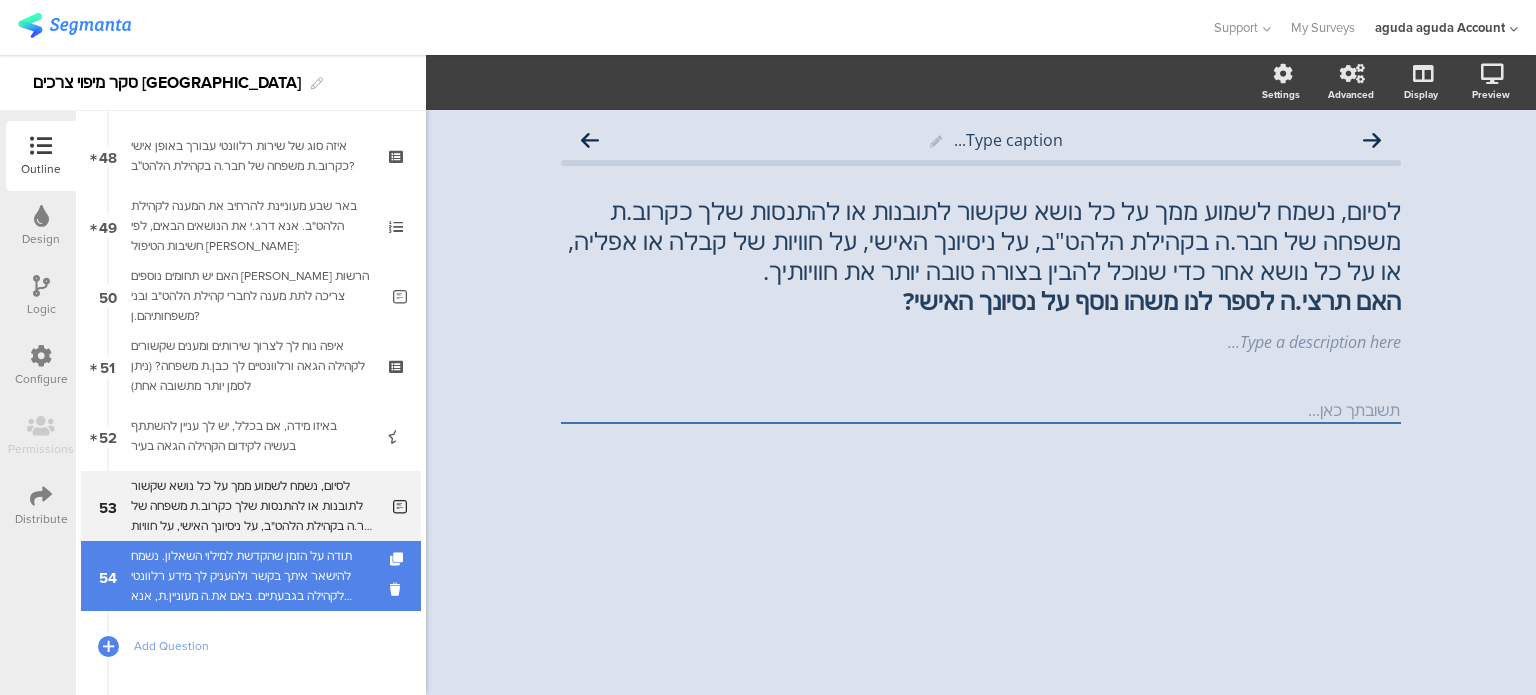 click on "תודה על הזמן שהקדשת למילוי השאלון. נשמח להישאר איתך בקשר ולהעניק לך מידע רלוונטי לקהילה בגבעתיים. באם את.ה מעוניין.ת, אנא מלא.י את הטופס (רשות)." at bounding box center [250, 576] 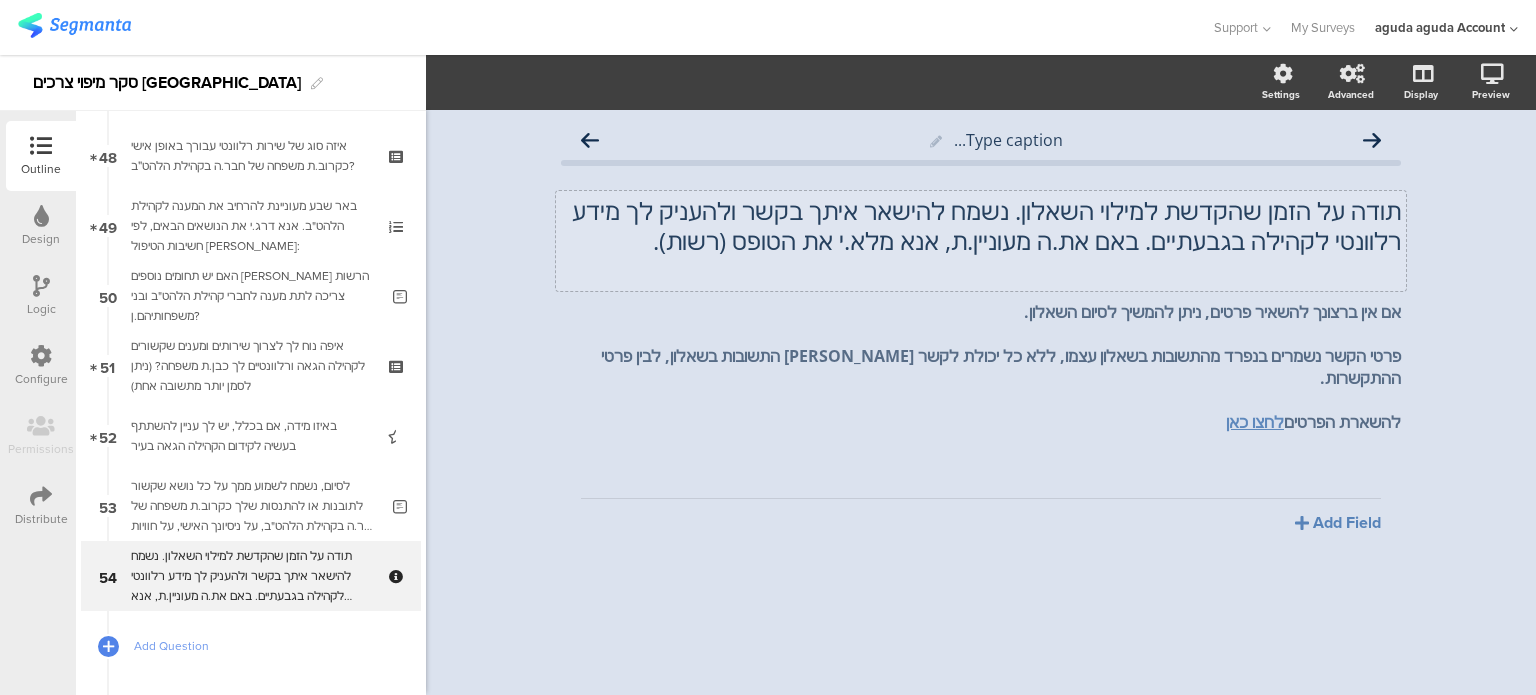 click on "תודה על הזמן שהקדשת למילוי השאלון. נשמח להישאר איתך בקשר ולהעניק לך מידע רלוונטי לקהילה בגבעתיים. באם את.ה מעוניין.ת, אנא מלא.י את הטופס (רשות)." 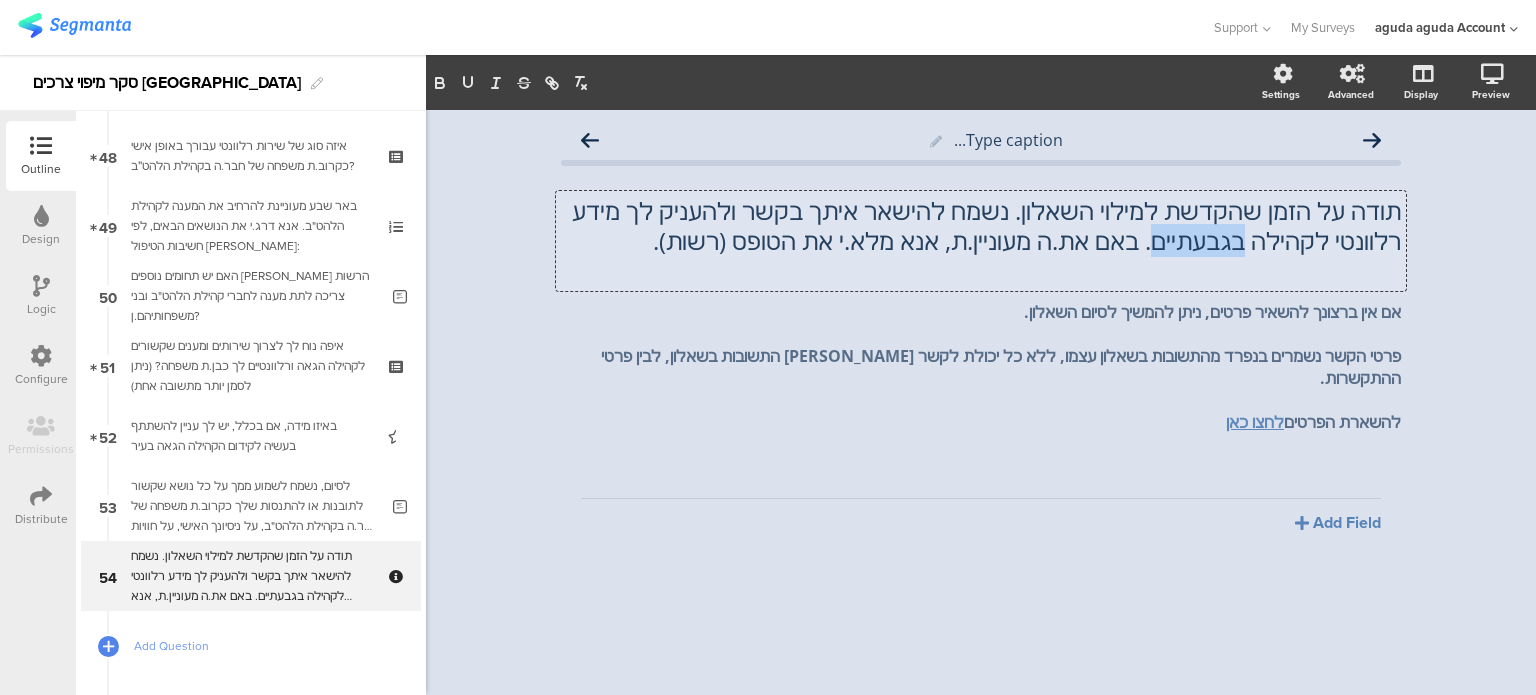 click on "תודה על הזמן שהקדשת למילוי השאלון. נשמח להישאר איתך בקשר ולהעניק לך מידע רלוונטי לקהילה בגבעתיים. באם את.ה מעוניין.ת, אנא מלא.י את הטופס (רשות)." 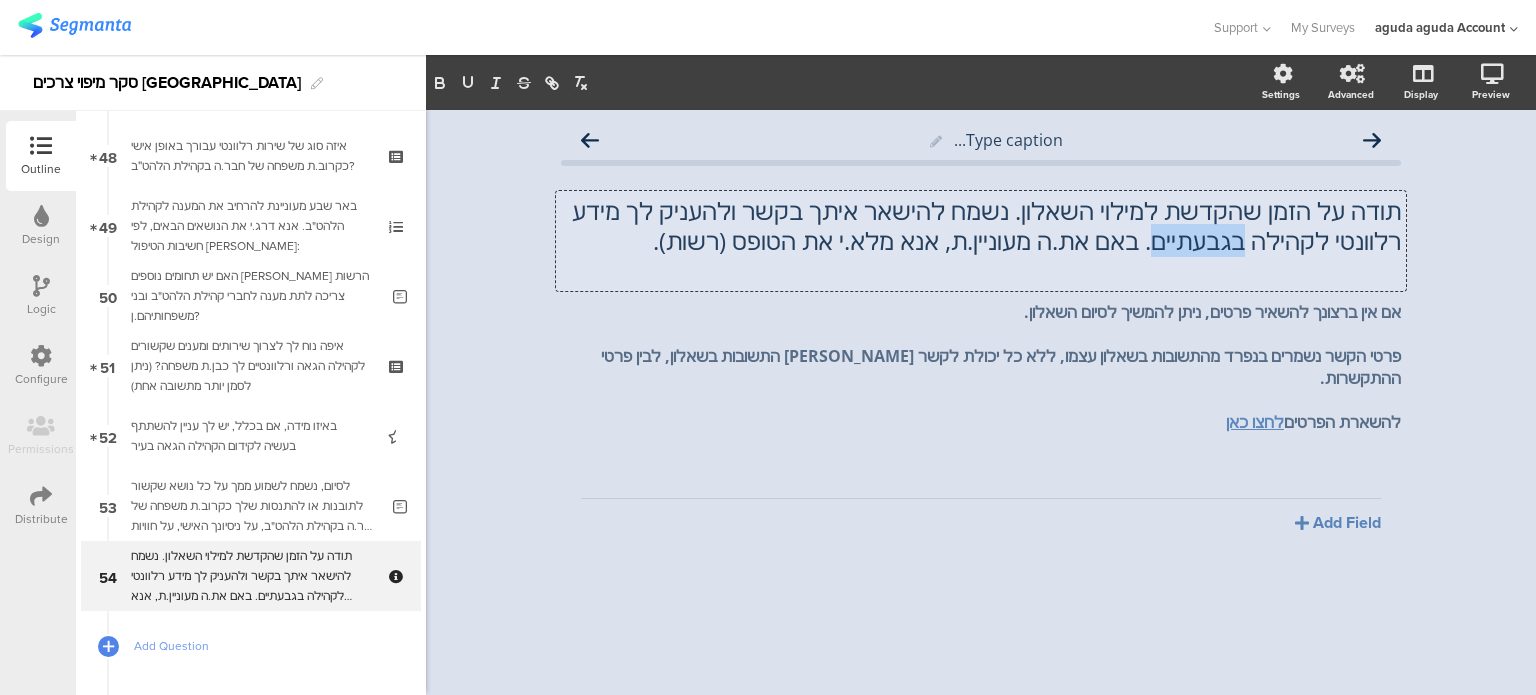 type 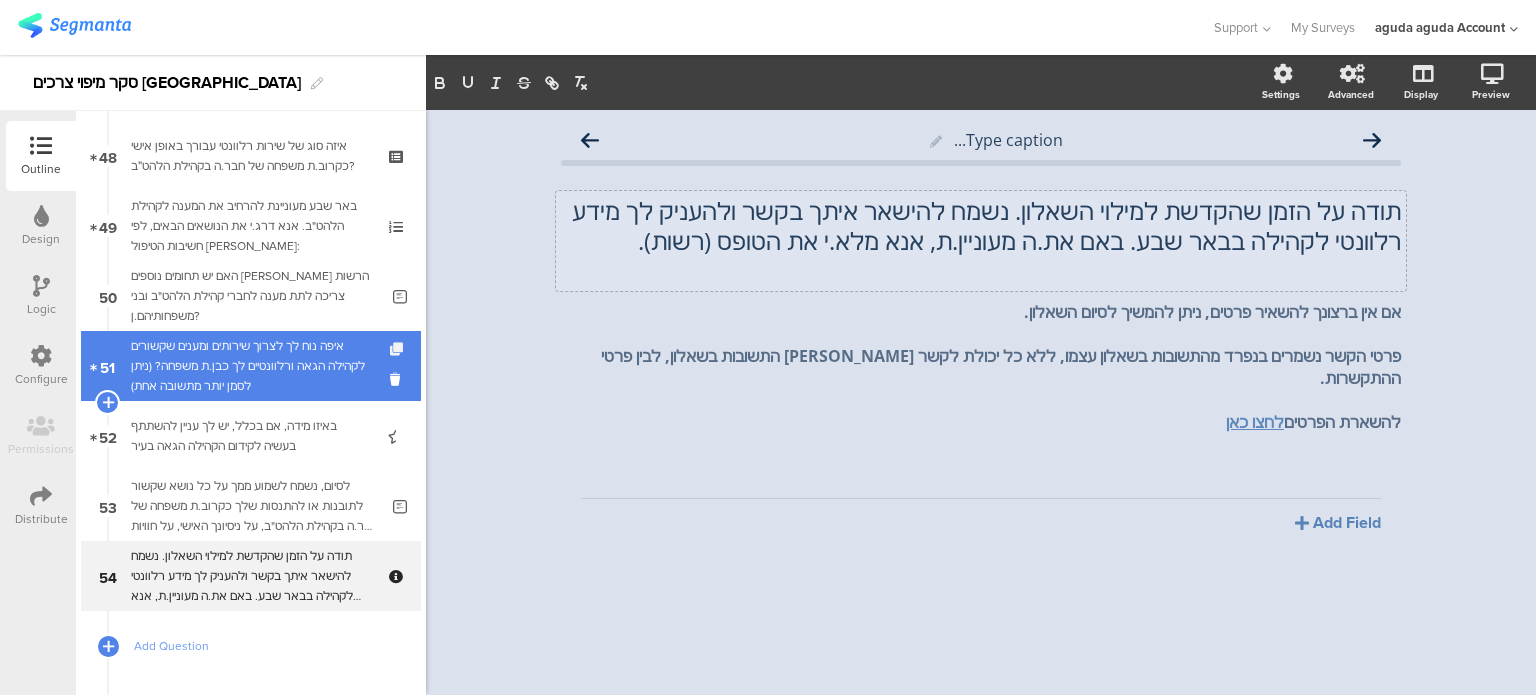 click at bounding box center (398, 349) 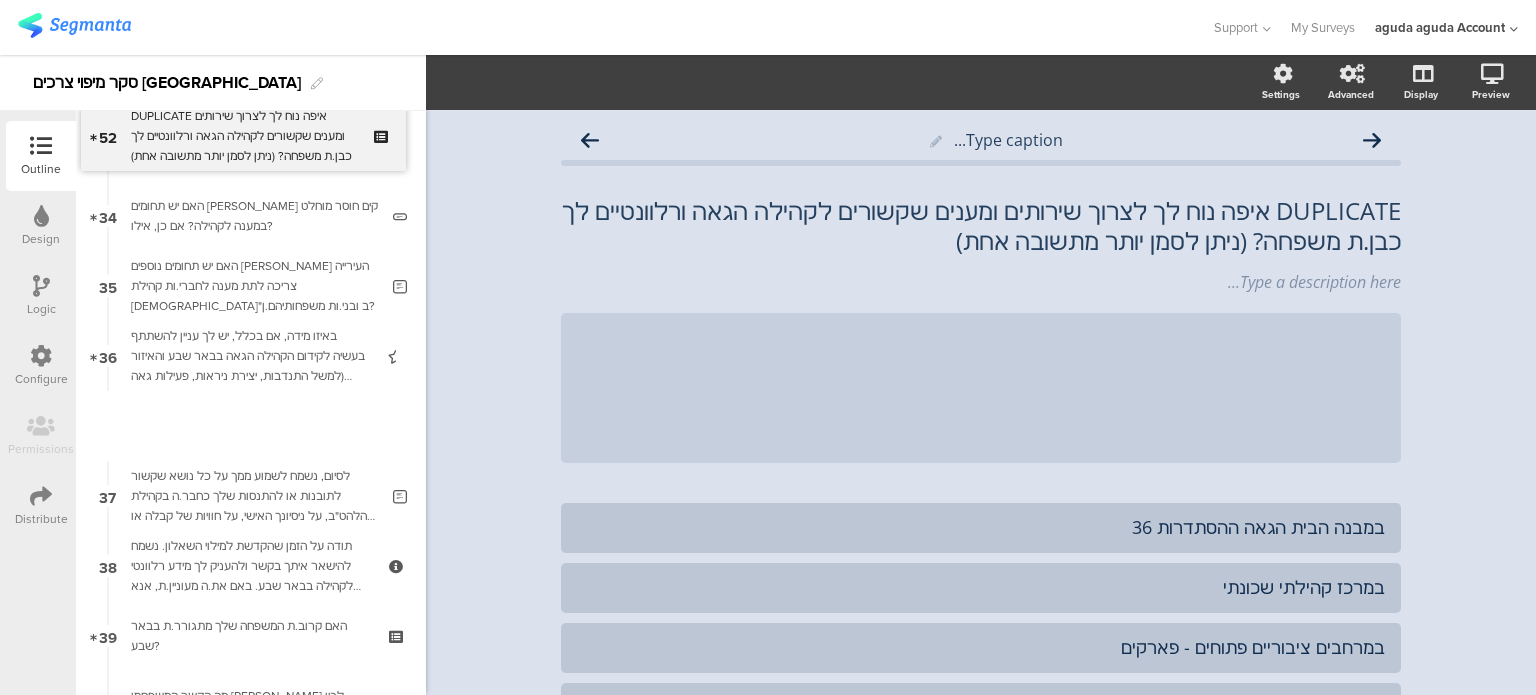 scroll, scrollTop: 2260, scrollLeft: 0, axis: vertical 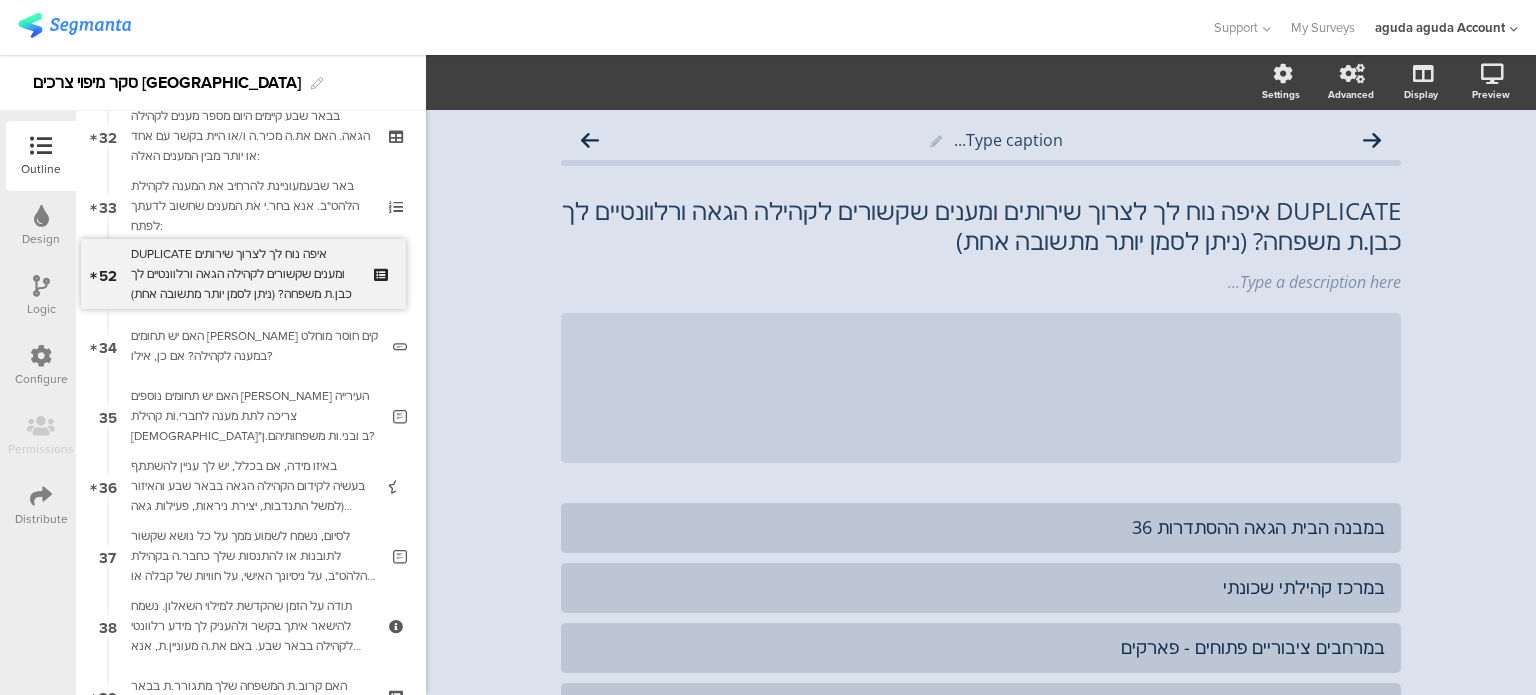 drag, startPoint x: 357, startPoint y: 425, endPoint x: 472, endPoint y: 263, distance: 198.66806 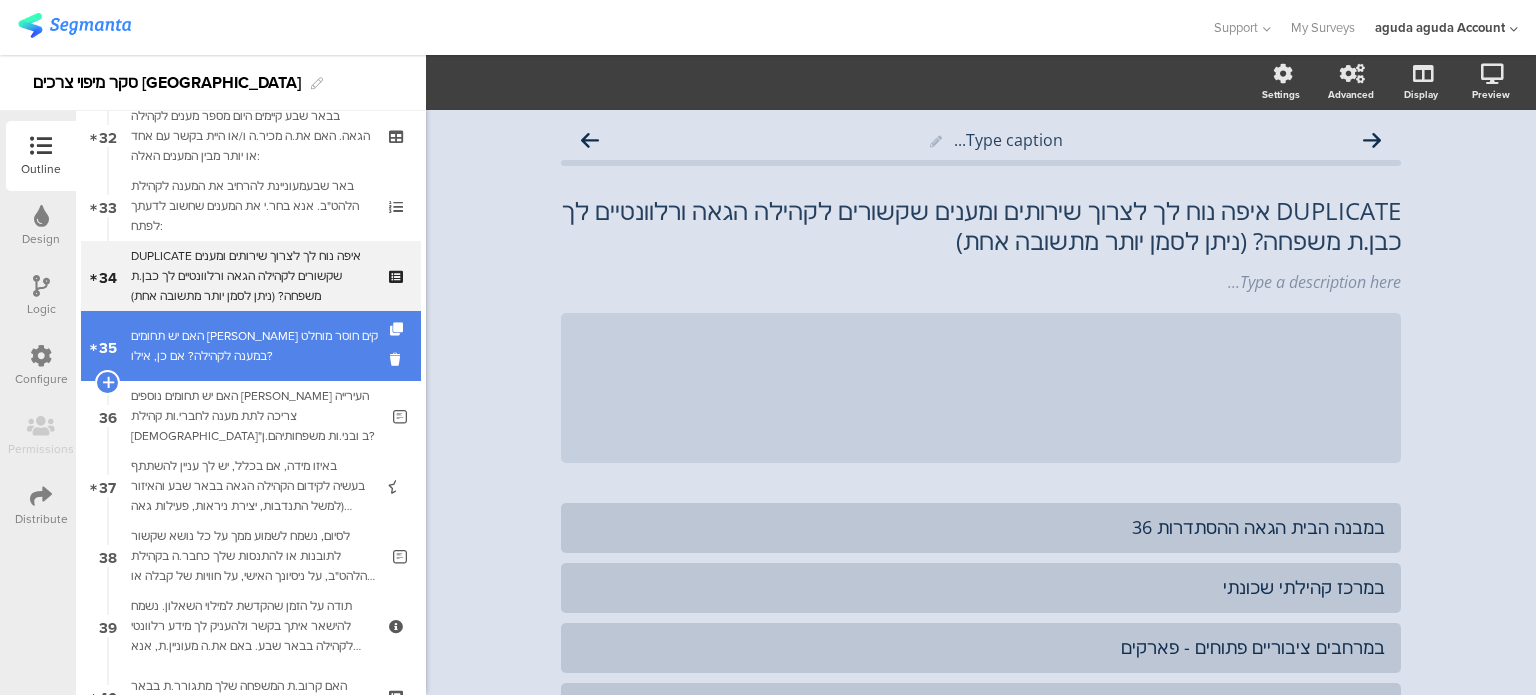click on "האם יש תחומים [PERSON_NAME] קים חוסר מוחלט במענה לקהילה? אם כן, אילו?" at bounding box center (254, 346) 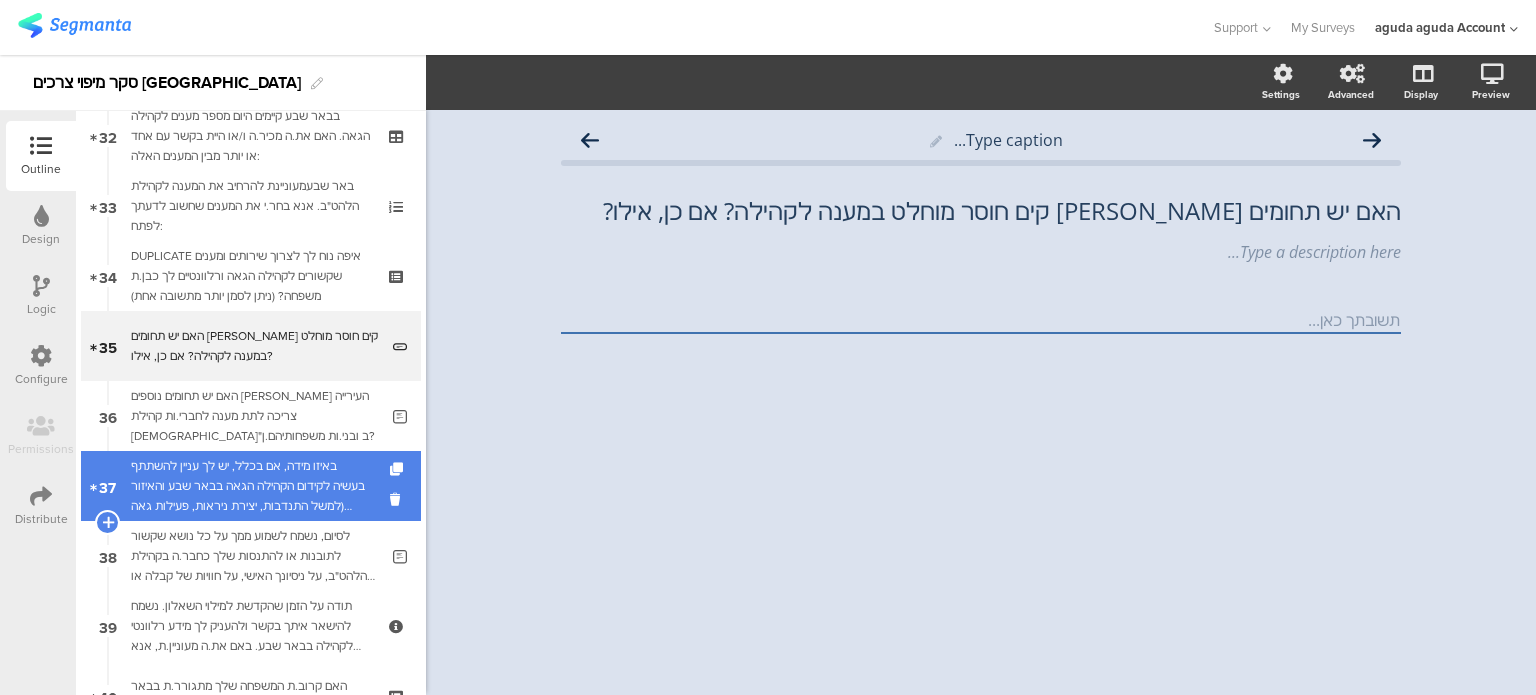 click on "באיזו מידה, אם בכלל, יש לך עניין להשתתף בעשיה לקידום הקהילה הגאה בבאר שבע והאיזור (למשל התנדבות, יצירת ניראות, פעילות גאה בישוב ועוד) ?" at bounding box center (250, 486) 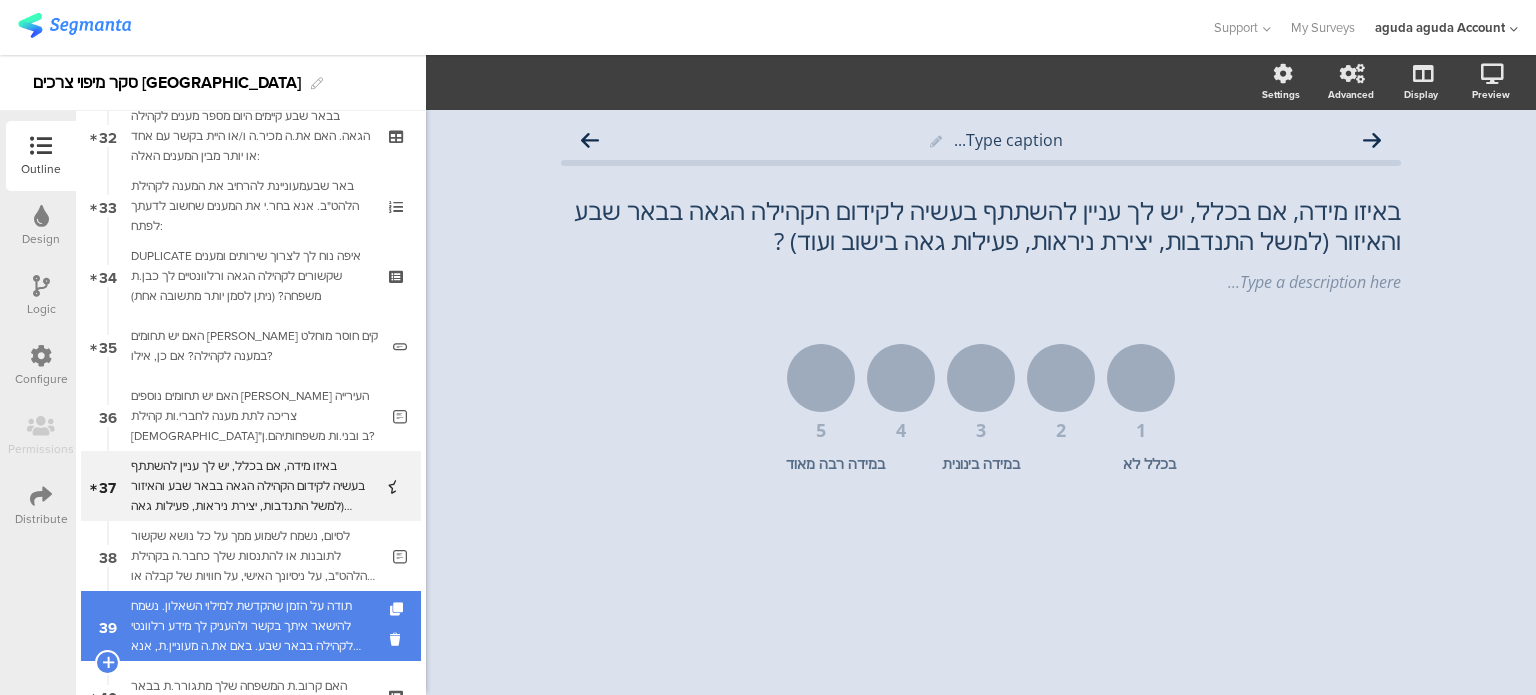 click on "תודה על הזמן שהקדשת למילוי השאלון. נשמח להישאר איתך בקשר ולהעניק לך מידע רלוונטי לקהילה בבאר שבע. באם את.ה מעוניין.ת, אנא מלא.י את הטופס (רשות)." at bounding box center (250, 626) 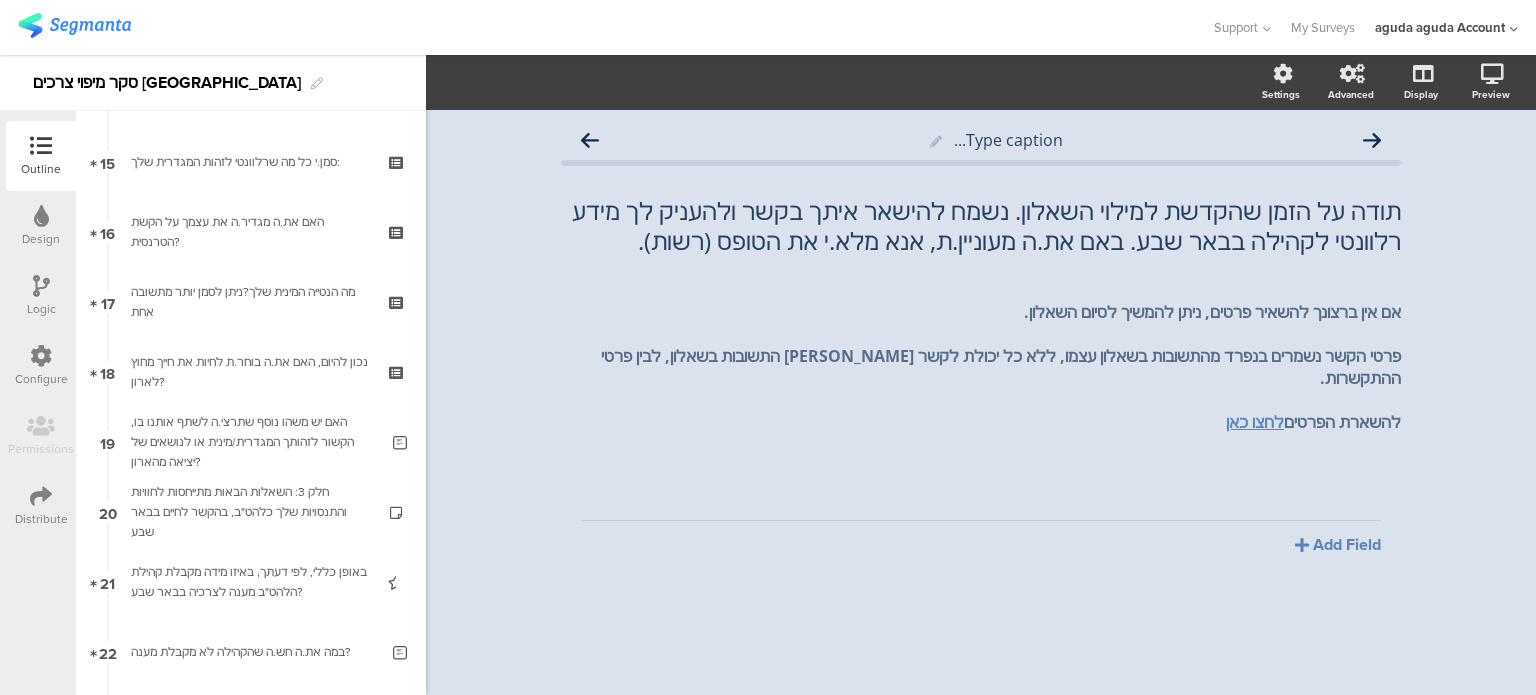 scroll, scrollTop: 0, scrollLeft: 0, axis: both 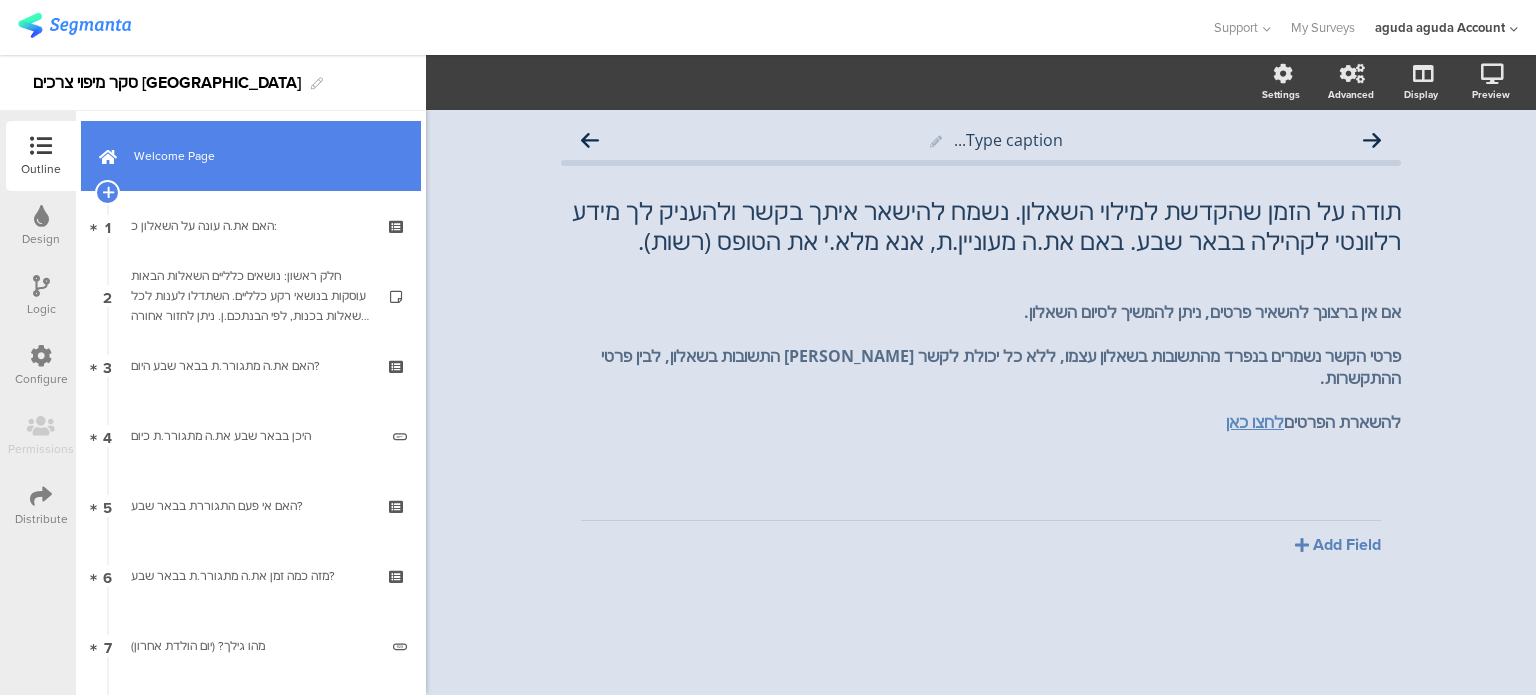 click on "Welcome Page" at bounding box center (262, 156) 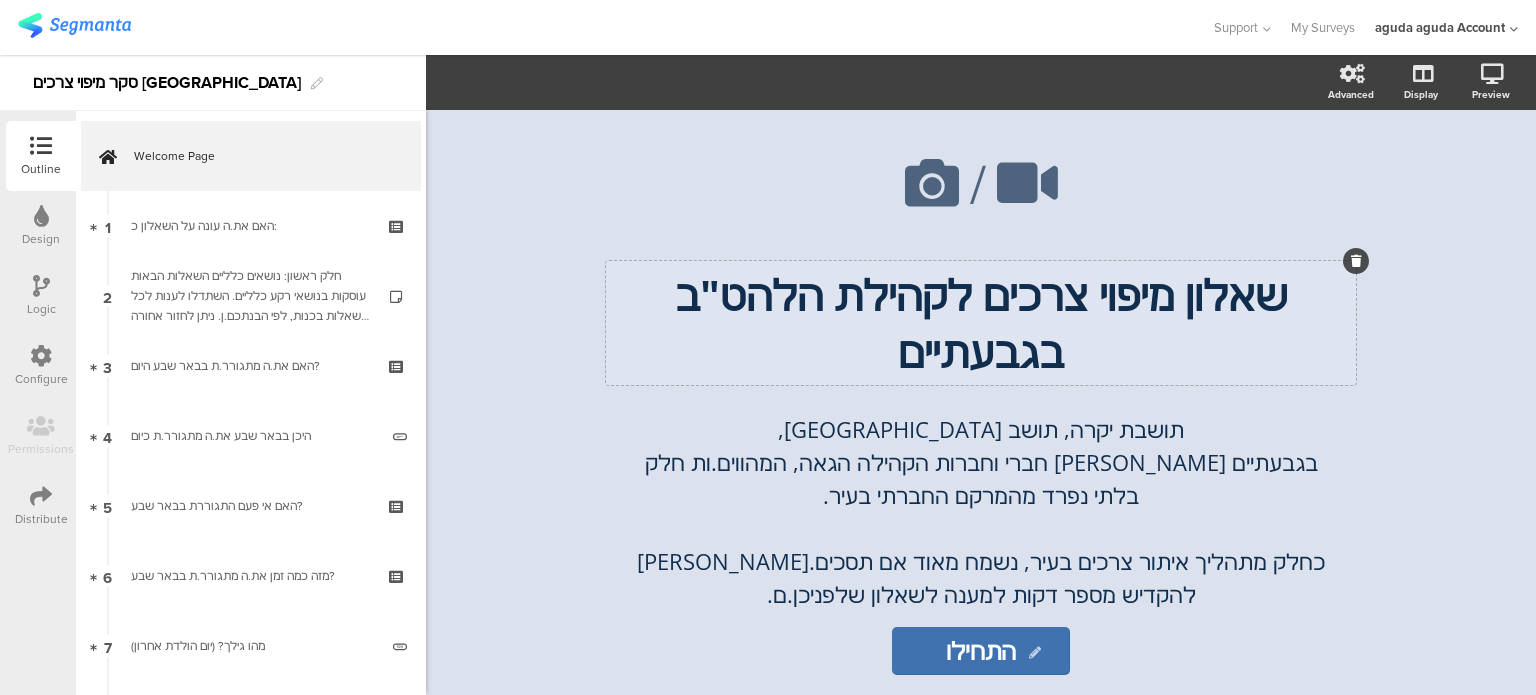 click on "שאלון מיפוי צרכים לקהילת הלהט"ב בגבעתיים" 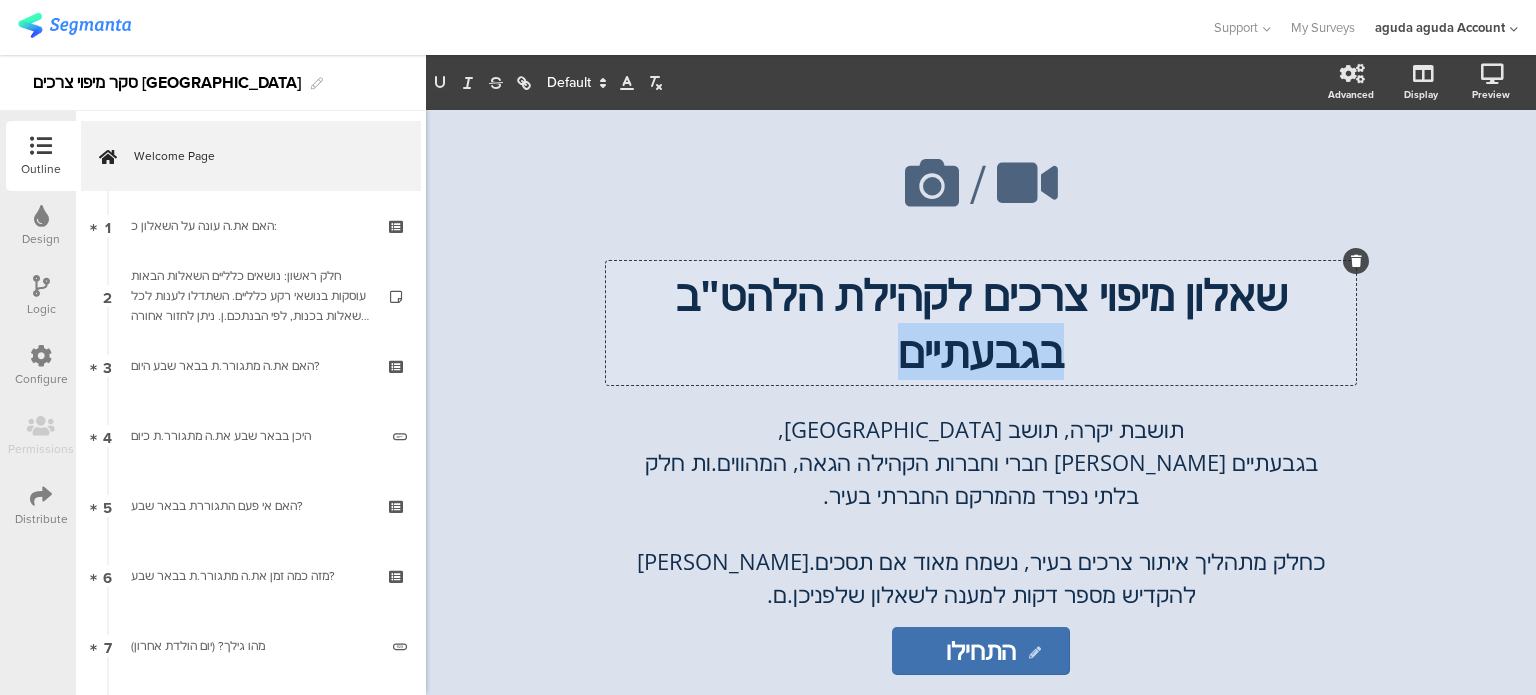 click on "שאלון מיפוי צרכים לקהילת הלהט"ב בגבעתיים" 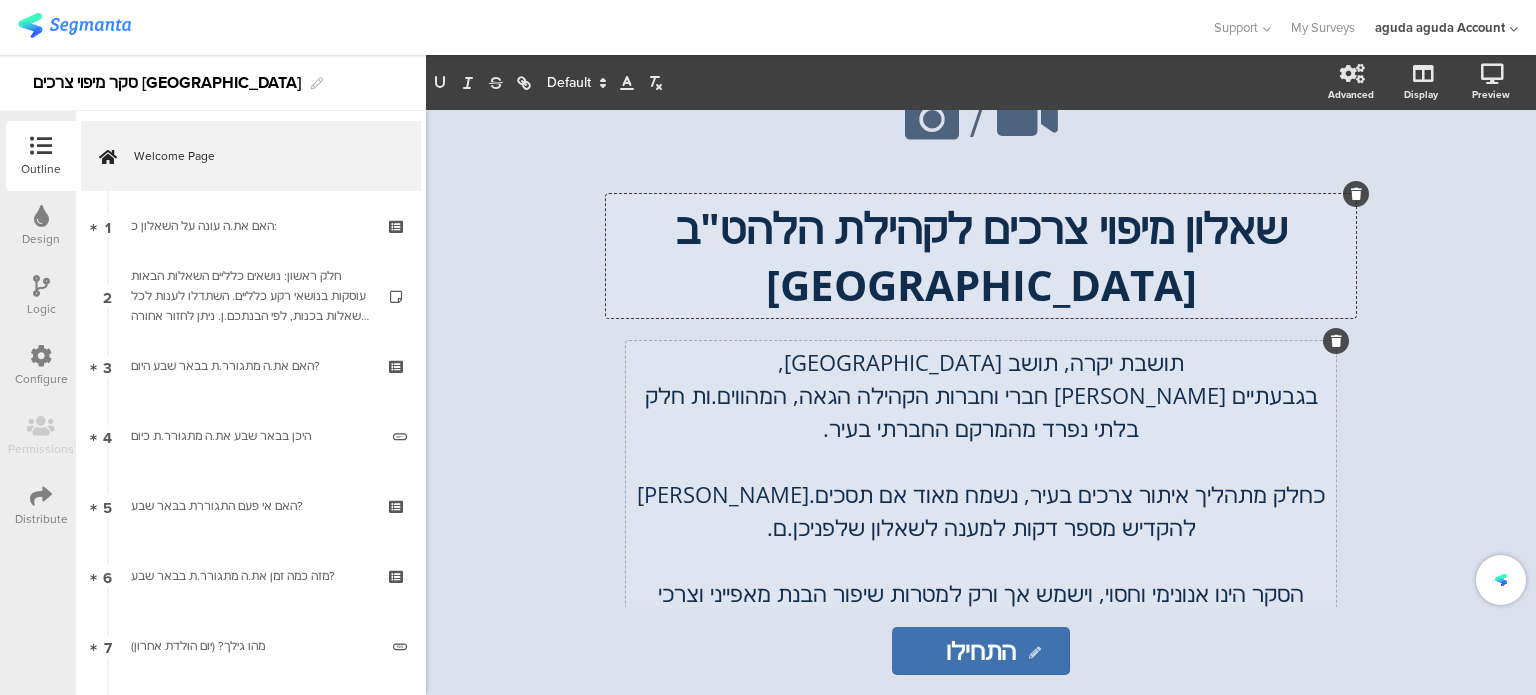 scroll, scrollTop: 100, scrollLeft: 0, axis: vertical 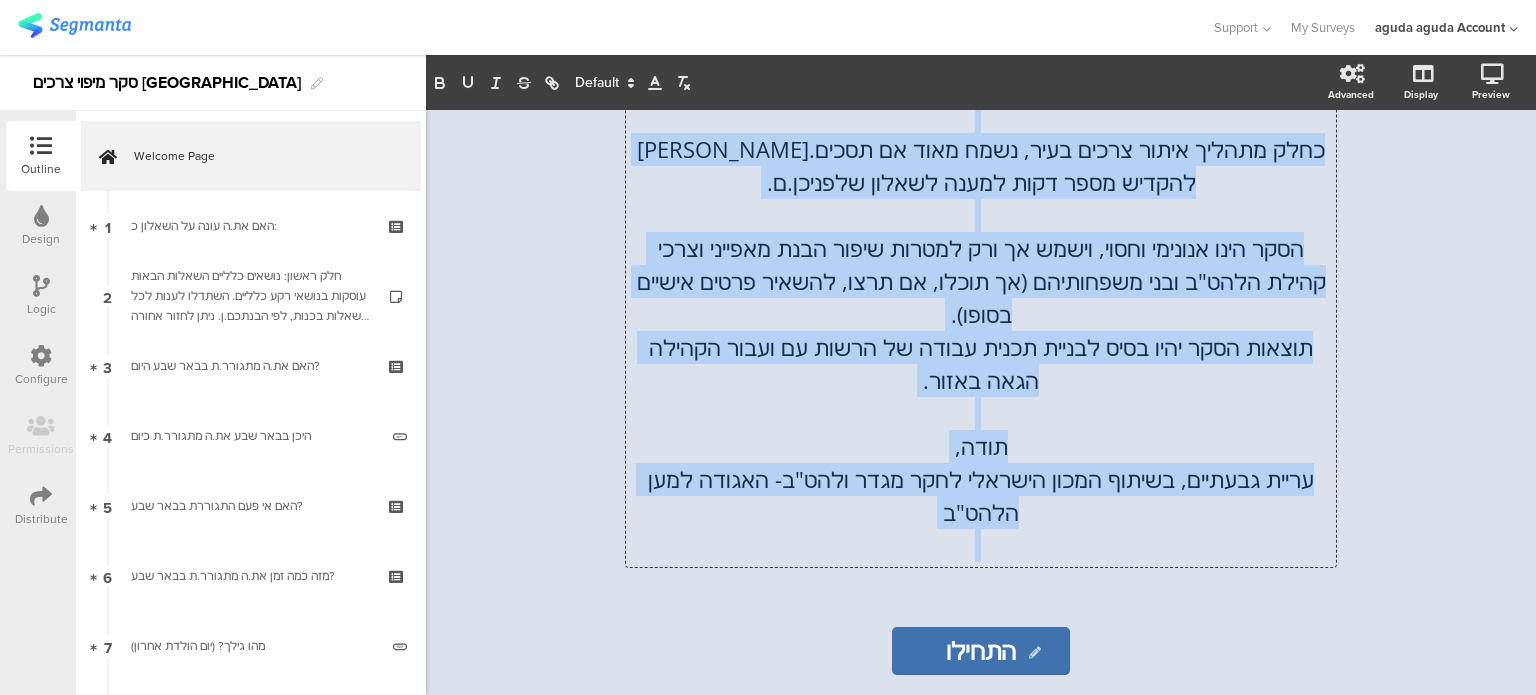 drag, startPoint x: 1088, startPoint y: 316, endPoint x: 807, endPoint y: 633, distance: 423.6154 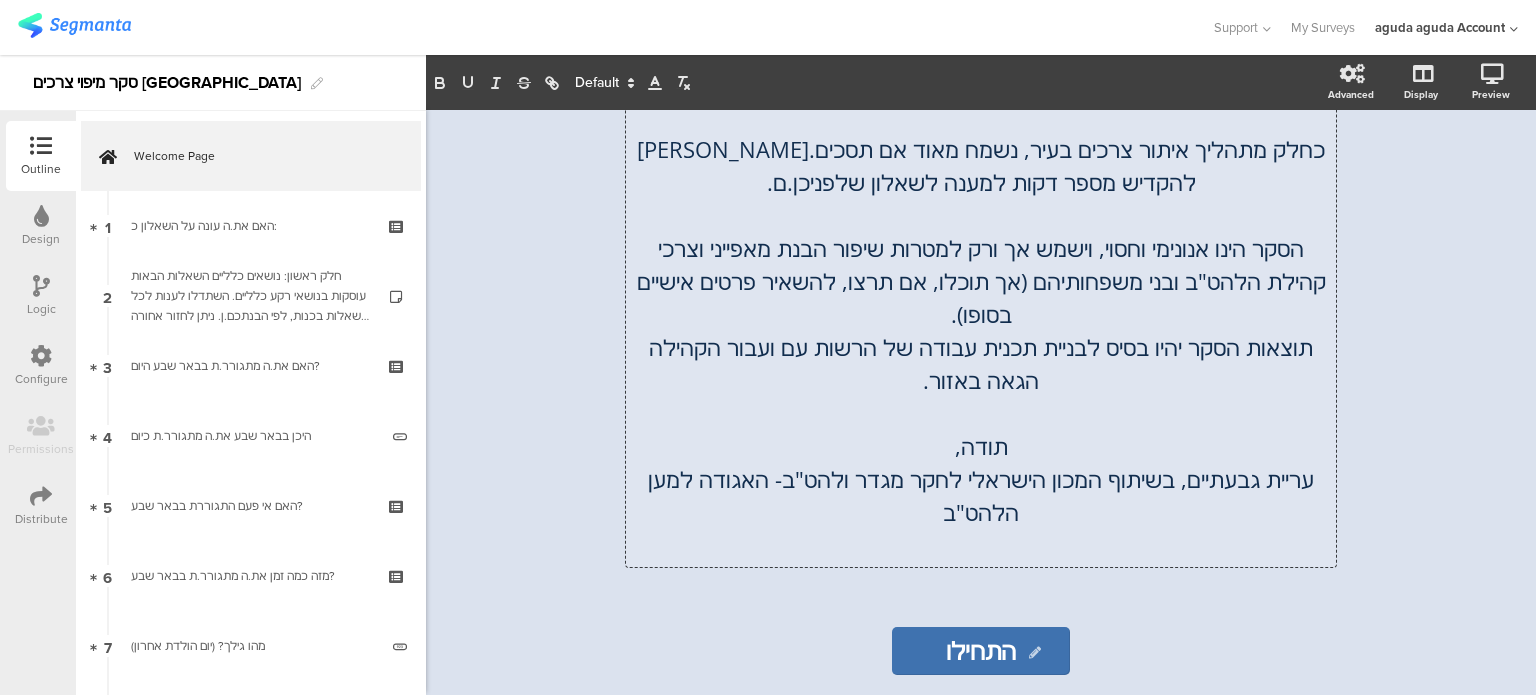 scroll, scrollTop: 248, scrollLeft: 0, axis: vertical 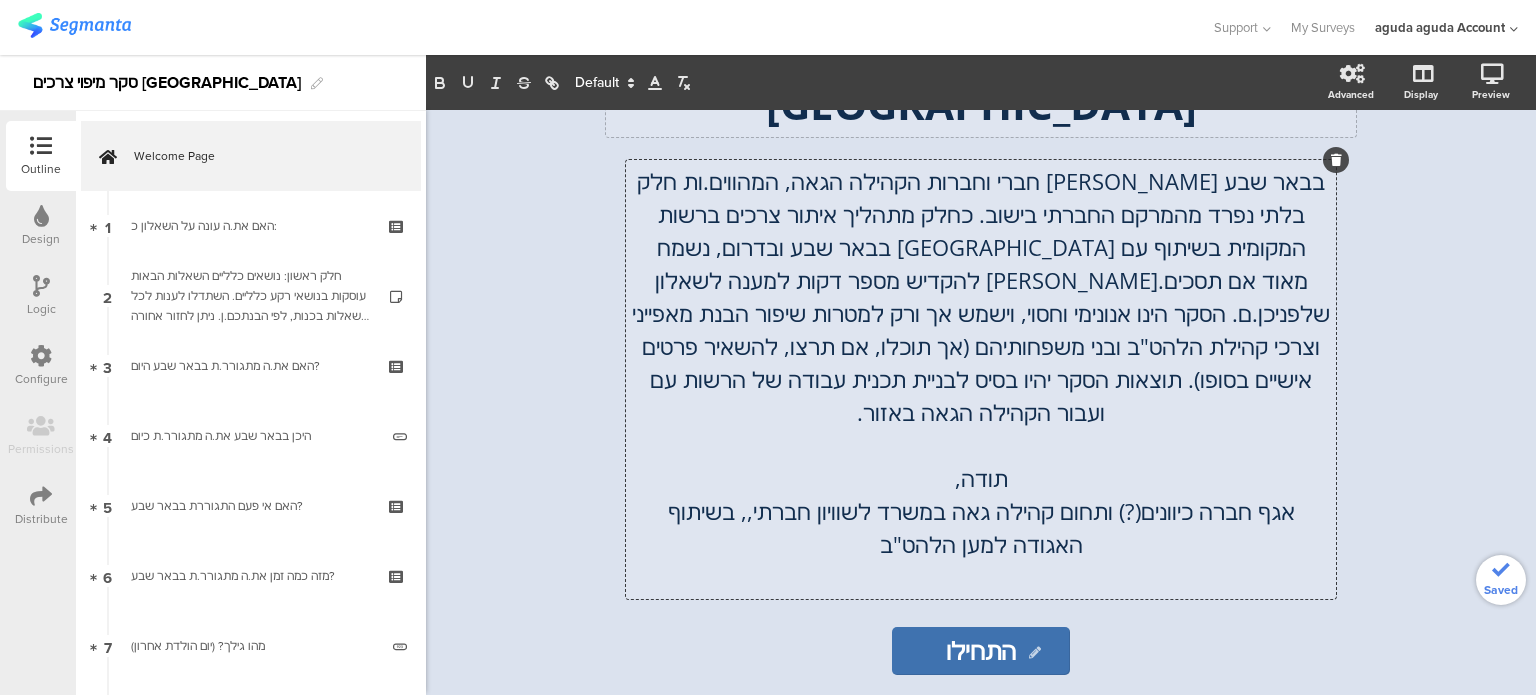click on "אגף חברה כיוונים(?) ותחום קהילה גאה במשרד לשוויון חברתי,, בשיתוף האגודה למען הלהט"ב" 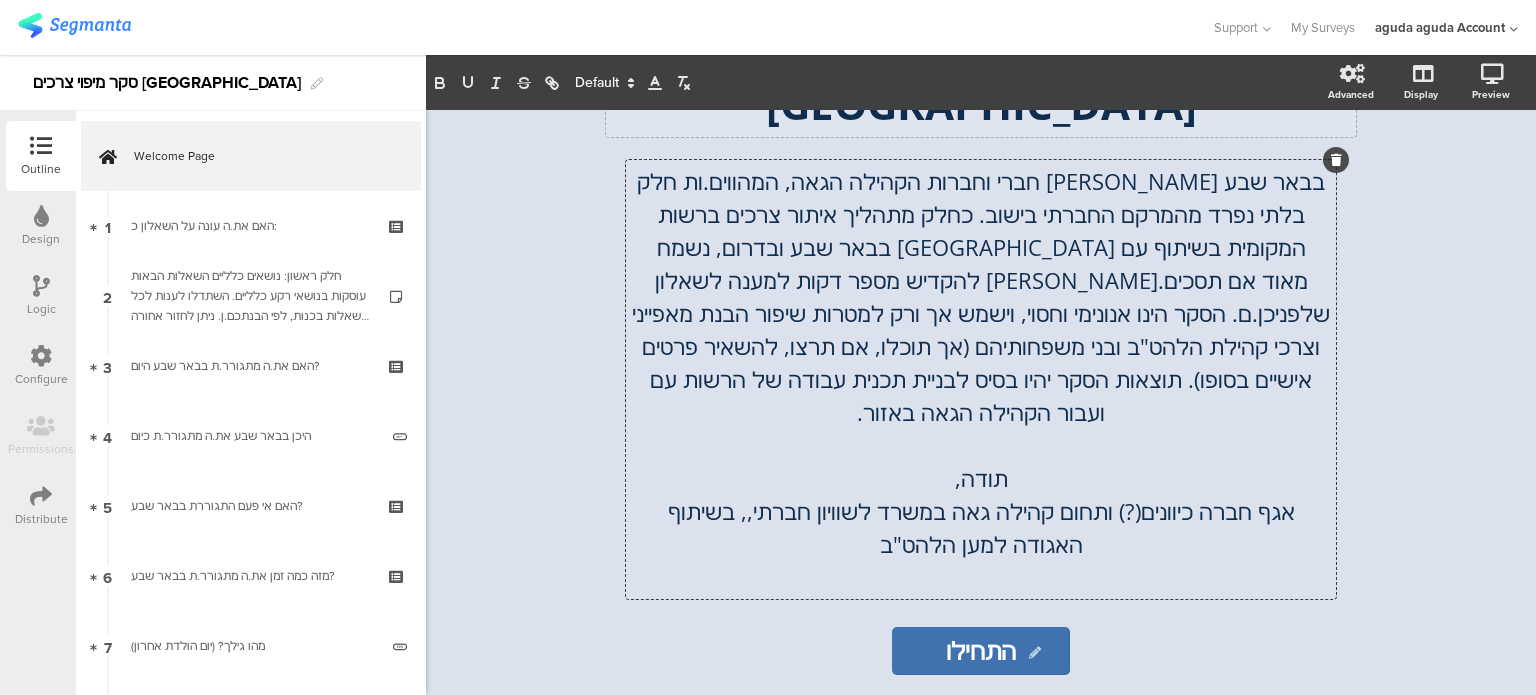 type 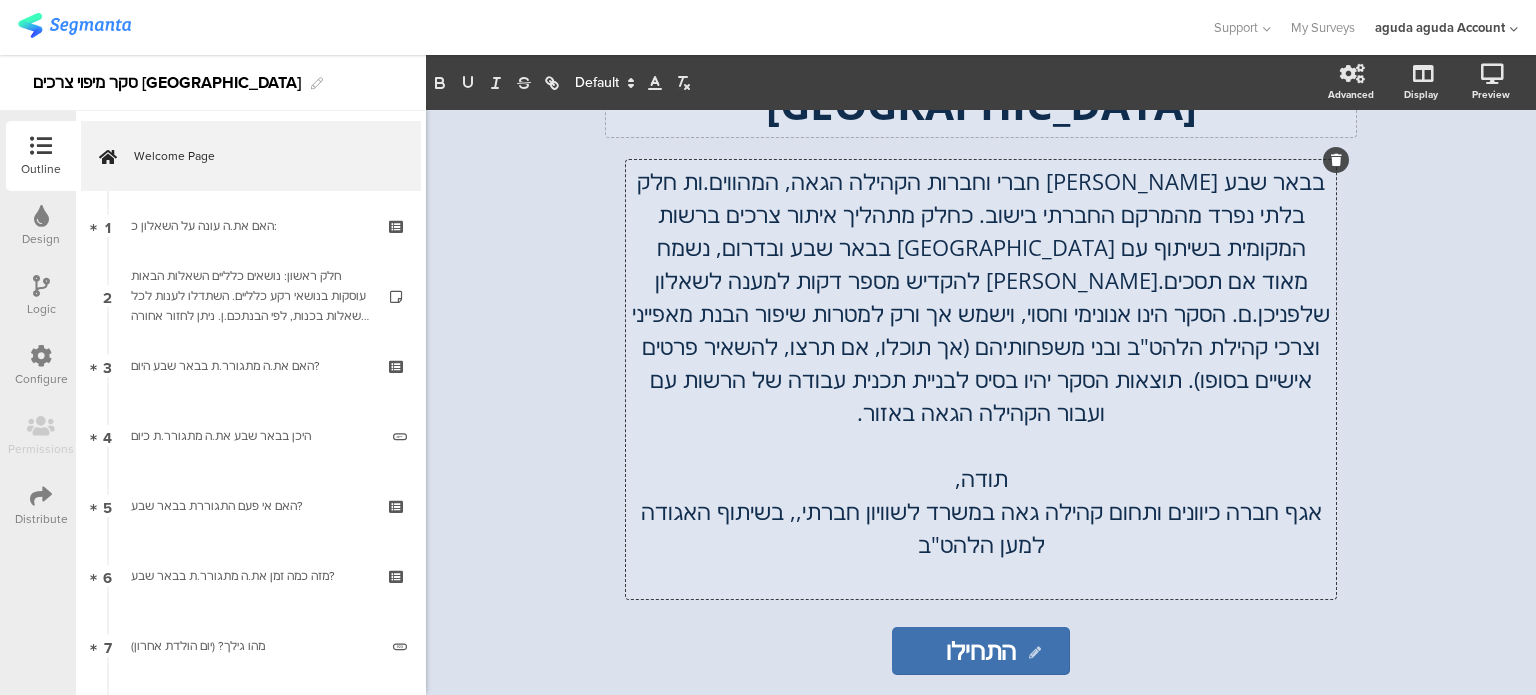 click on "אגף חברה כיוונים ותחום קהילה גאה במשרד לשוויון חברתי,, בשיתוף האגודה למען הלהט"ב" 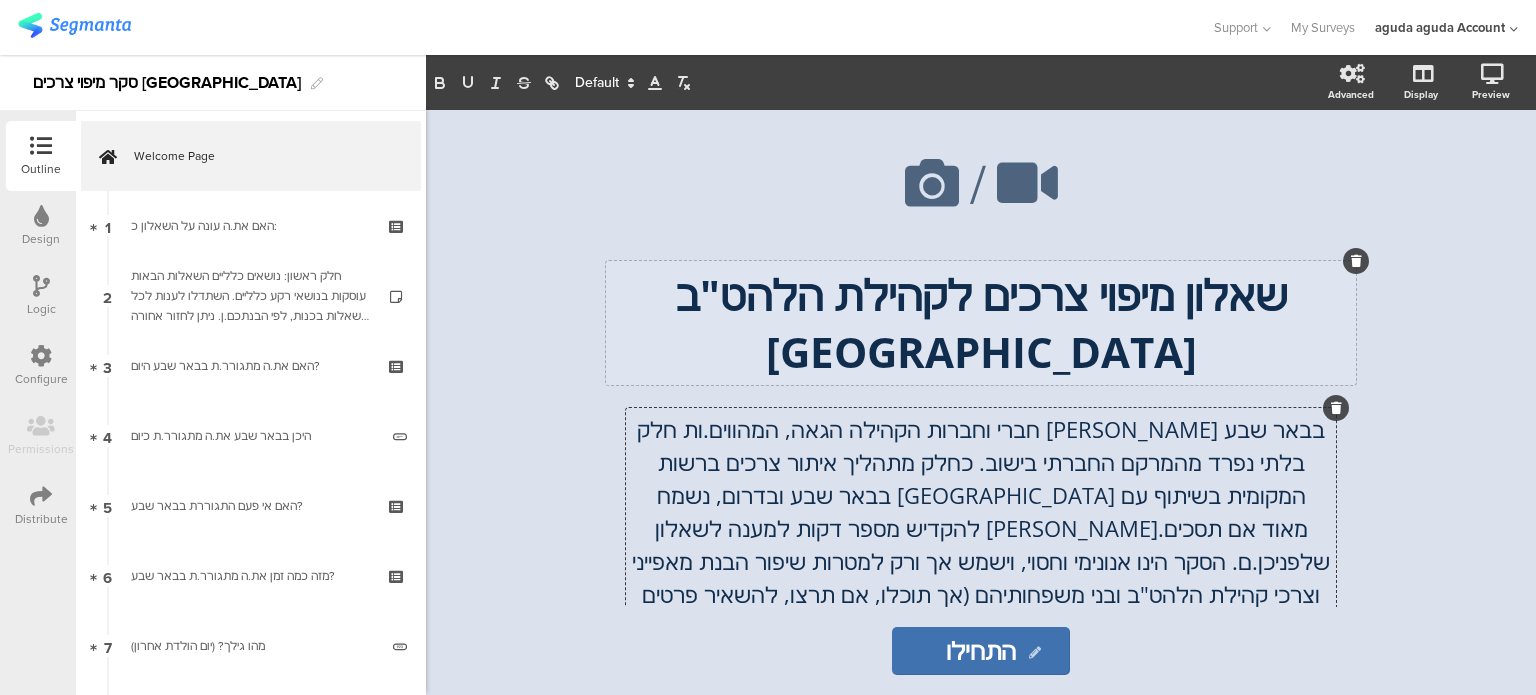 scroll, scrollTop: 100, scrollLeft: 0, axis: vertical 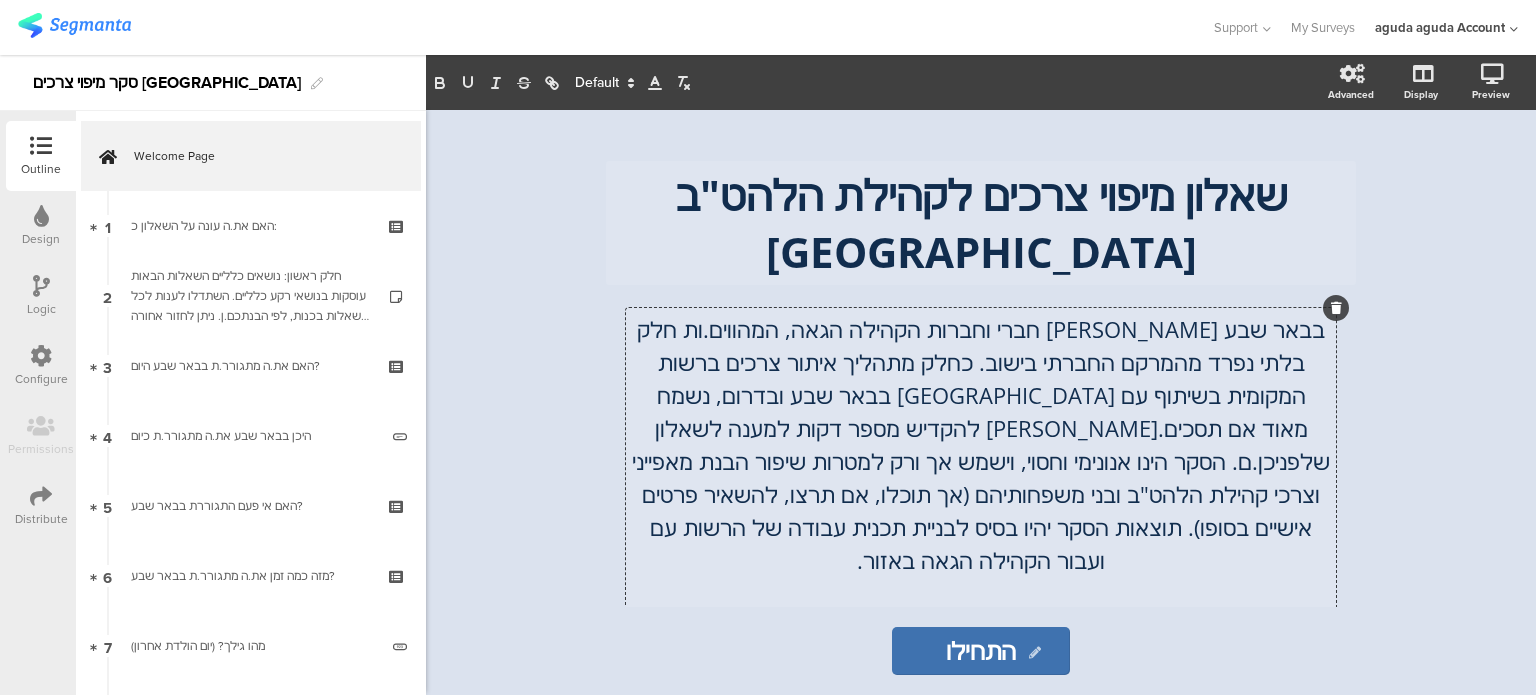 click on "בבאר שבע [PERSON_NAME] חברי וחברות הקהילה הגאה, המהווים.ות חלק בלתי נפרד מהמרקם החברתי בישוב. כחלק מתהליך איתור צרכים ברשות המקומית בשיתוף עם [GEOGRAPHIC_DATA] בבאר שבע ובדרום, נשמח מאוד אם תסכים.[PERSON_NAME] להקדיש מספר דקות למענה לשאלון שלפניכן.ם. הסקר הינו אנונימי וחסוי, וישמש אך ורק למטרות שיפור הבנת מאפייני וצרכי קהילת הלהט"ב ובני משפחותיהם (אך תוכלו, אם תרצו, להשאיר פרטים אישיים בסופו). תוצאות הסקר יהיו בסיס לבניית תכנית עבודה של הרשות עם ועבור הקהילה הגאה באזור." 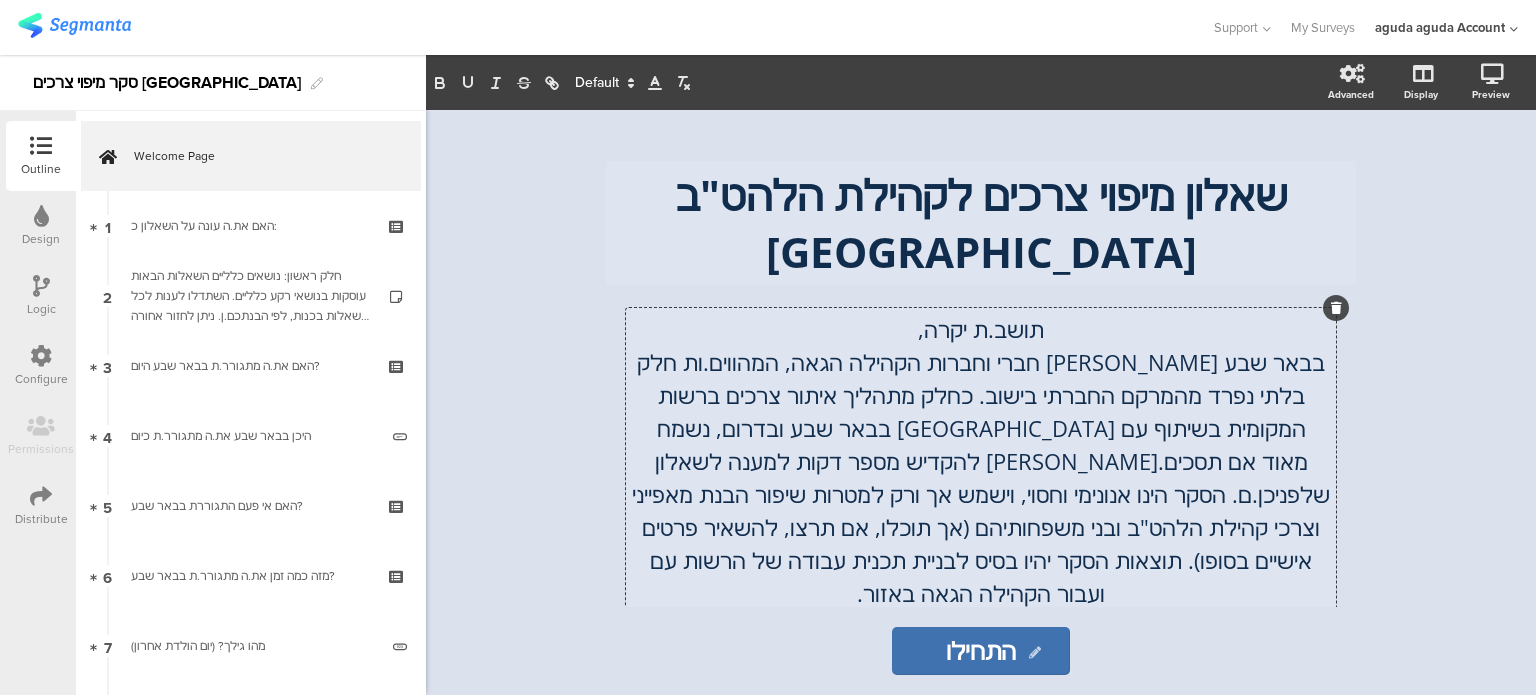 click on "בבאר שבע [PERSON_NAME] חברי וחברות הקהילה הגאה, המהווים.ות חלק בלתי נפרד מהמרקם החברתי בישוב. כחלק מתהליך איתור צרכים ברשות המקומית בשיתוף עם [GEOGRAPHIC_DATA] בבאר שבע ובדרום, נשמח מאוד אם תסכים.[PERSON_NAME] להקדיש מספר דקות למענה לשאלון שלפניכן.ם. הסקר הינו אנונימי וחסוי, וישמש אך ורק למטרות שיפור הבנת מאפייני וצרכי קהילת הלהט"ב ובני משפחותיהם (אך תוכלו, אם תרצו, להשאיר פרטים אישיים בסופו). תוצאות הסקר יהיו בסיס לבניית תכנית עבודה של הרשות עם ועבור הקהילה הגאה באזור." 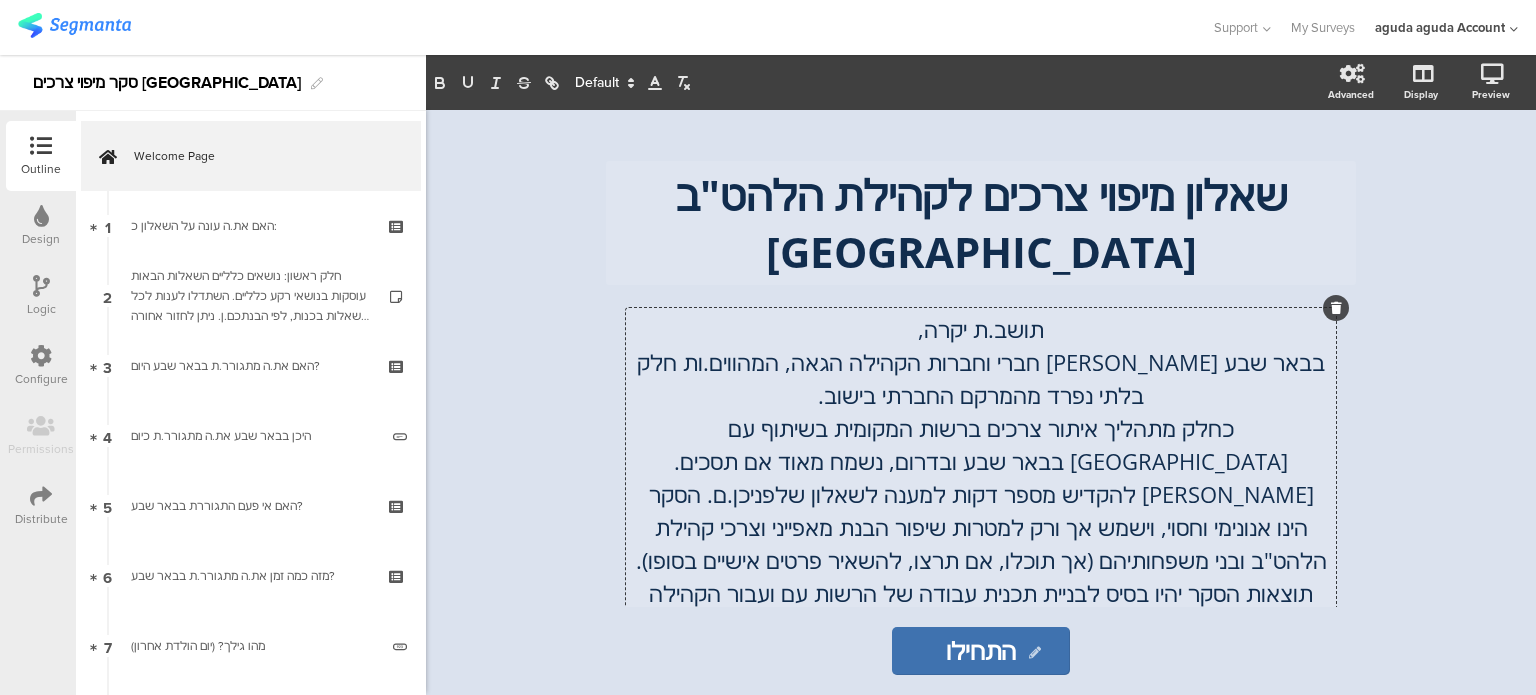 click on "כחלק מתהליך איתור צרכים ברשות המקומית בשיתוף עם [GEOGRAPHIC_DATA] בבאר שבע ובדרום, נשמח מאוד אם תסכים.[PERSON_NAME] להקדיש מספר דקות למענה לשאלון שלפניכן.ם. הסקר הינו אנונימי וחסוי, וישמש אך ורק למטרות שיפור הבנת מאפייני וצרכי קהילת הלהט"ב ובני משפחותיהם (אך תוכלו, אם תרצו, להשאיר פרטים אישיים בסופו). תוצאות הסקר יהיו בסיס לבניית תכנית עבודה של הרשות עם ועבור הקהילה הגאה באזור." 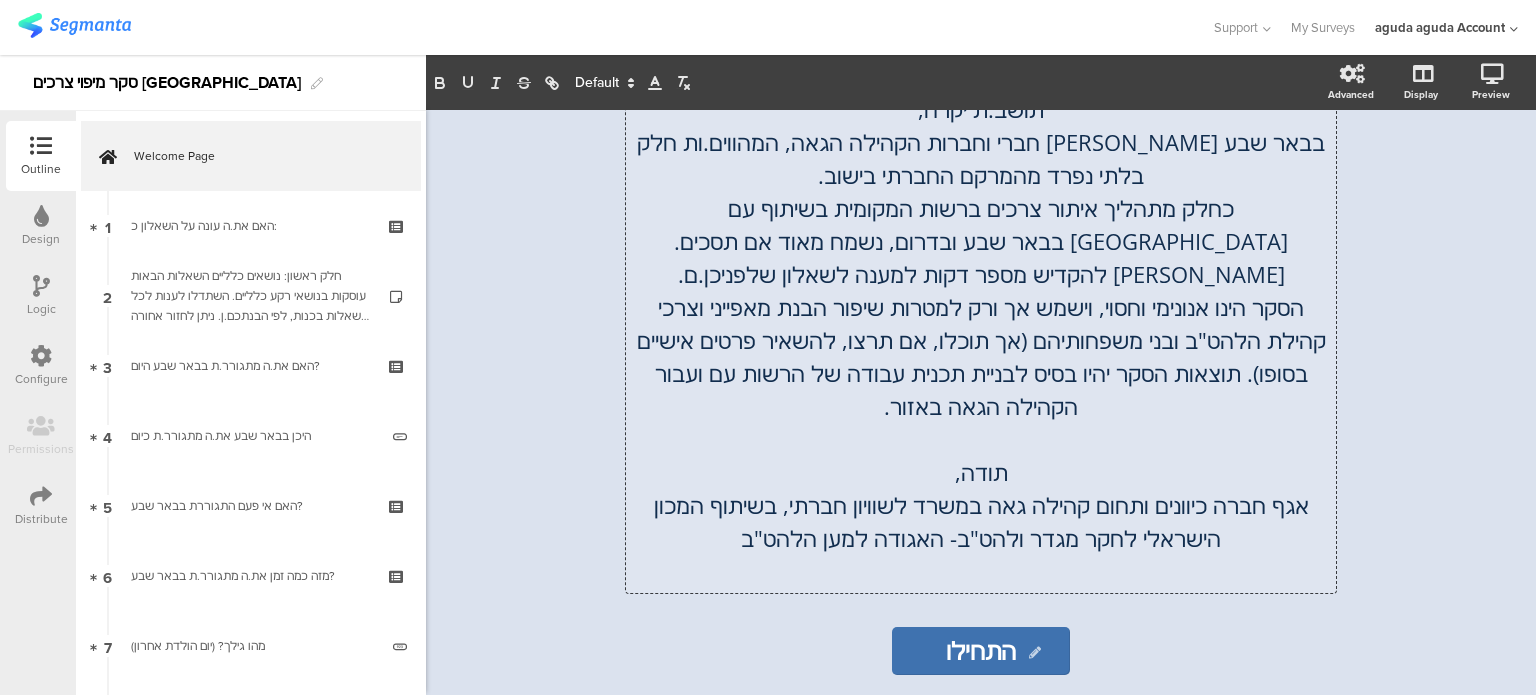 scroll, scrollTop: 347, scrollLeft: 0, axis: vertical 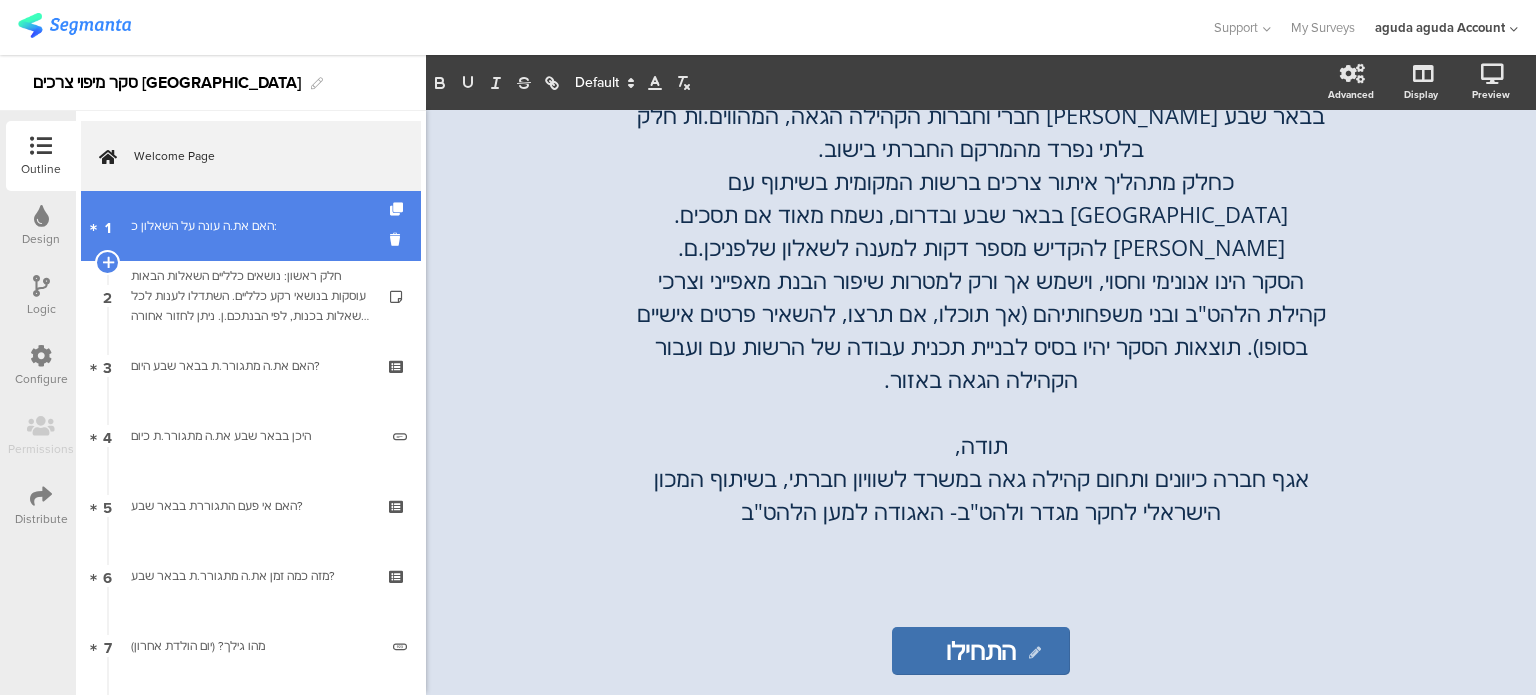 click on "1
האם את.ה עונה על השאלון כ:" at bounding box center (251, 226) 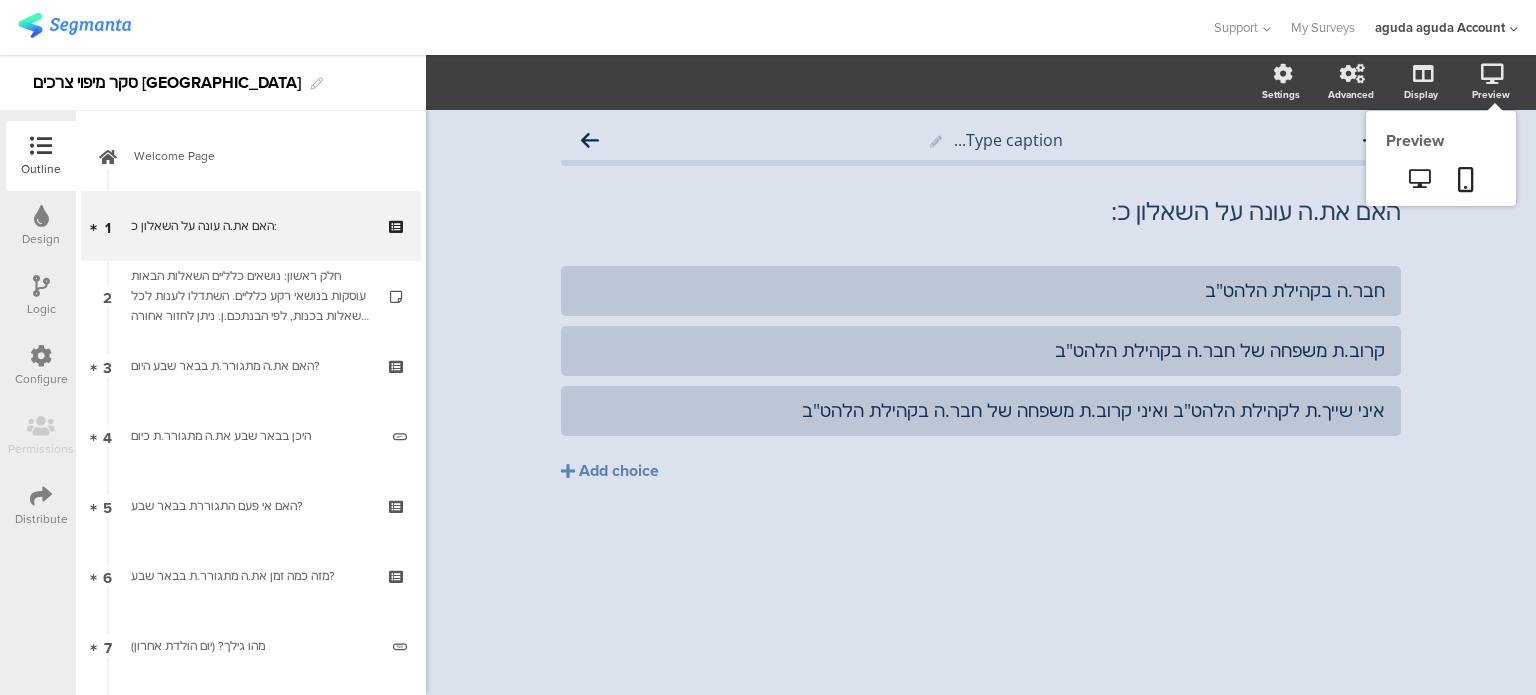 click 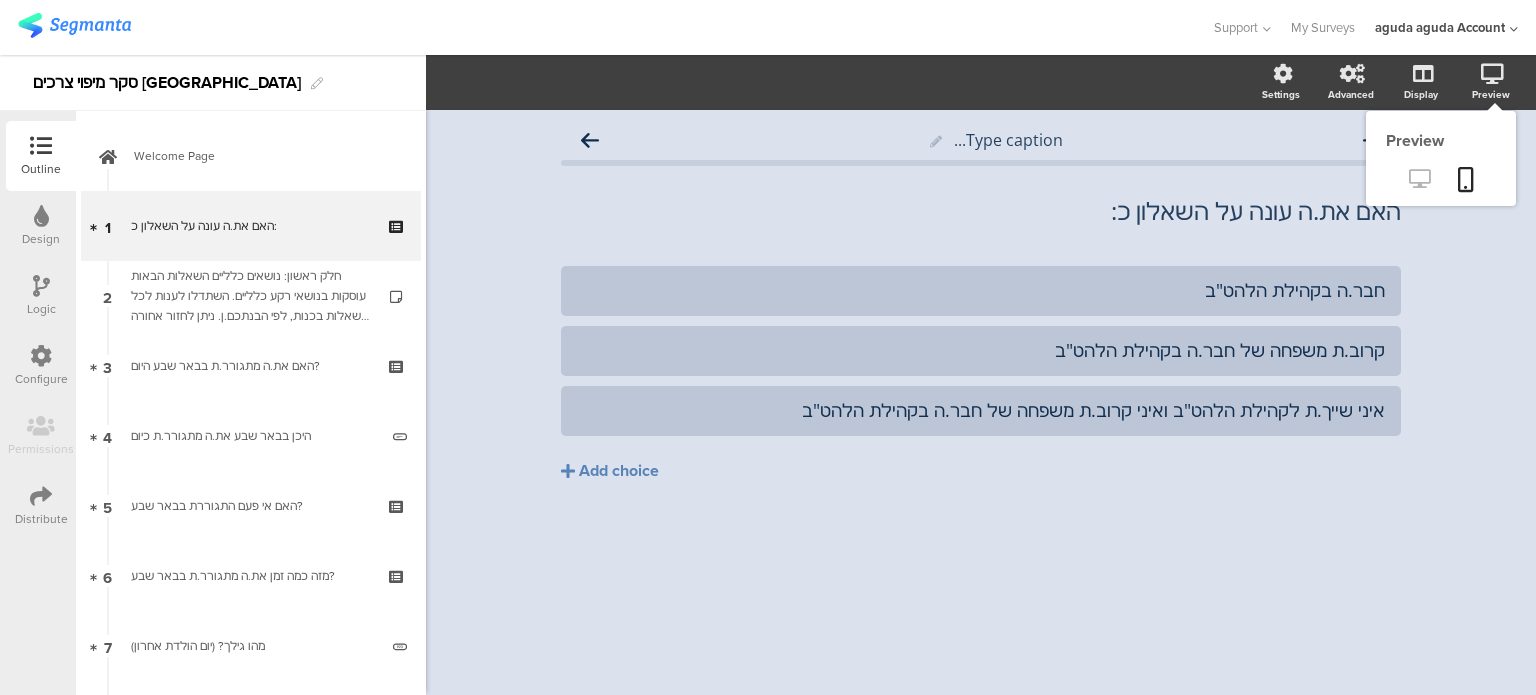 click 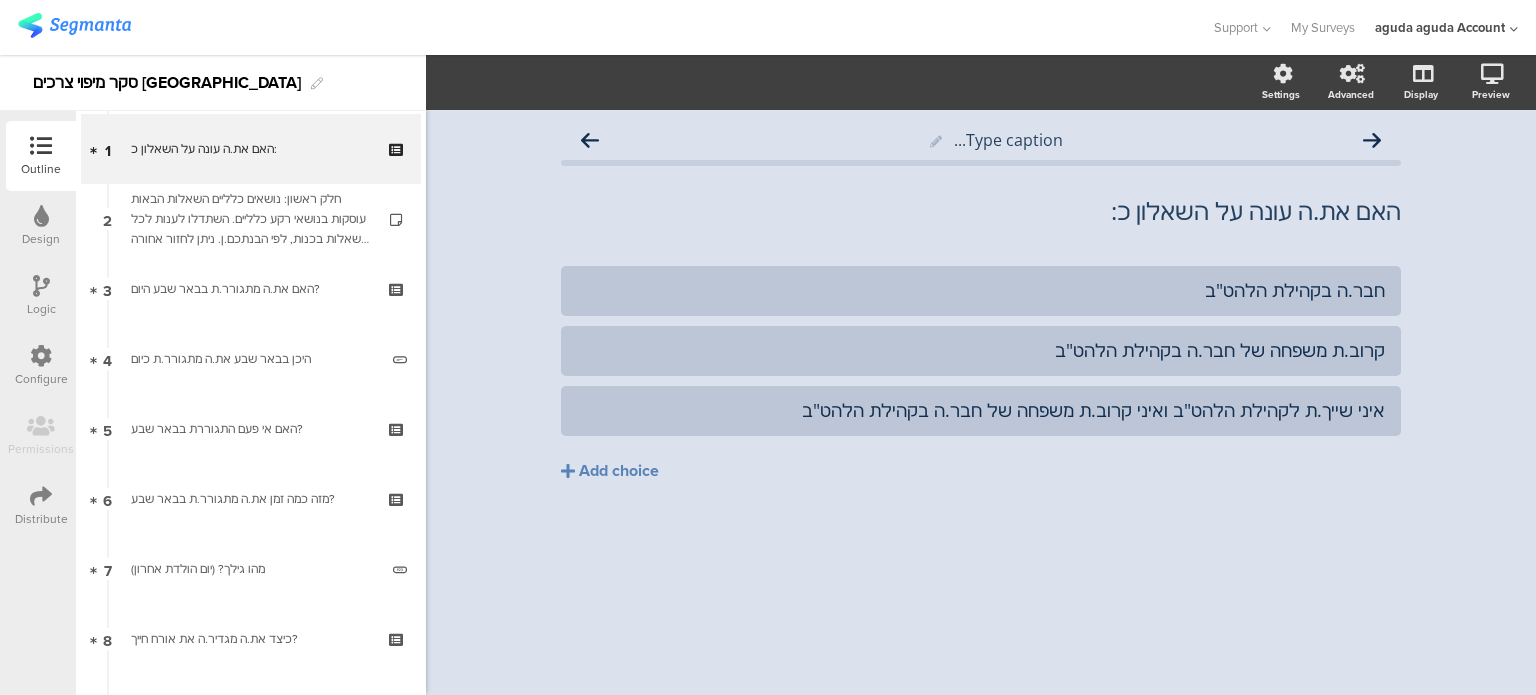scroll, scrollTop: 0, scrollLeft: 0, axis: both 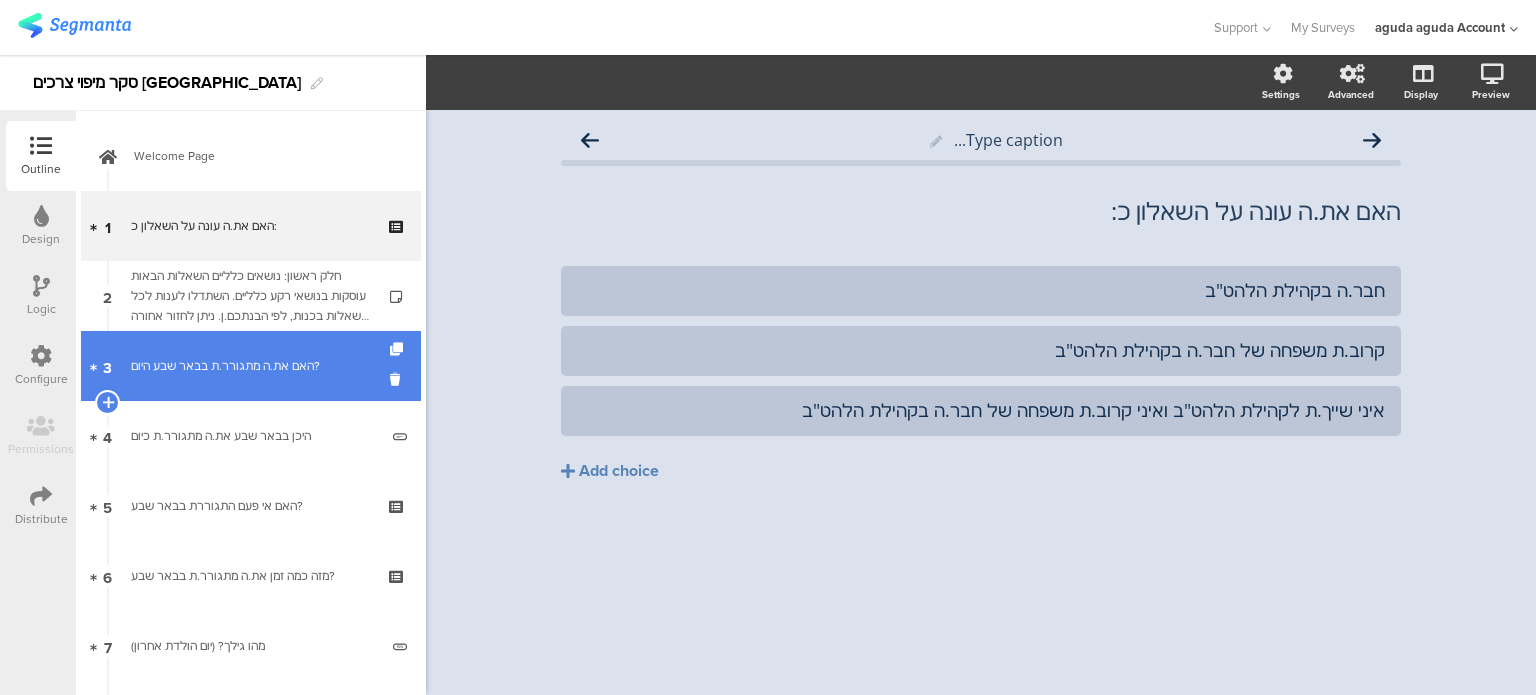 click on "האם את.ה מתגורר.ת בבאר שבע היום?" at bounding box center [250, 366] 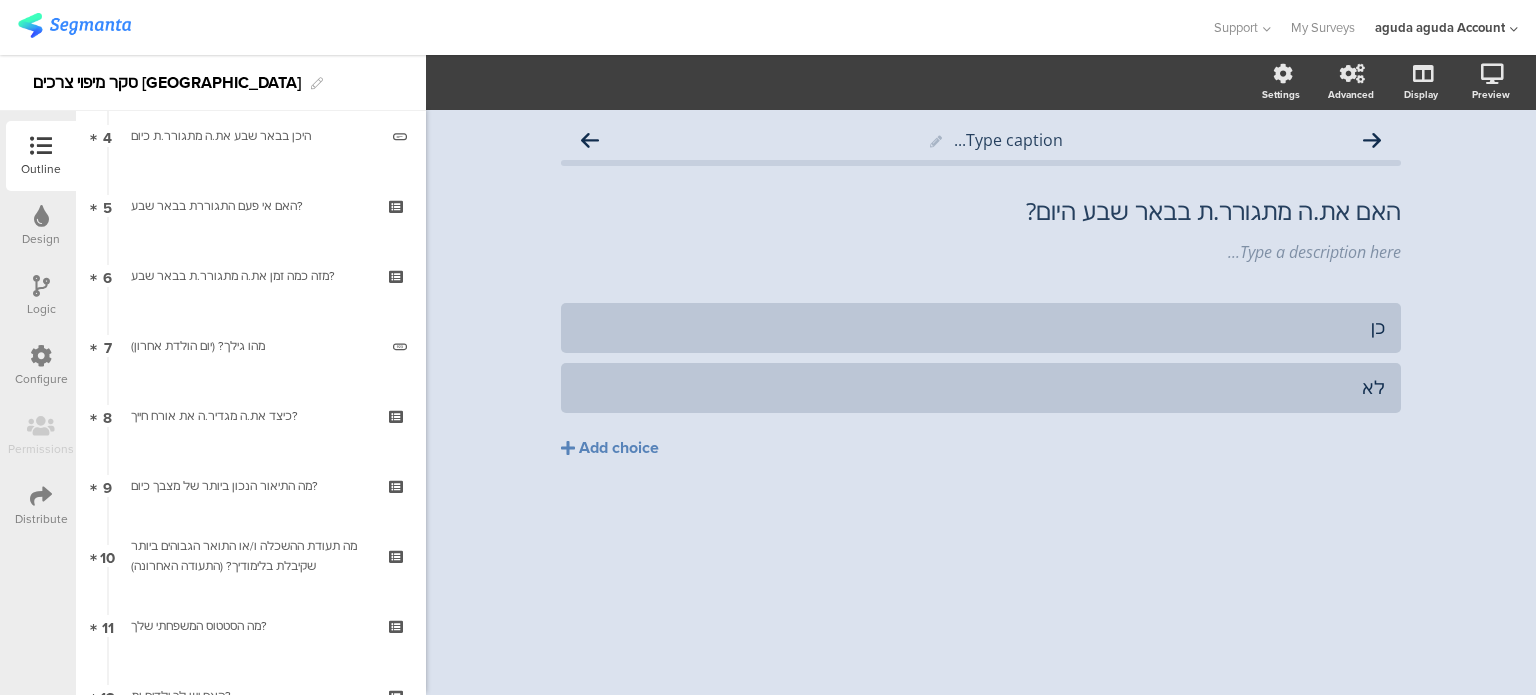 scroll, scrollTop: 0, scrollLeft: 0, axis: both 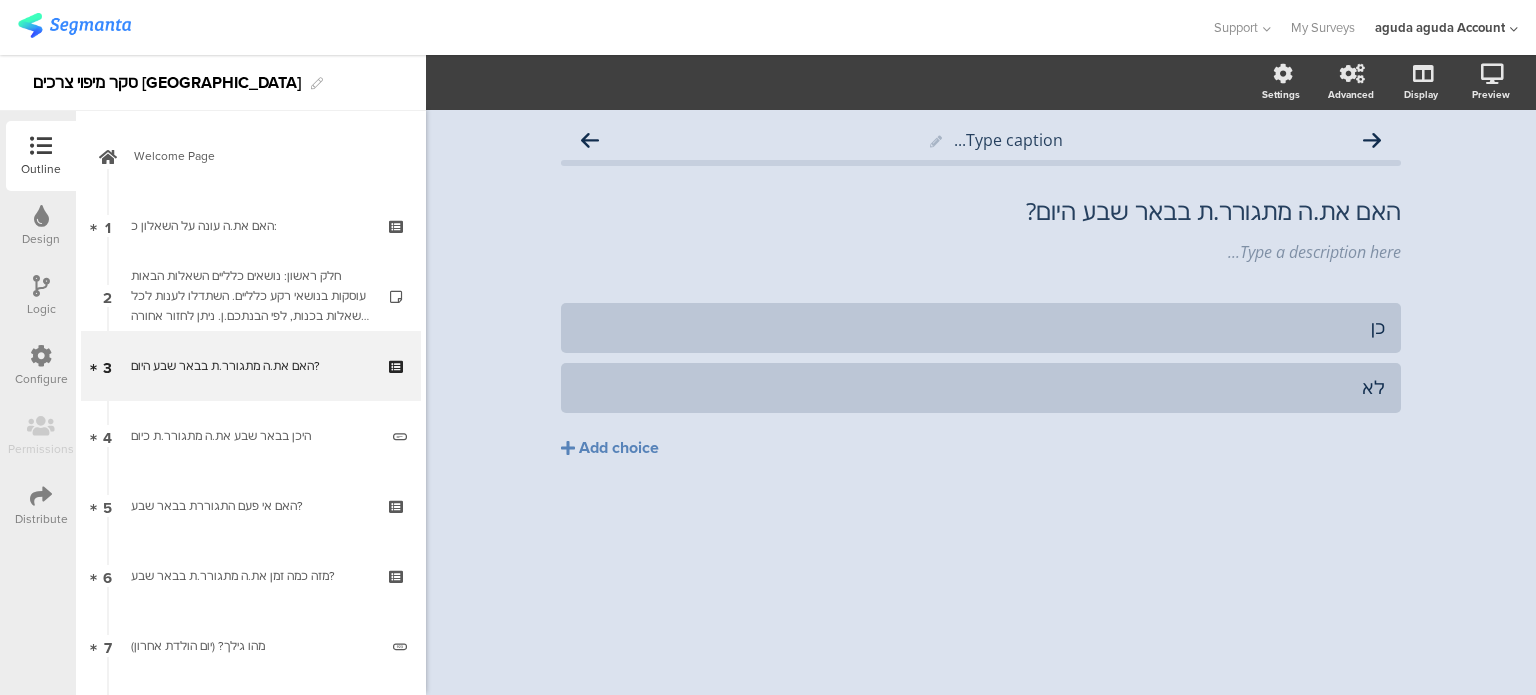 click on "Logic" at bounding box center [41, 309] 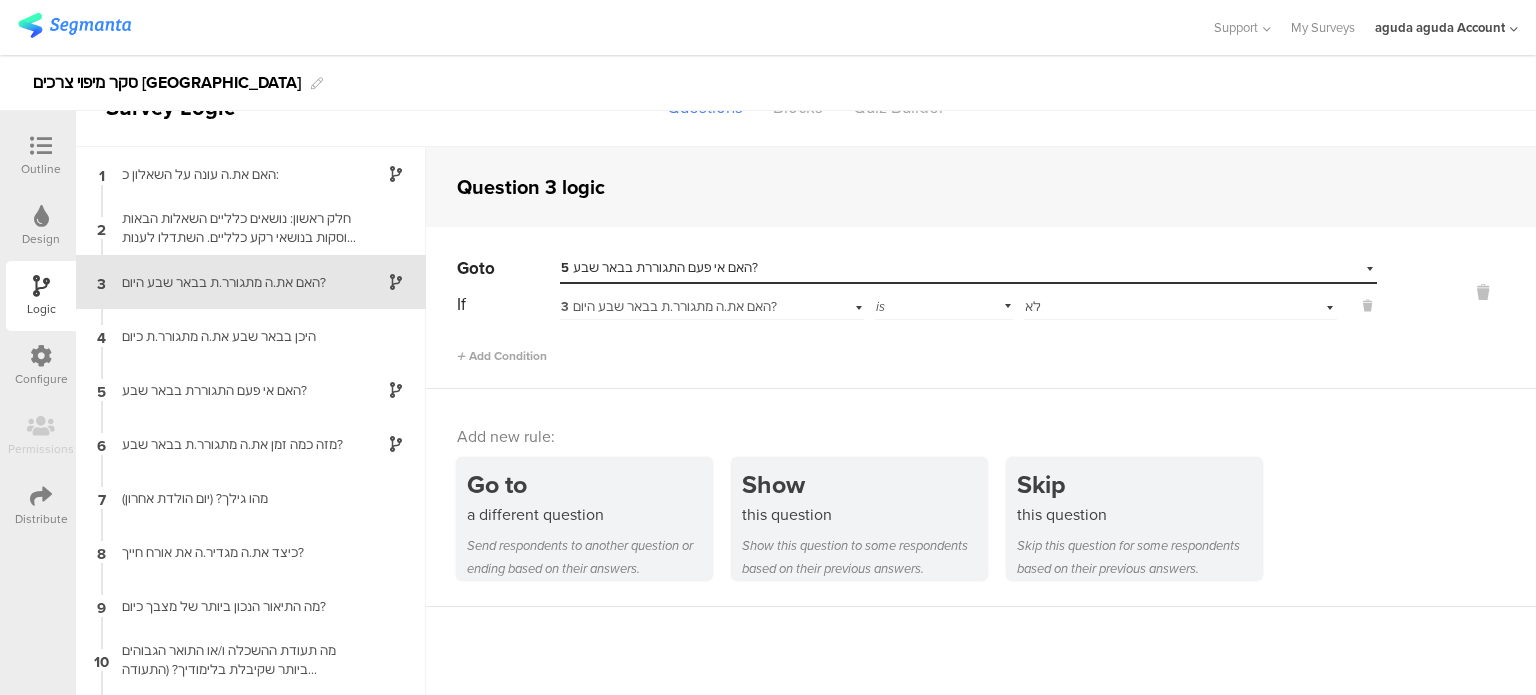 scroll, scrollTop: 80, scrollLeft: 0, axis: vertical 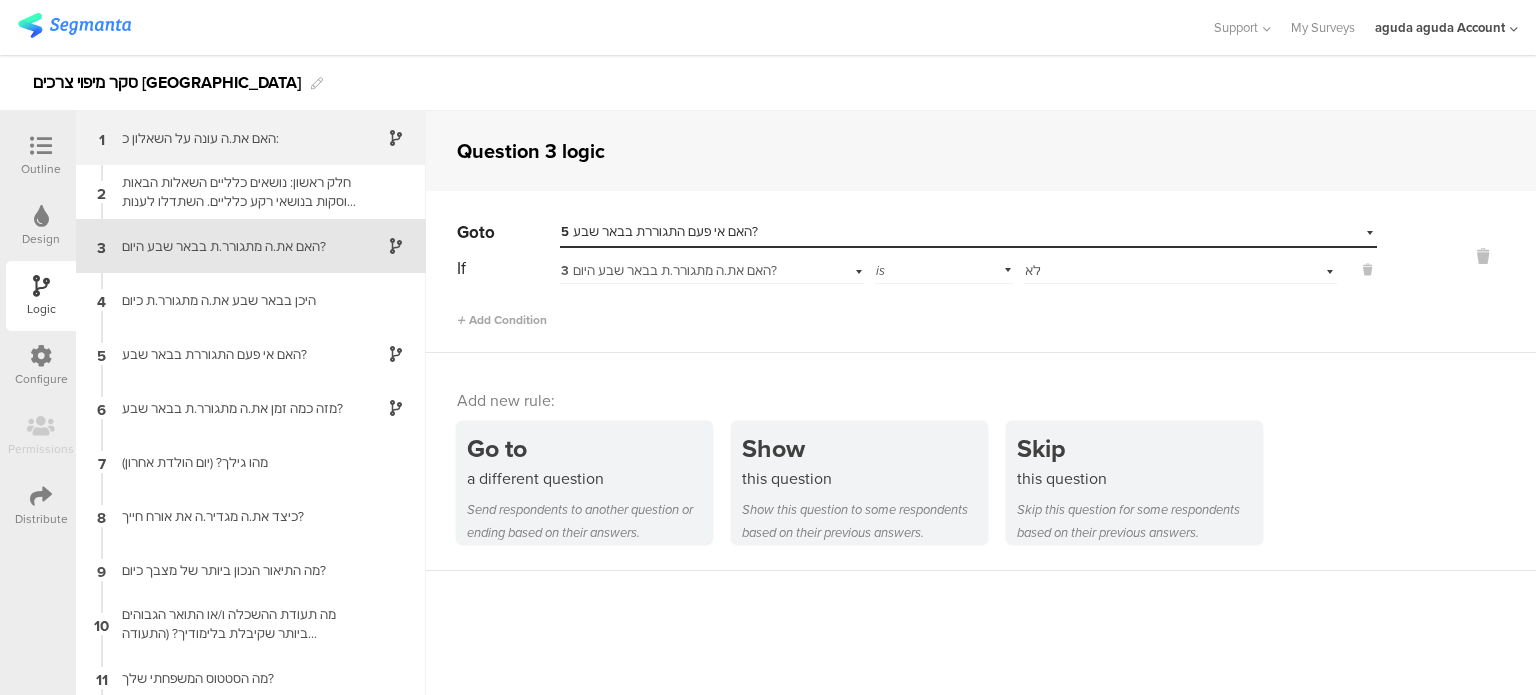 click at bounding box center (396, 138) 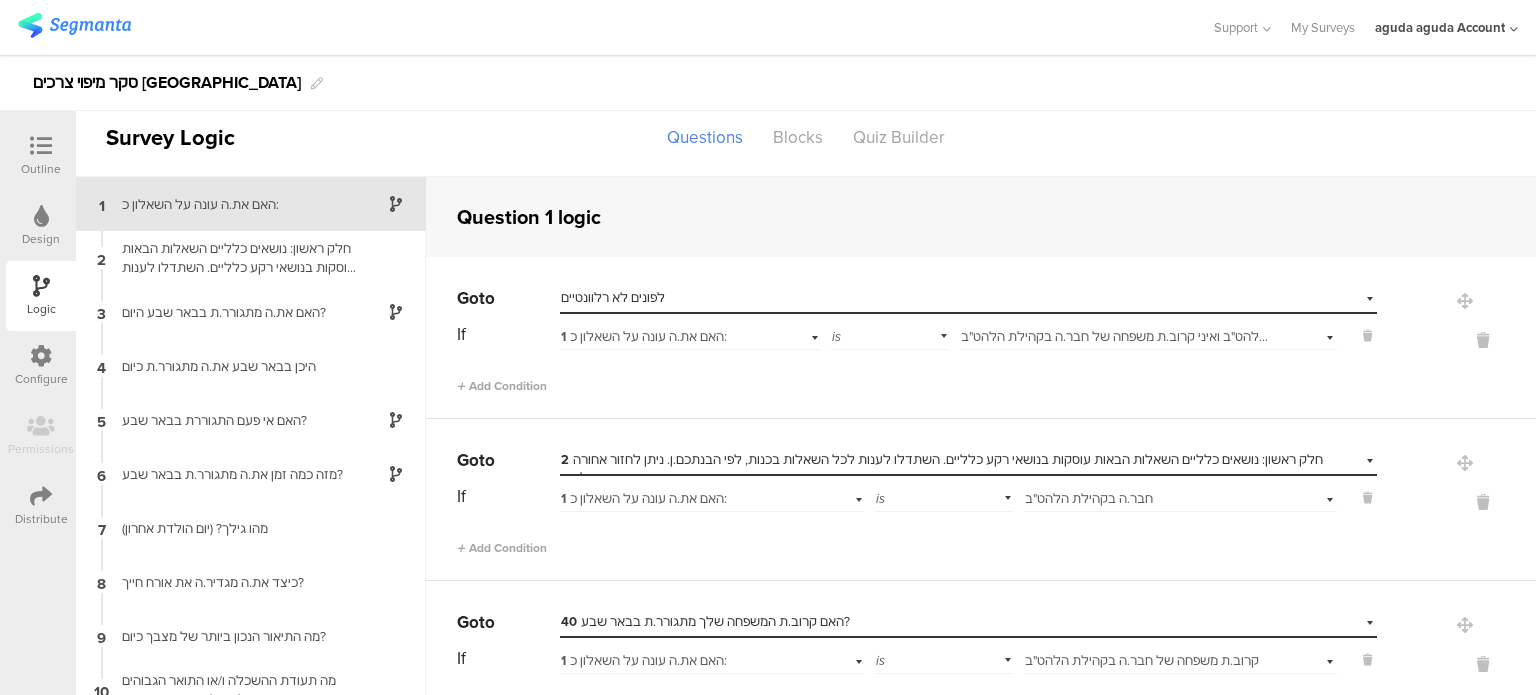 scroll, scrollTop: 0, scrollLeft: 0, axis: both 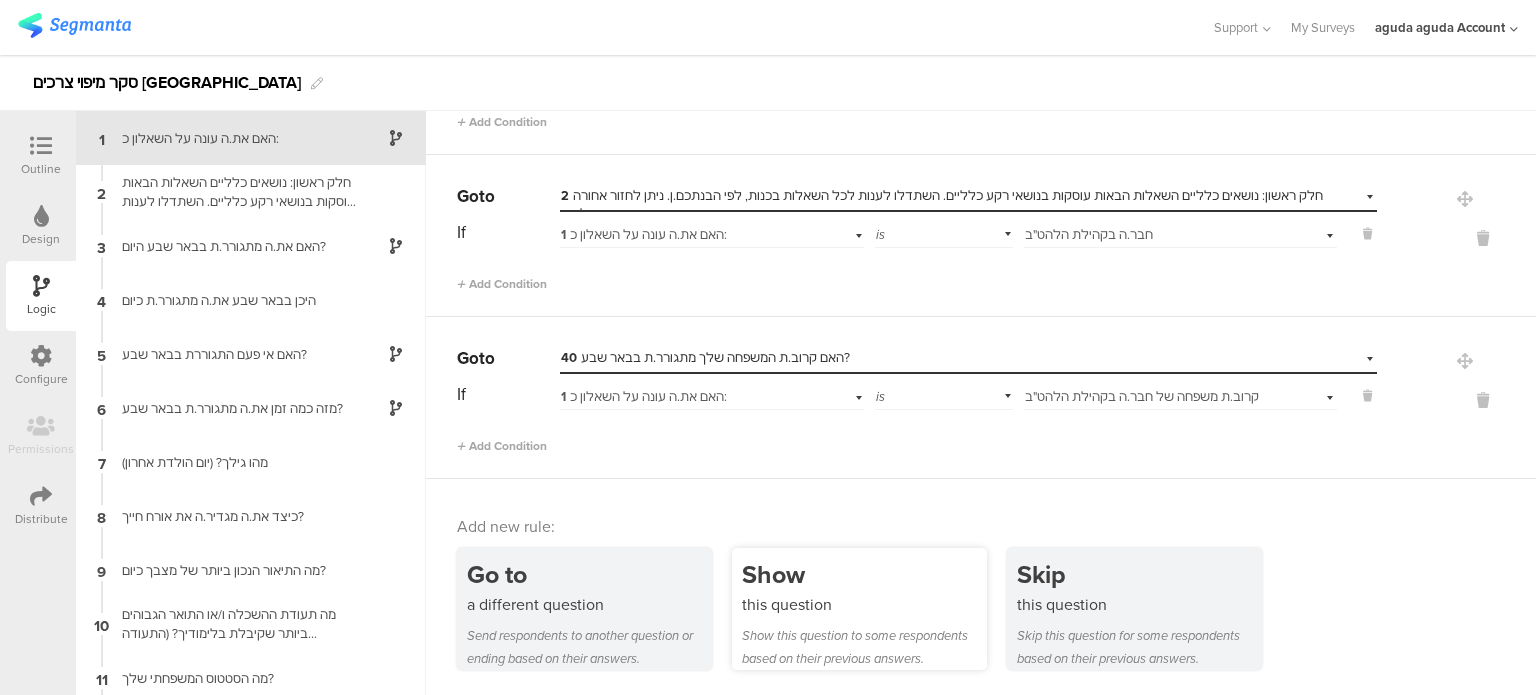 click on "Show this question to some respondents based on their previous answers." at bounding box center [864, 647] 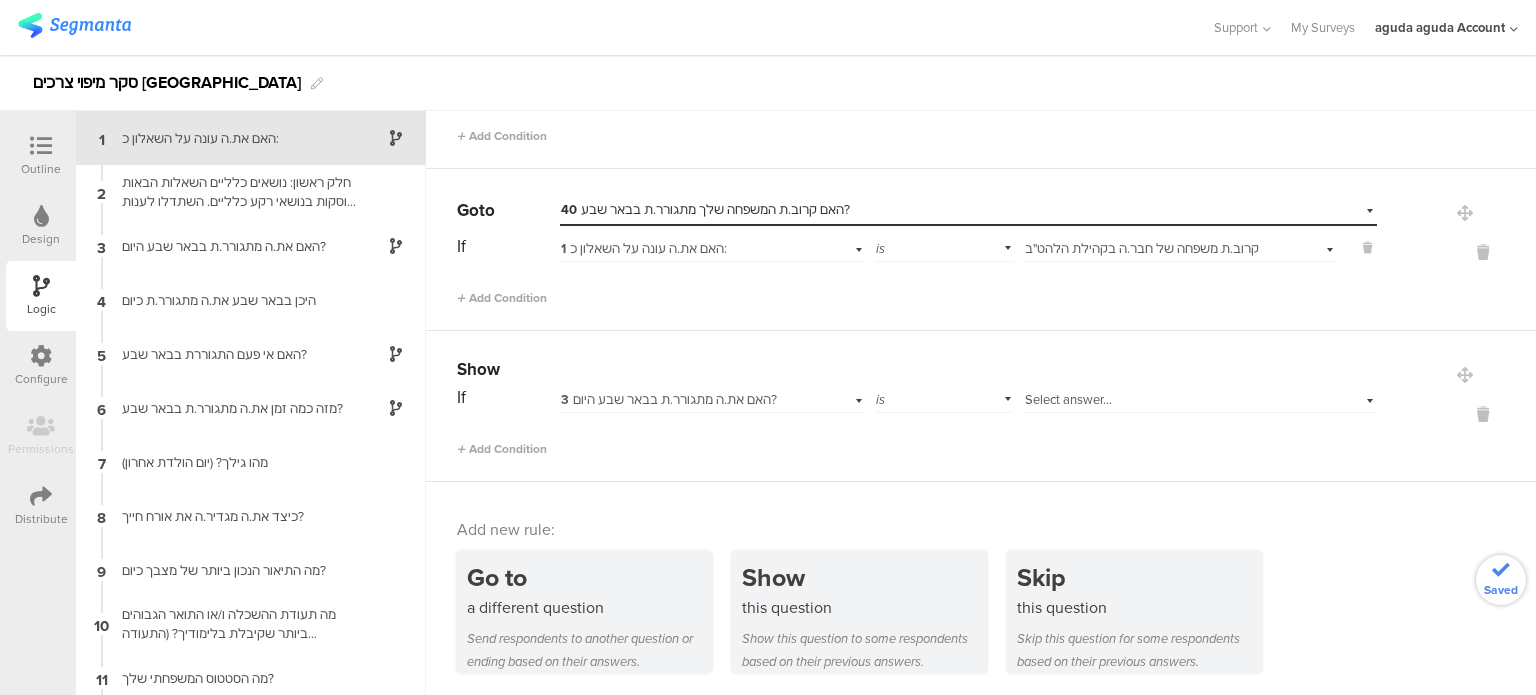 scroll, scrollTop: 348, scrollLeft: 0, axis: vertical 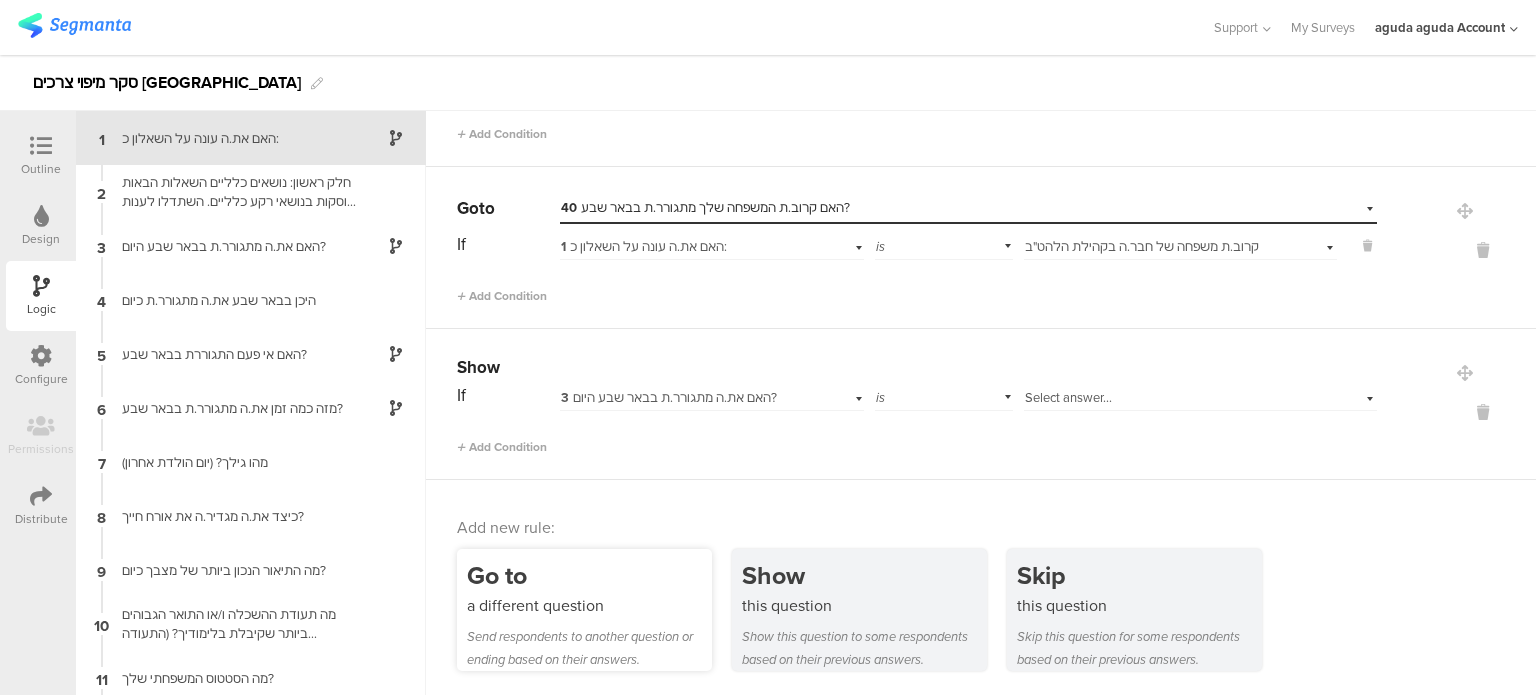 click on "Send respondents to another question or ending based on their answers." at bounding box center [589, 648] 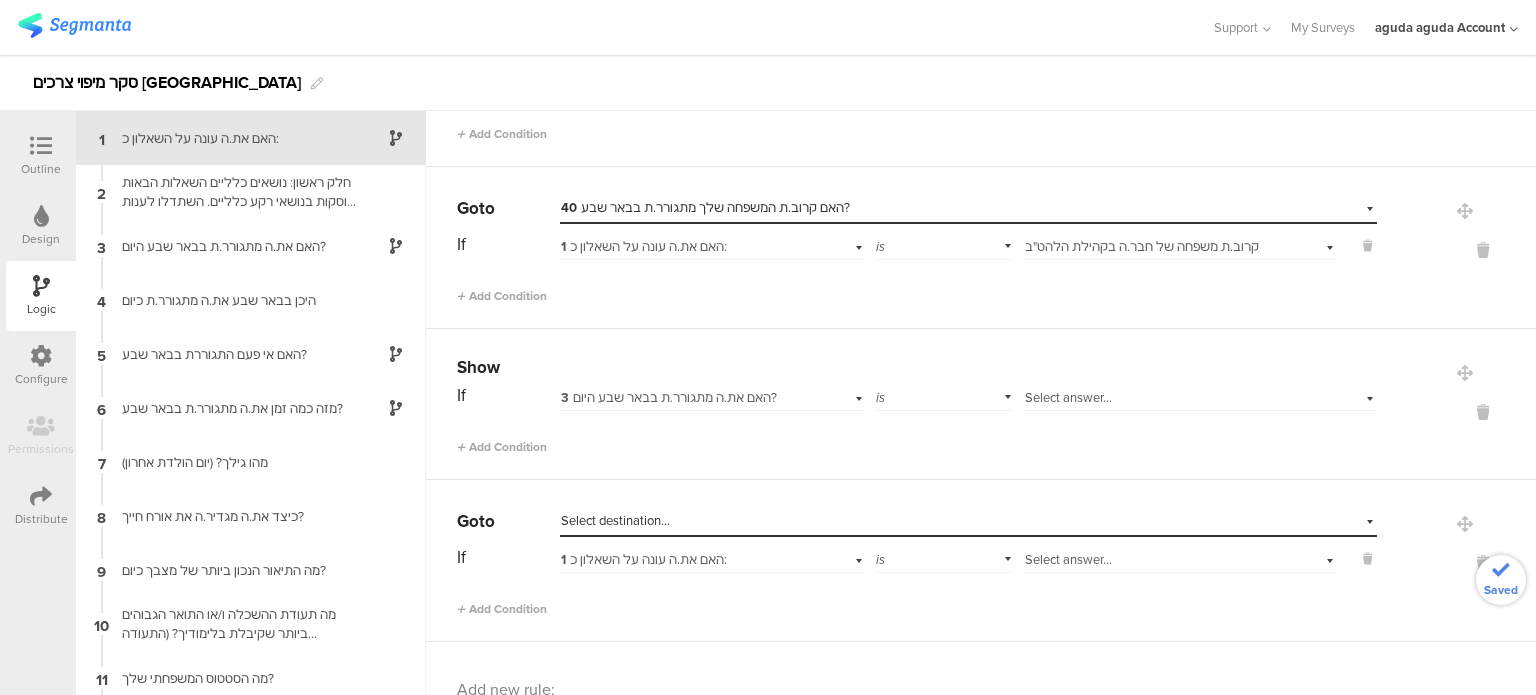 scroll, scrollTop: 509, scrollLeft: 0, axis: vertical 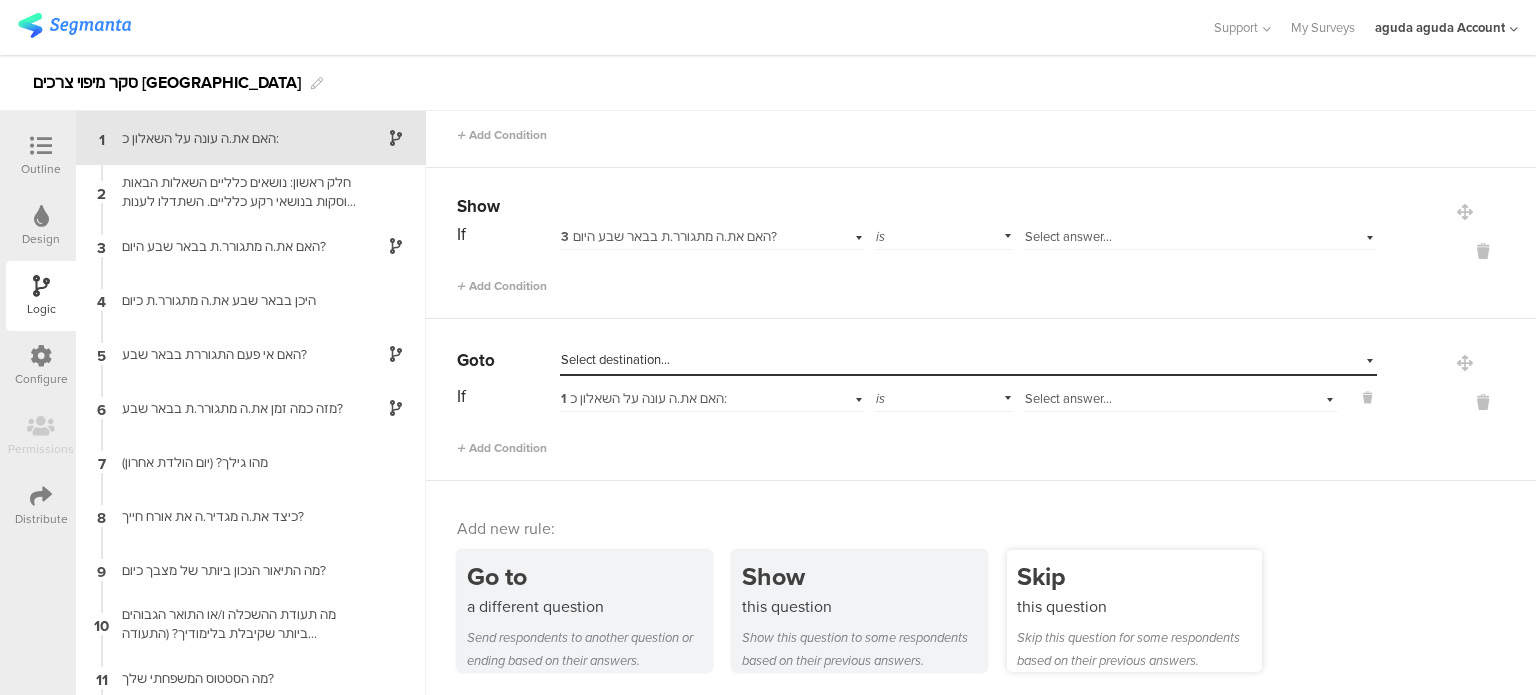click on "Skip
this question
Skip this question for some respondents based on their previous answers." at bounding box center [1134, 611] 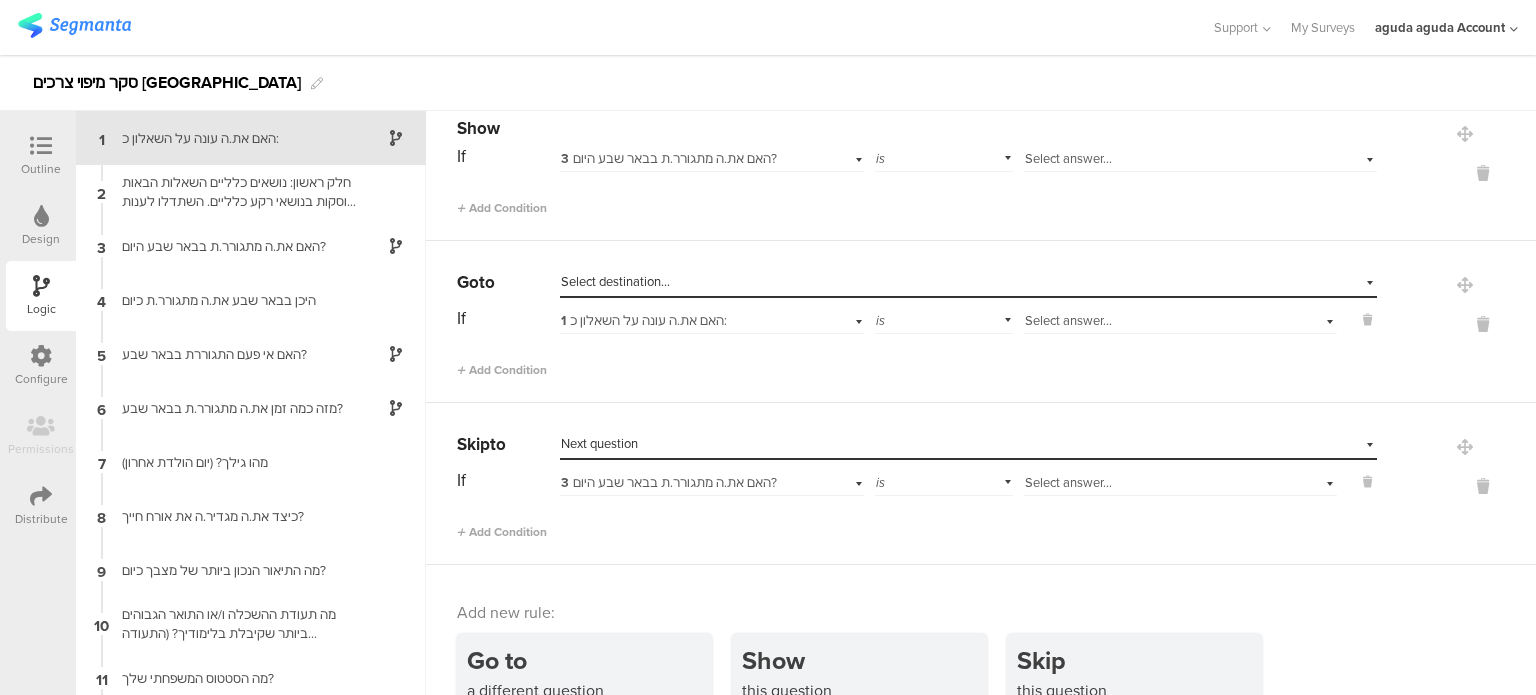 scroll, scrollTop: 671, scrollLeft: 0, axis: vertical 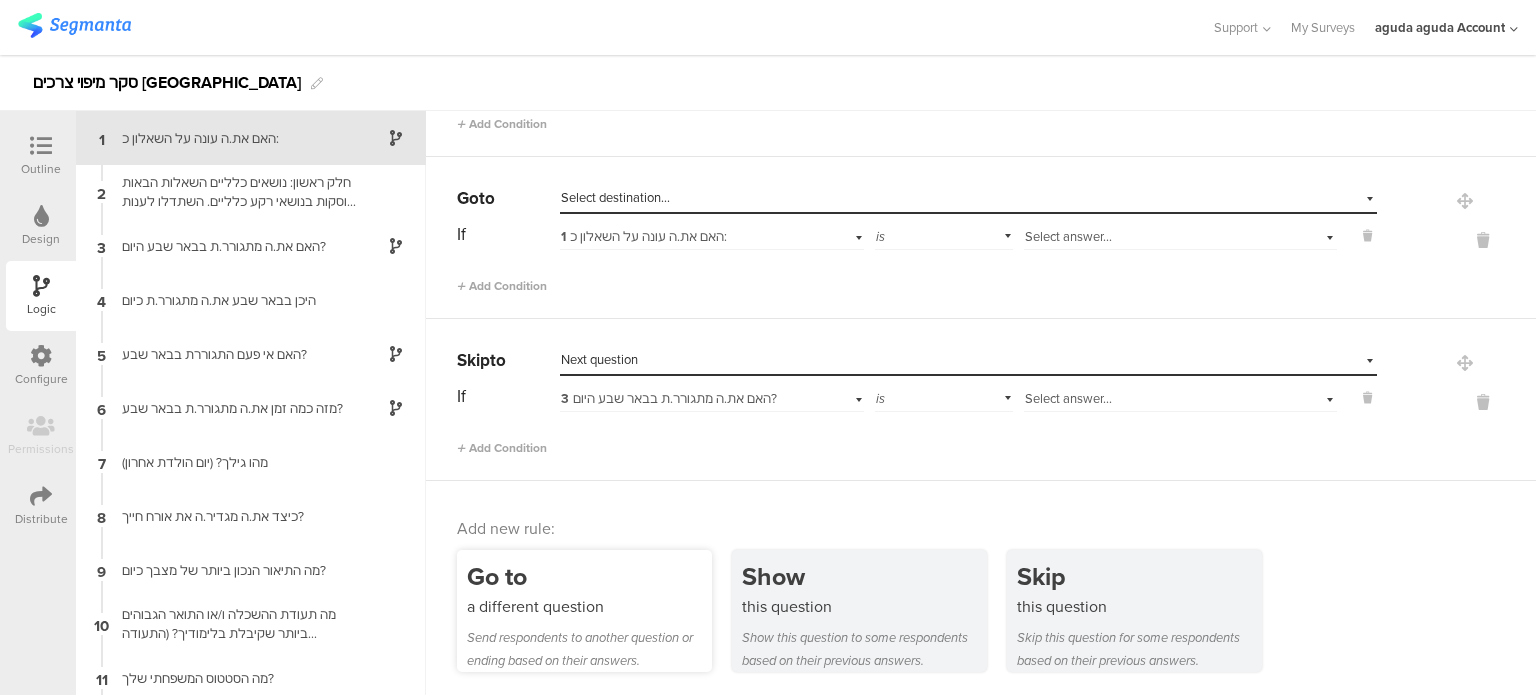 click on "a different question" at bounding box center [589, 606] 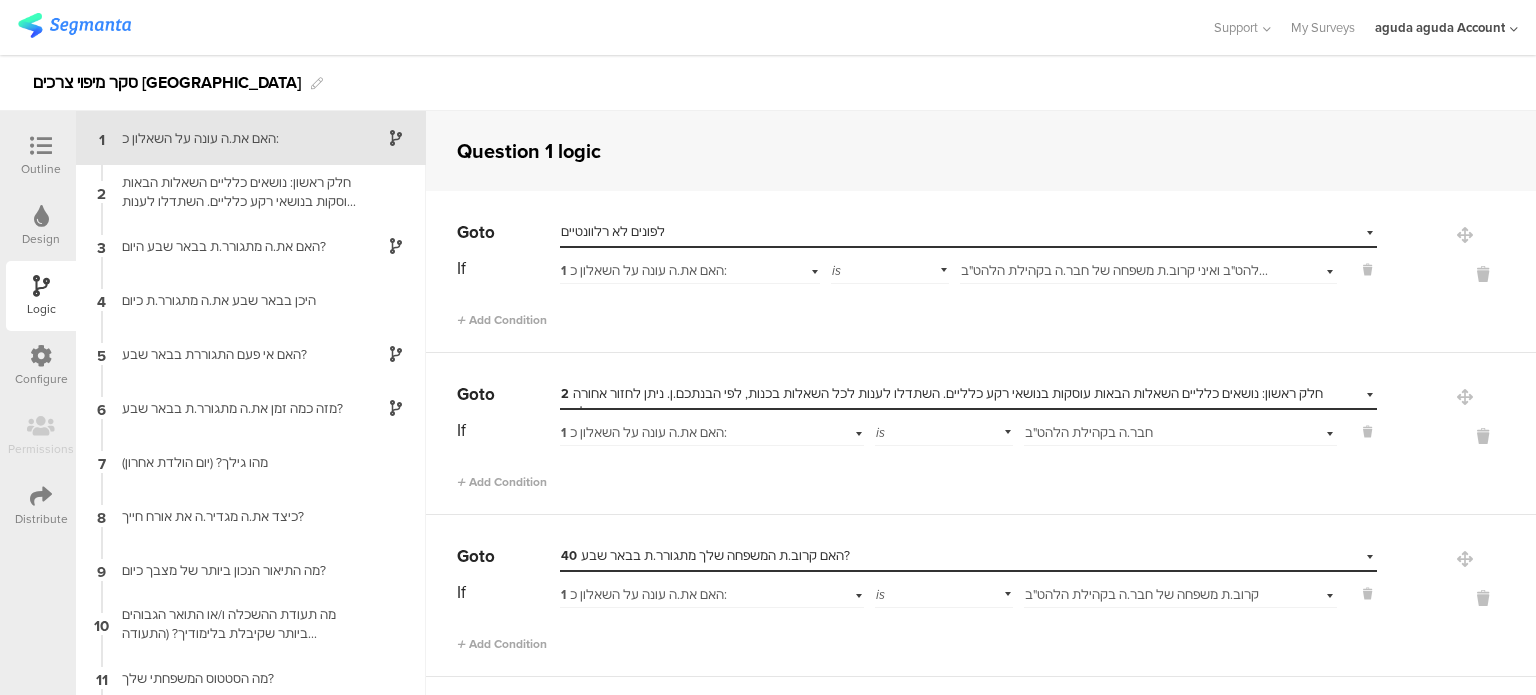 scroll, scrollTop: 800, scrollLeft: 0, axis: vertical 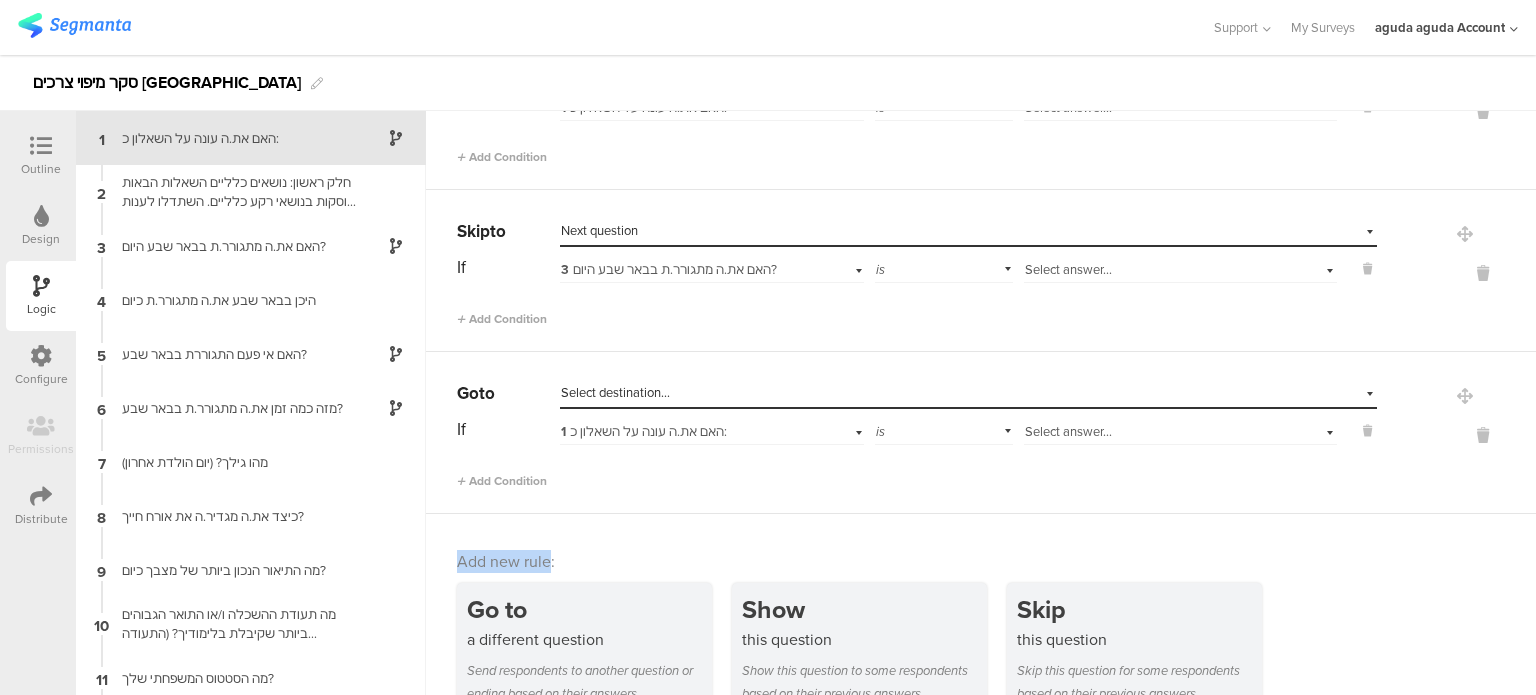 drag, startPoint x: 546, startPoint y: 559, endPoint x: 440, endPoint y: 559, distance: 106 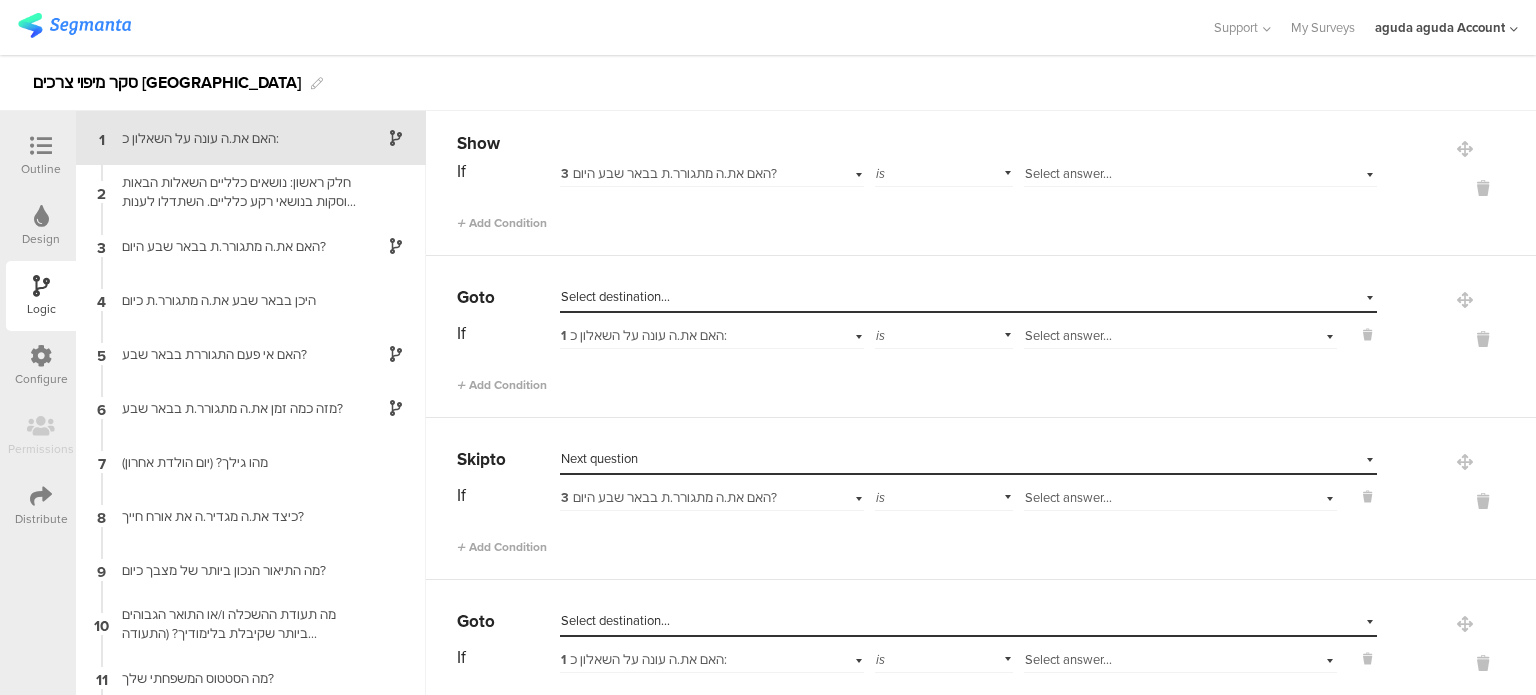 scroll, scrollTop: 800, scrollLeft: 0, axis: vertical 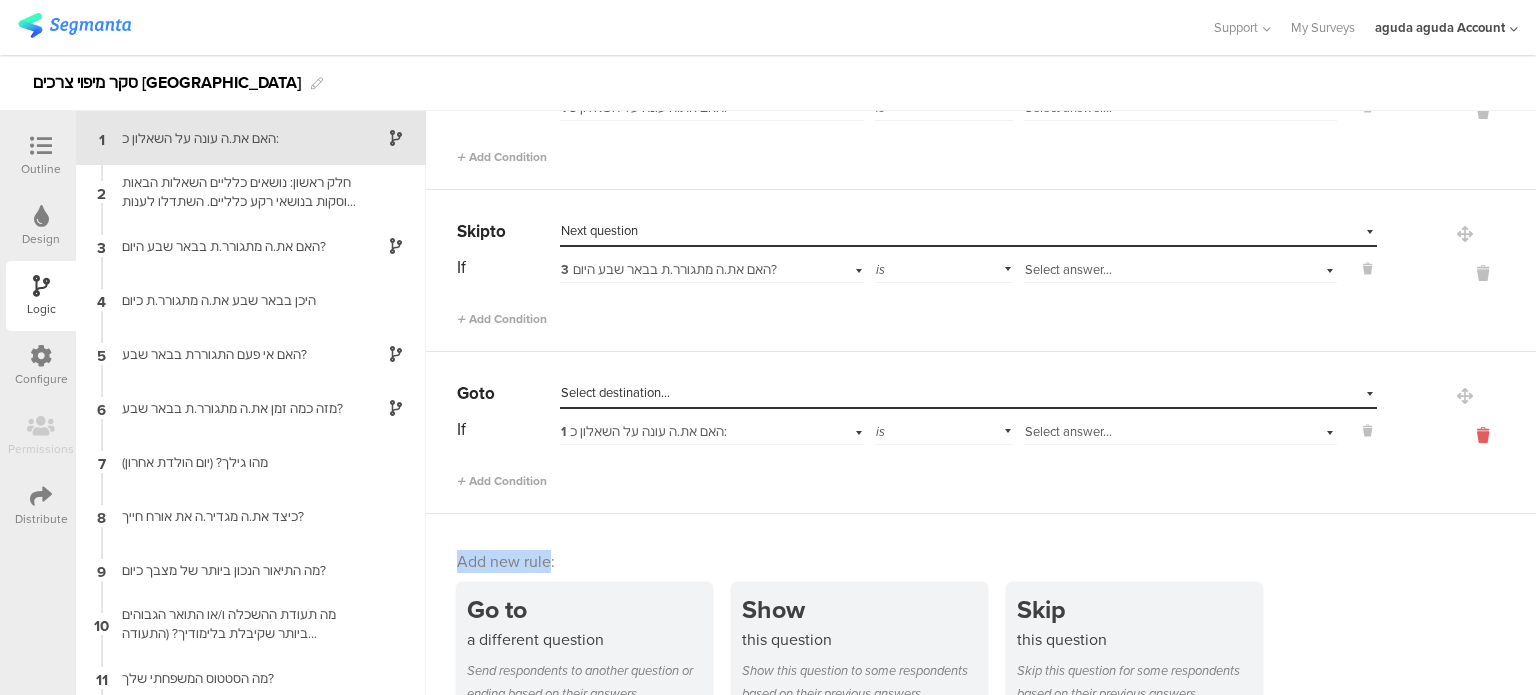 click at bounding box center (1483, 435) 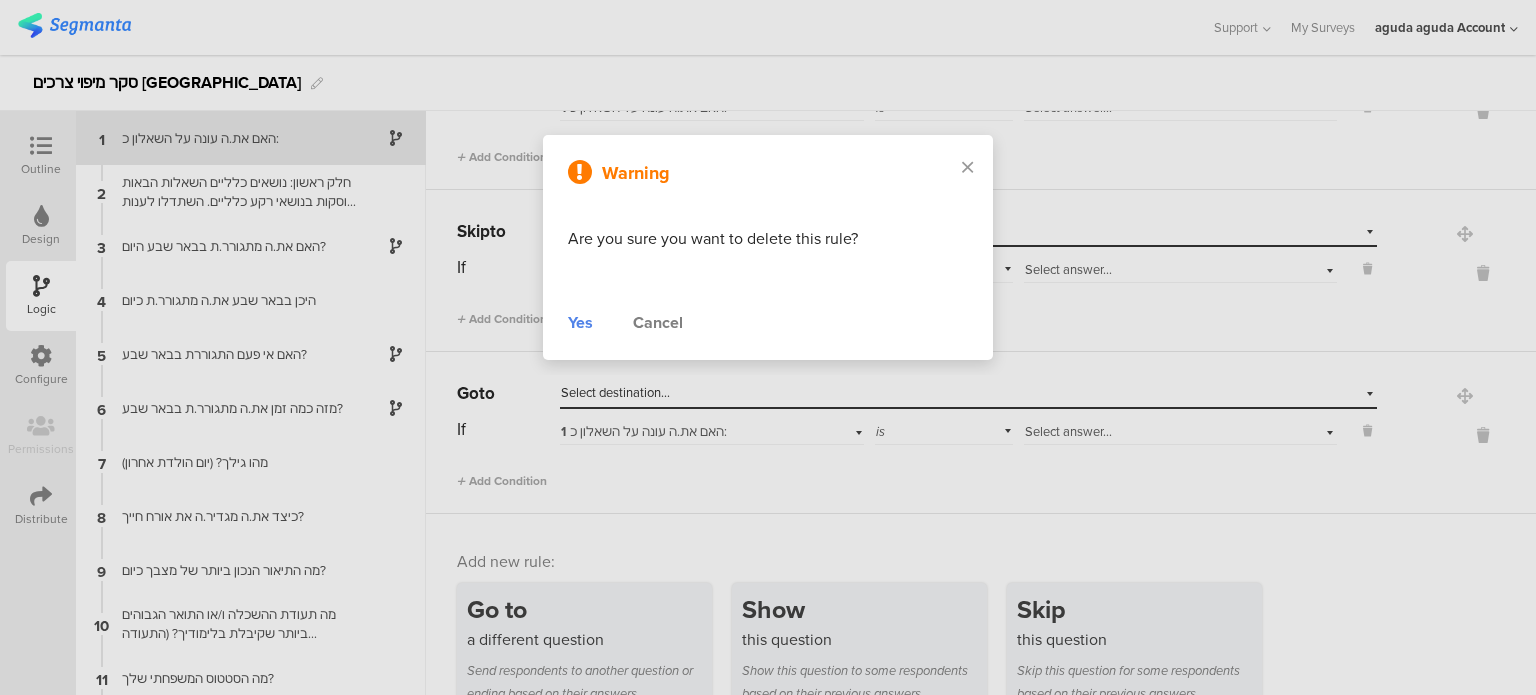 click on "Yes" at bounding box center [580, 323] 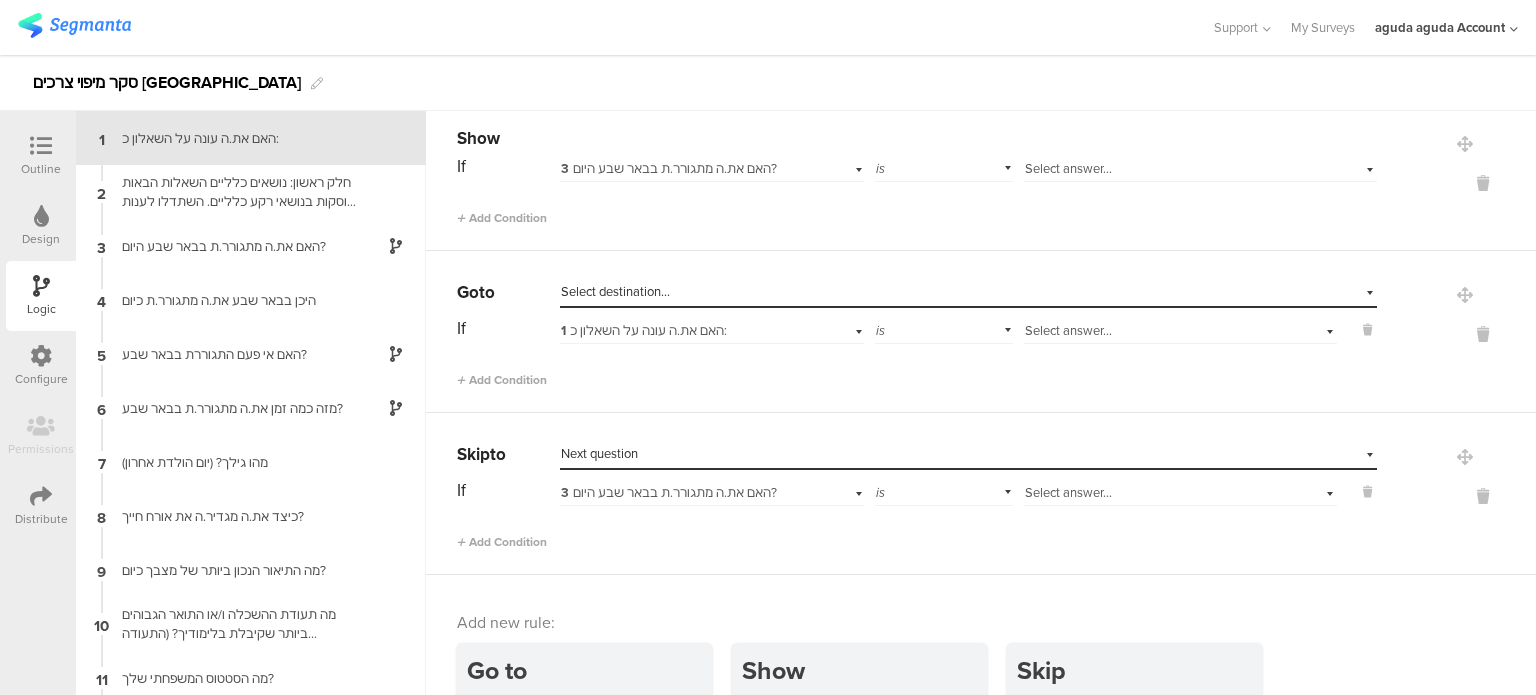 scroll, scrollTop: 471, scrollLeft: 0, axis: vertical 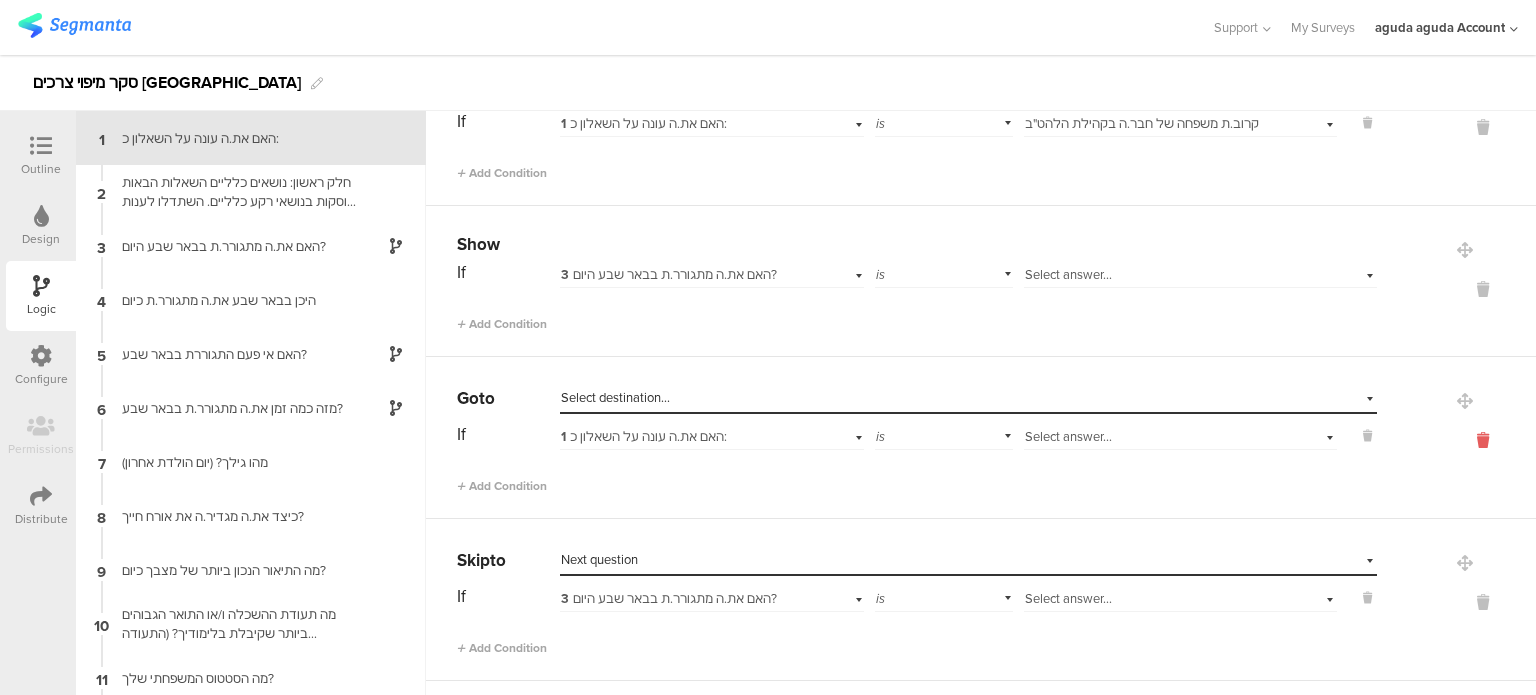 click at bounding box center (1483, 440) 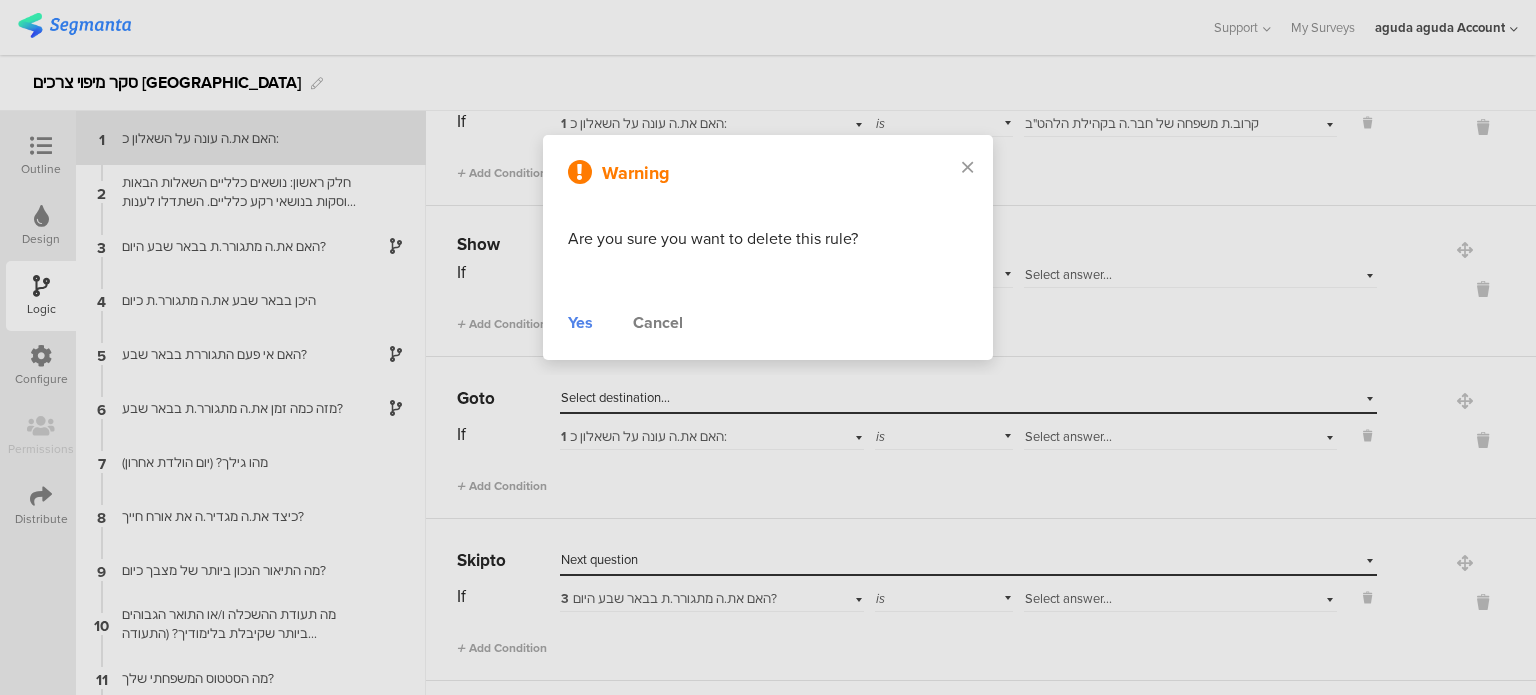 click on "Yes" at bounding box center [580, 323] 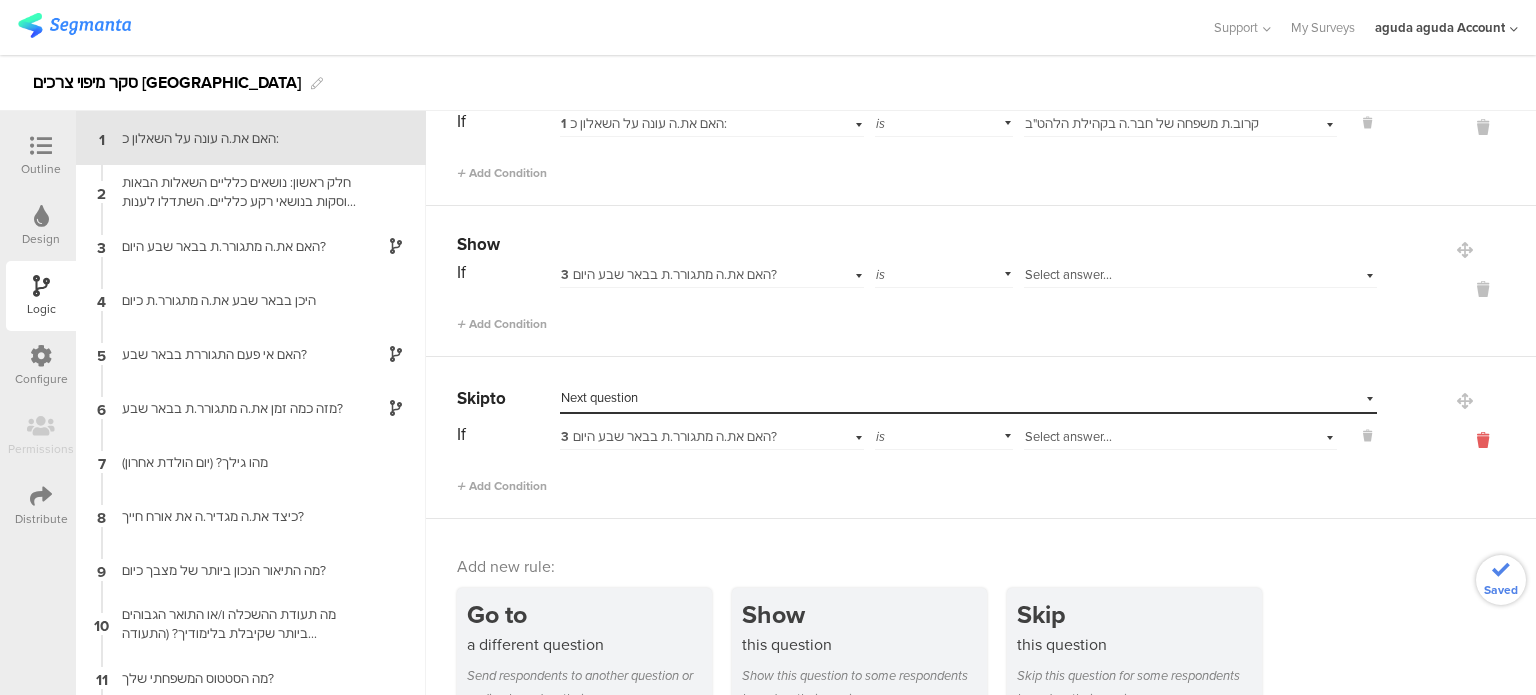 click at bounding box center (1483, 440) 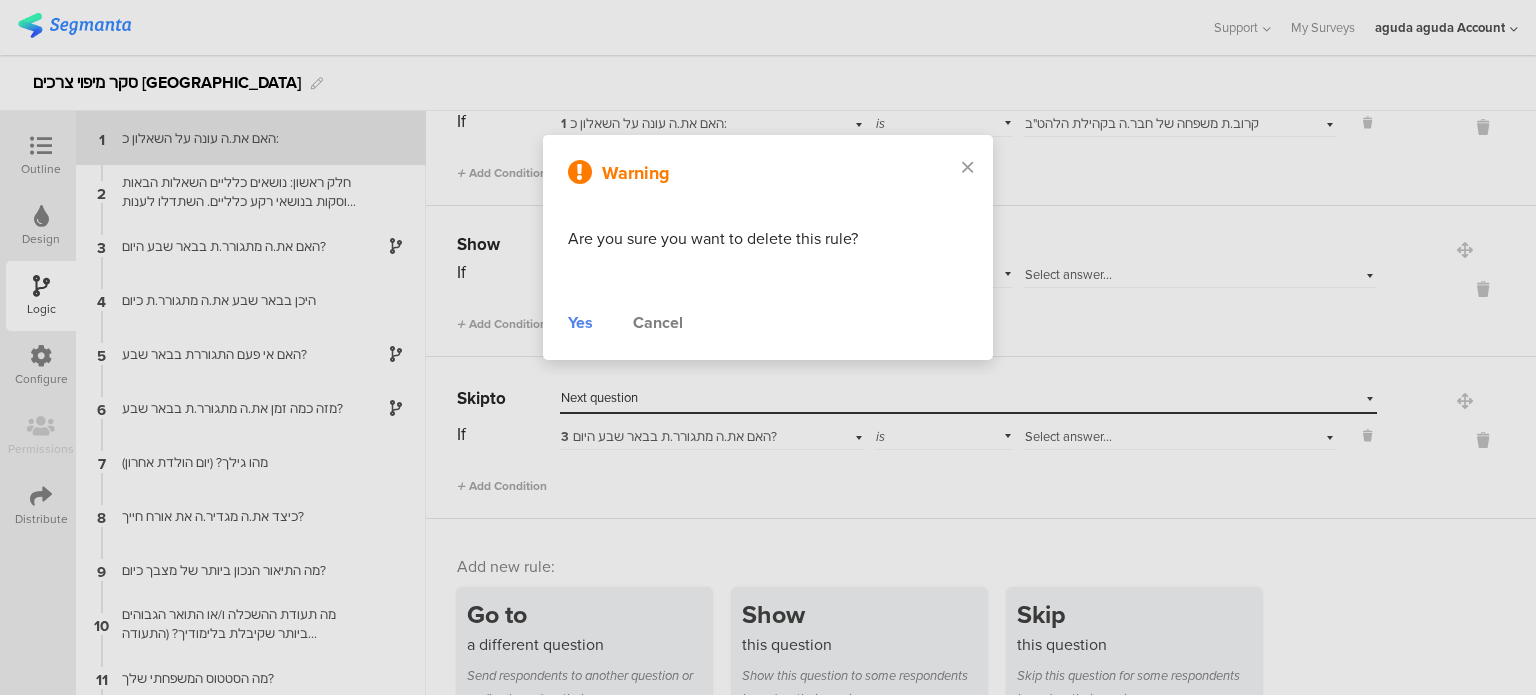 click on "Yes" at bounding box center [580, 323] 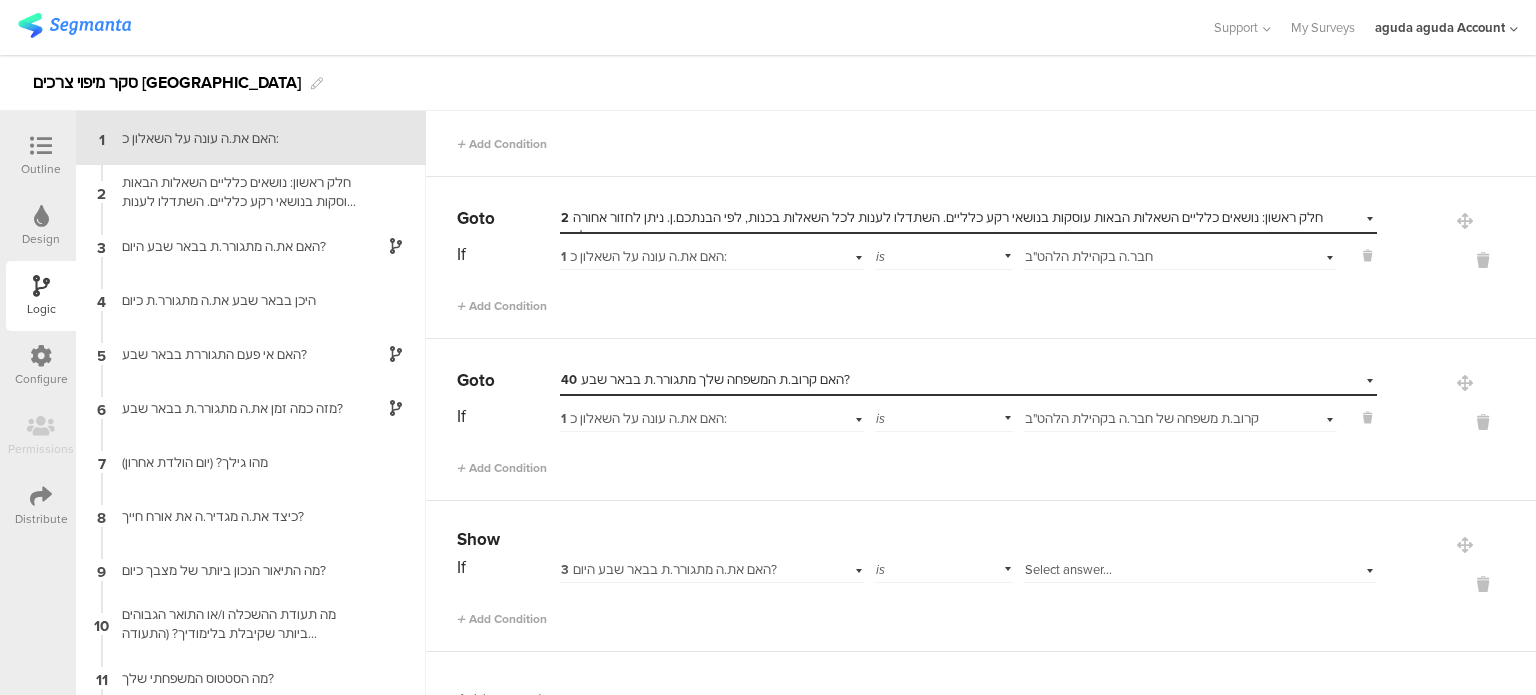 scroll, scrollTop: 348, scrollLeft: 0, axis: vertical 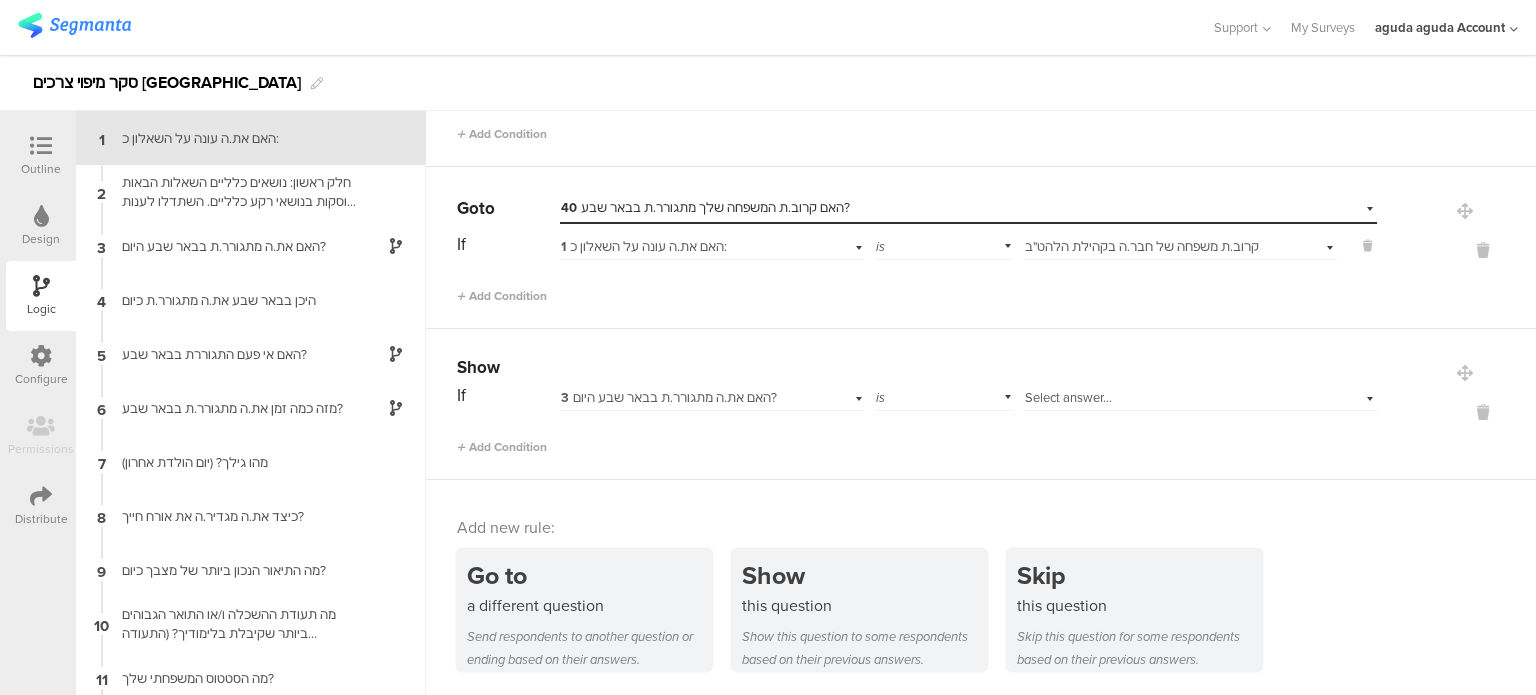 click at bounding box center (41, 216) 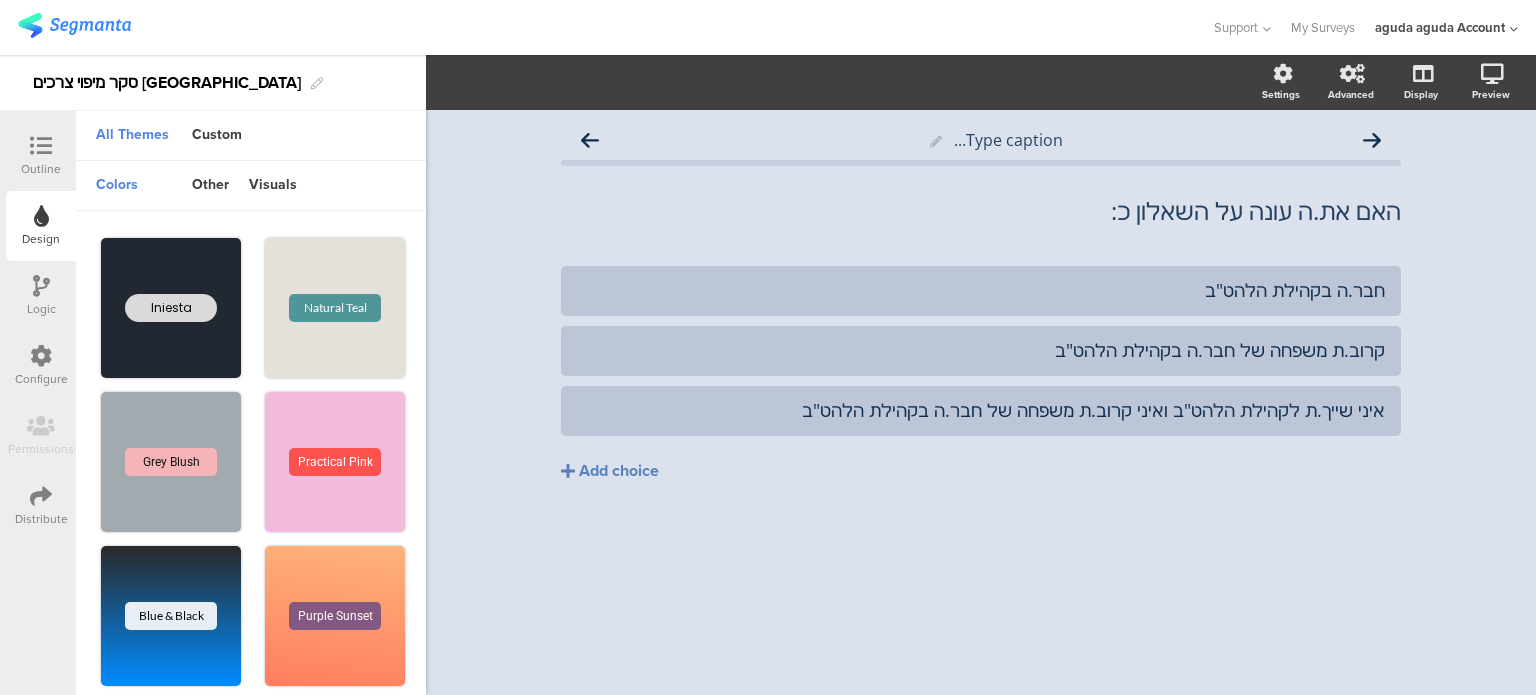 scroll, scrollTop: 0, scrollLeft: 0, axis: both 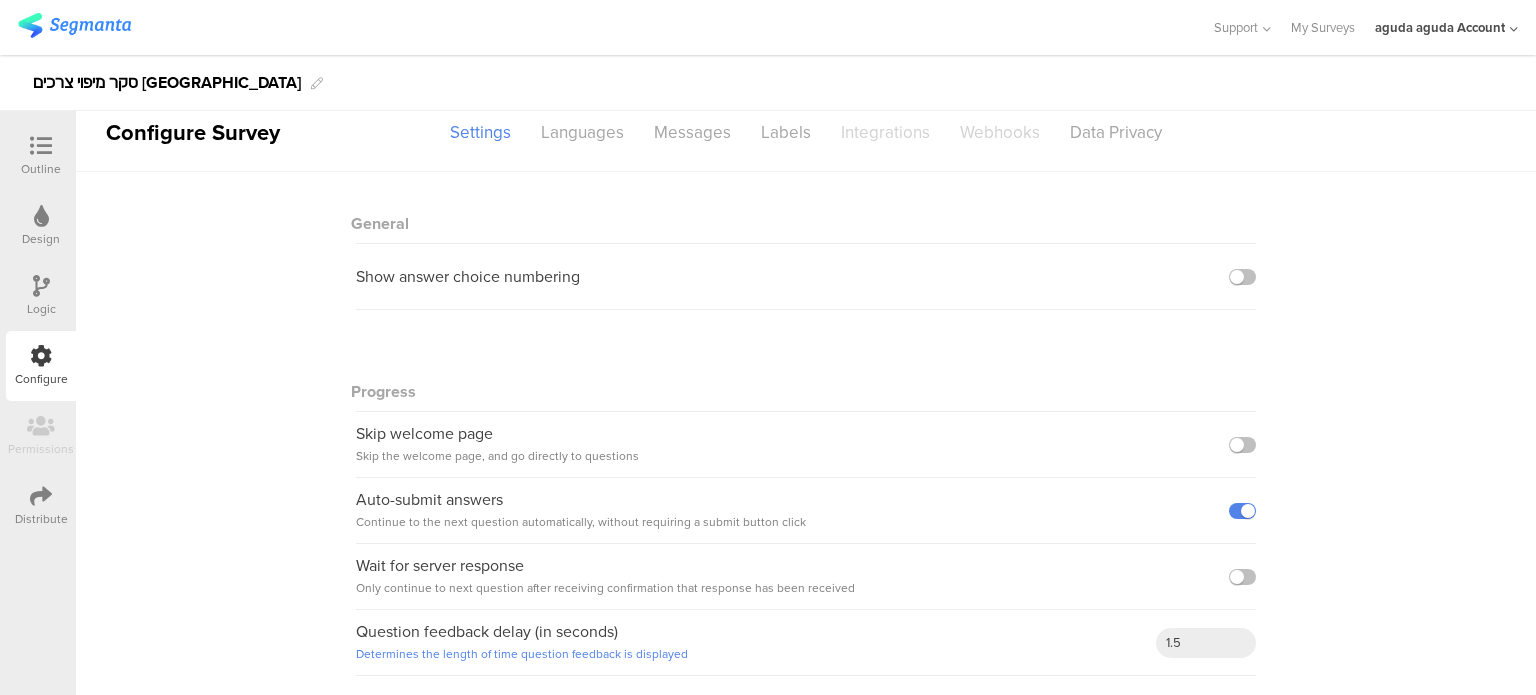 click at bounding box center (41, 496) 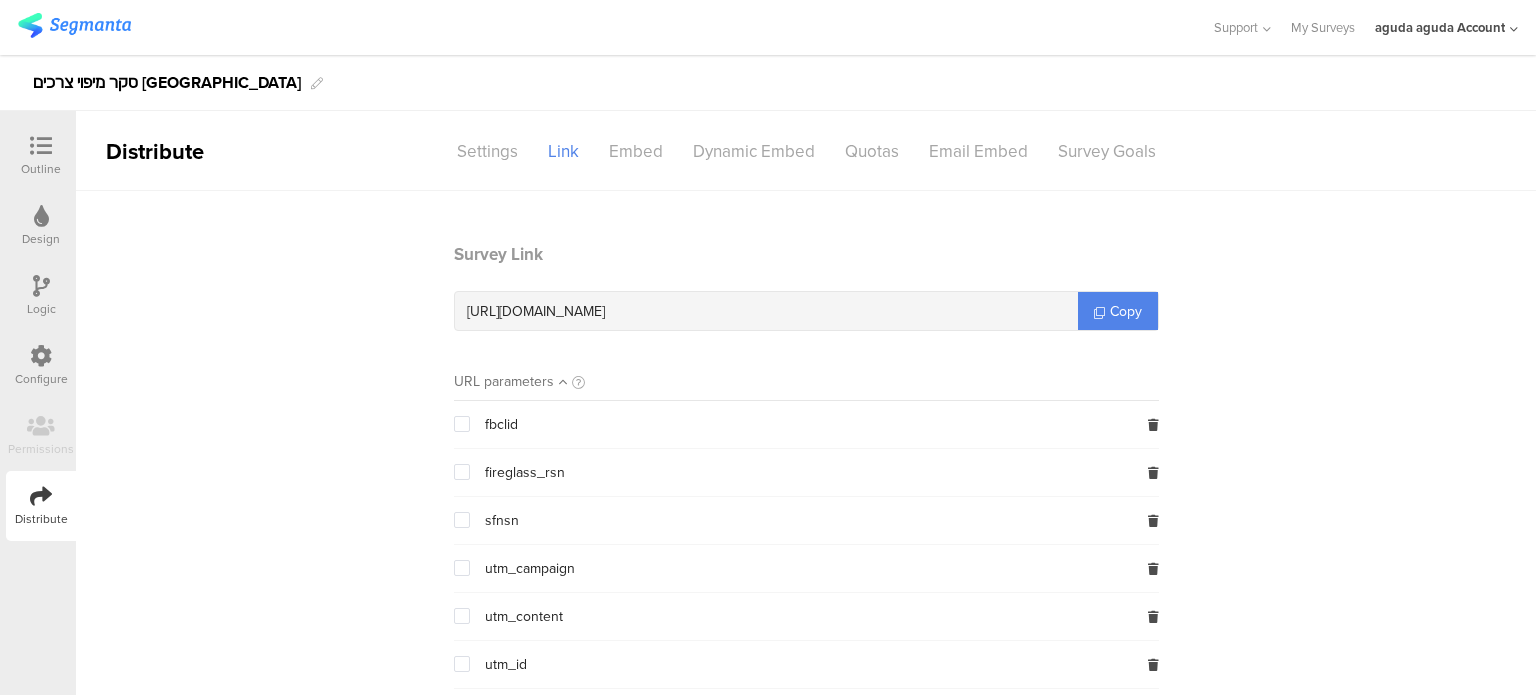 click at bounding box center (41, 146) 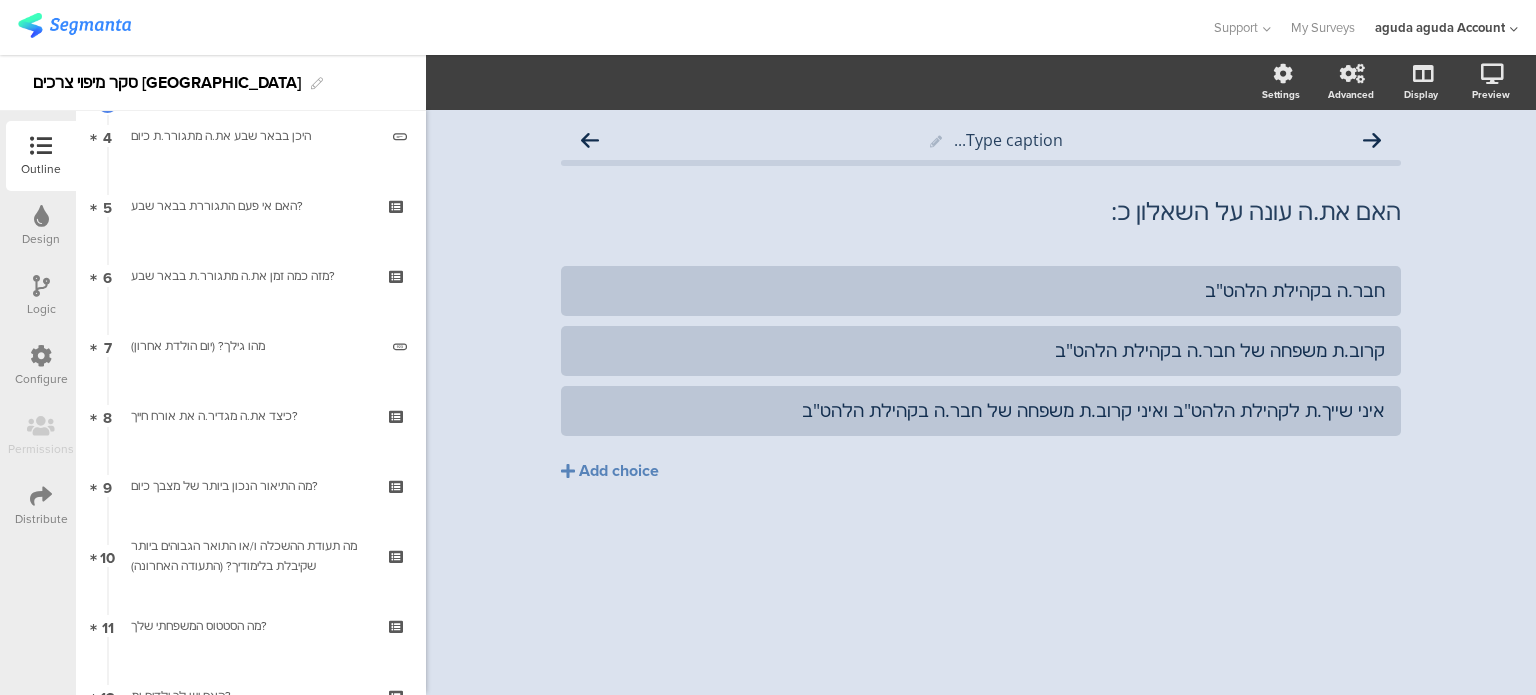 scroll, scrollTop: 400, scrollLeft: 0, axis: vertical 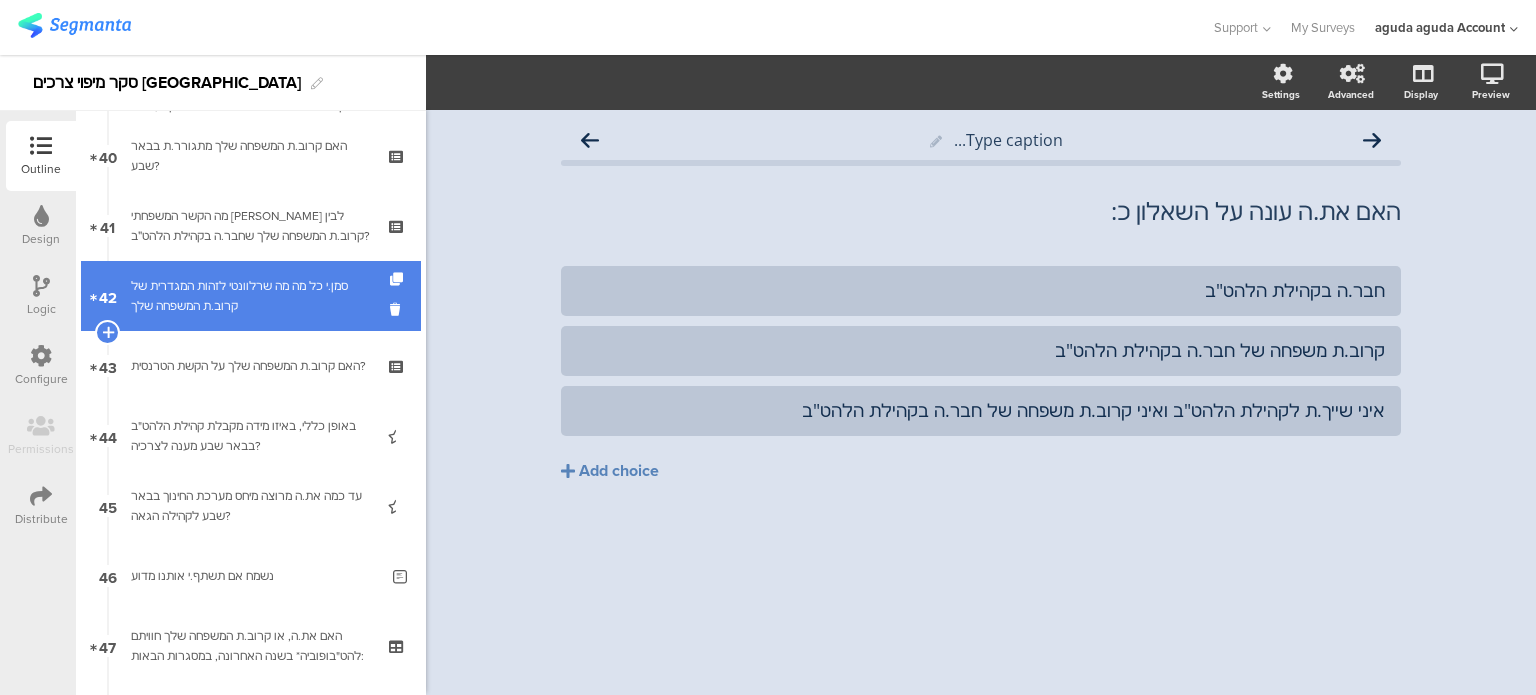 click on "סמן.י כל מה מה שרלוונטי לזהות המגדרית של קרוב.ת המשפחה שלך" at bounding box center [250, 296] 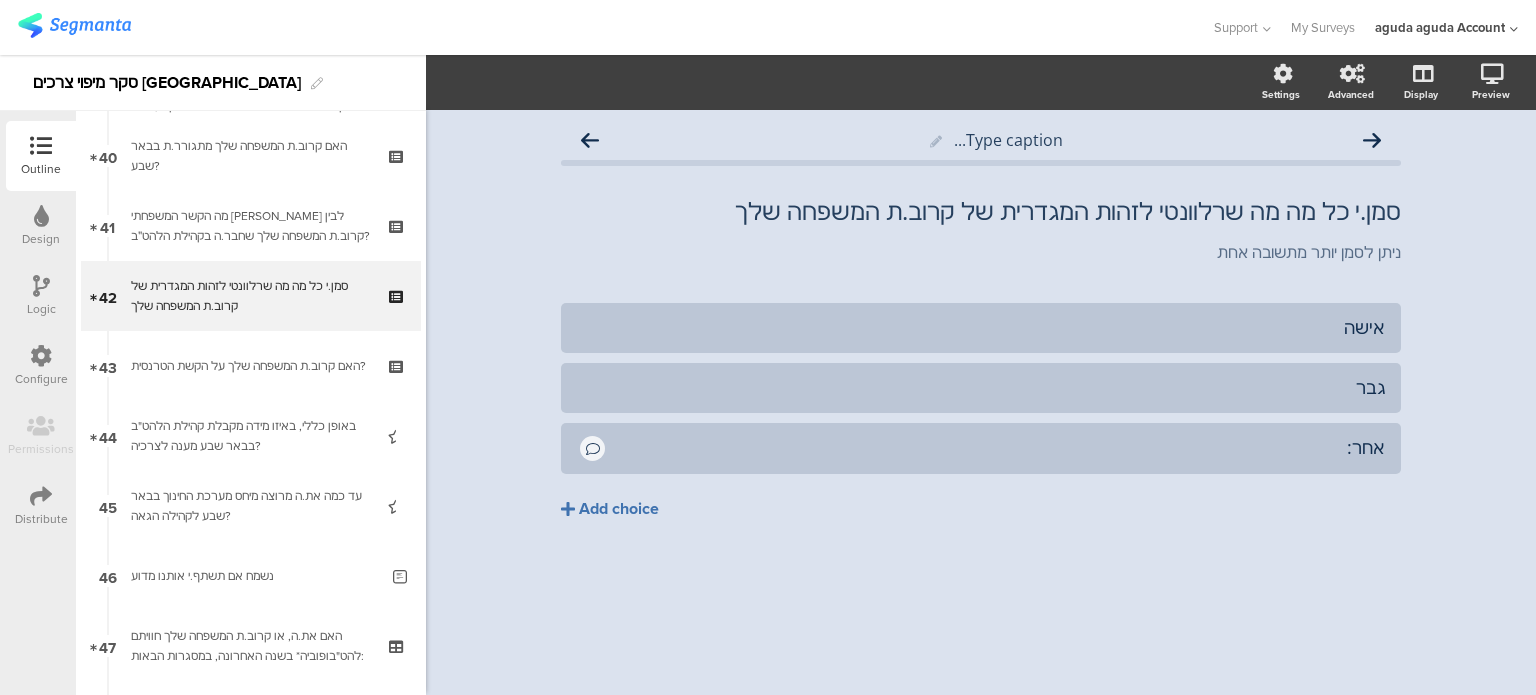 click on "Add choice" 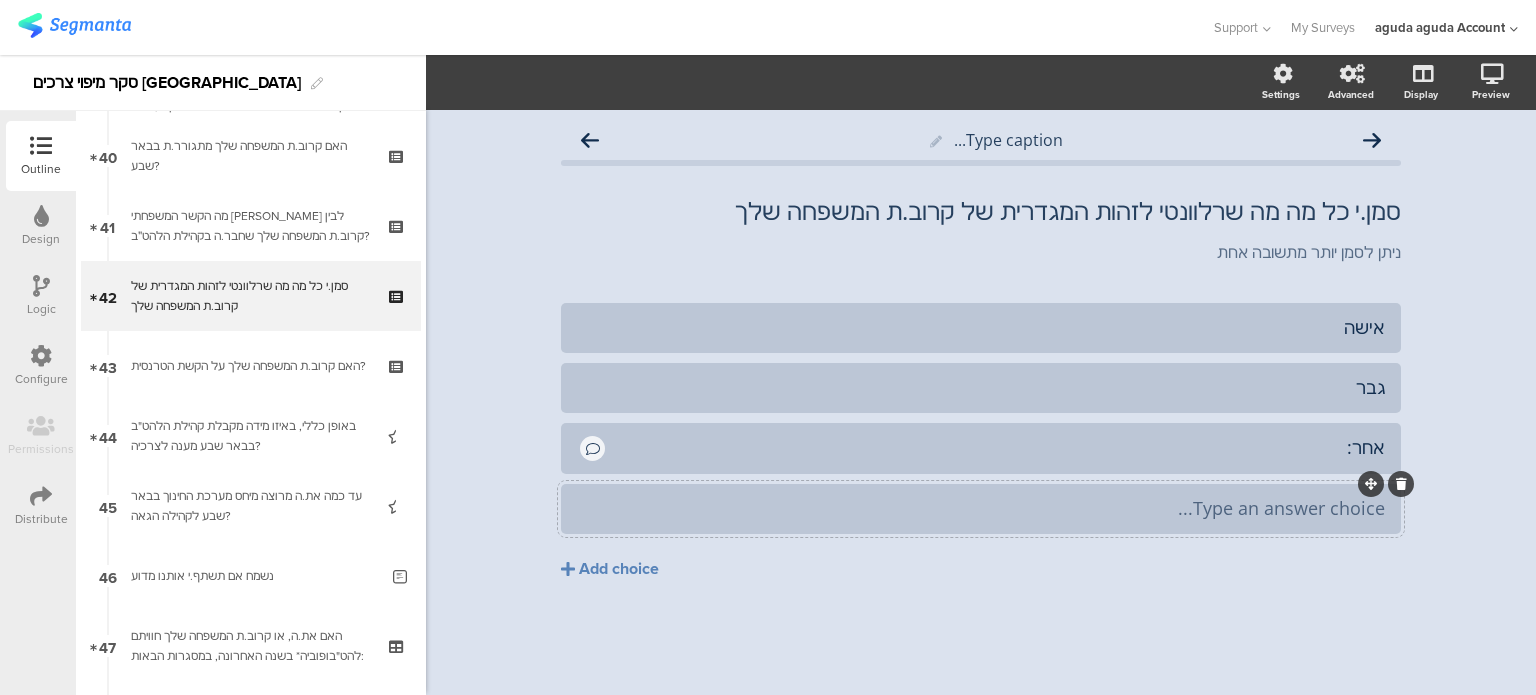 type 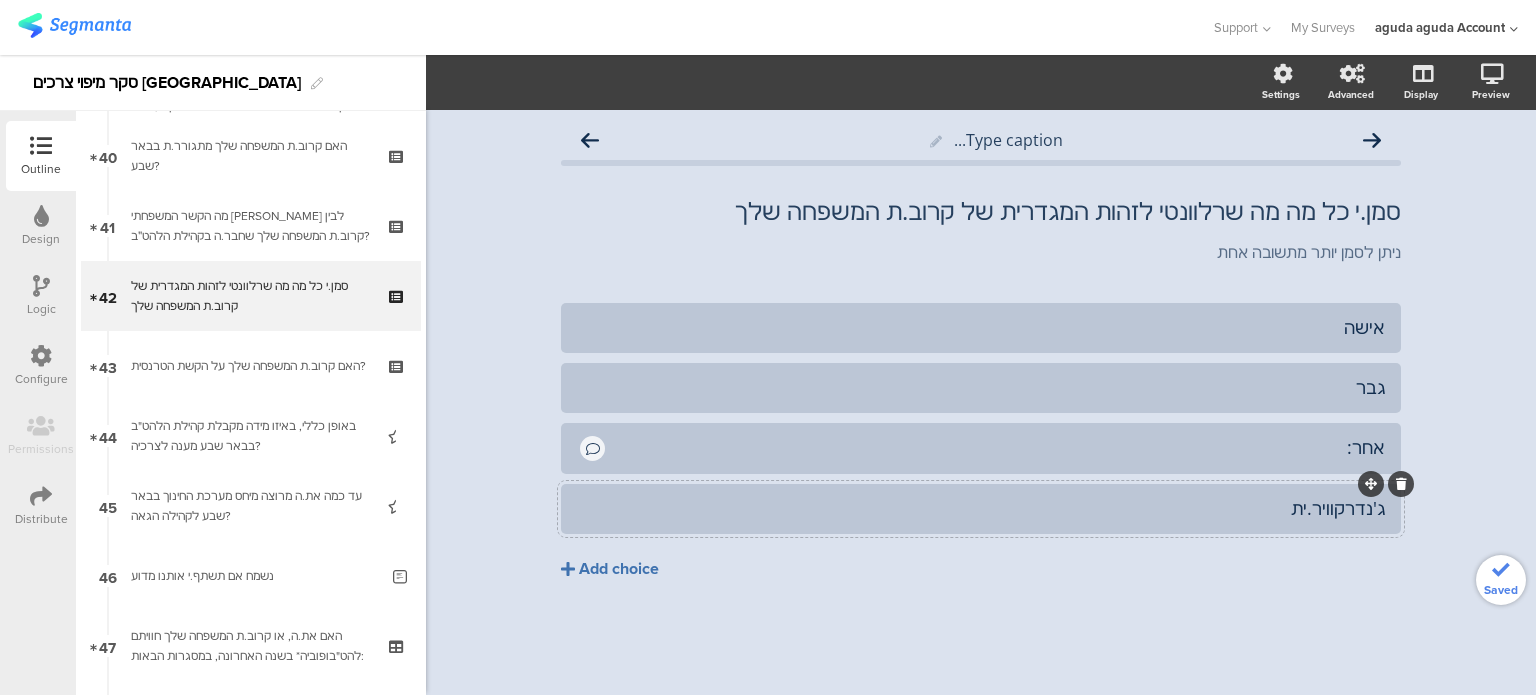 click on "Add choice" 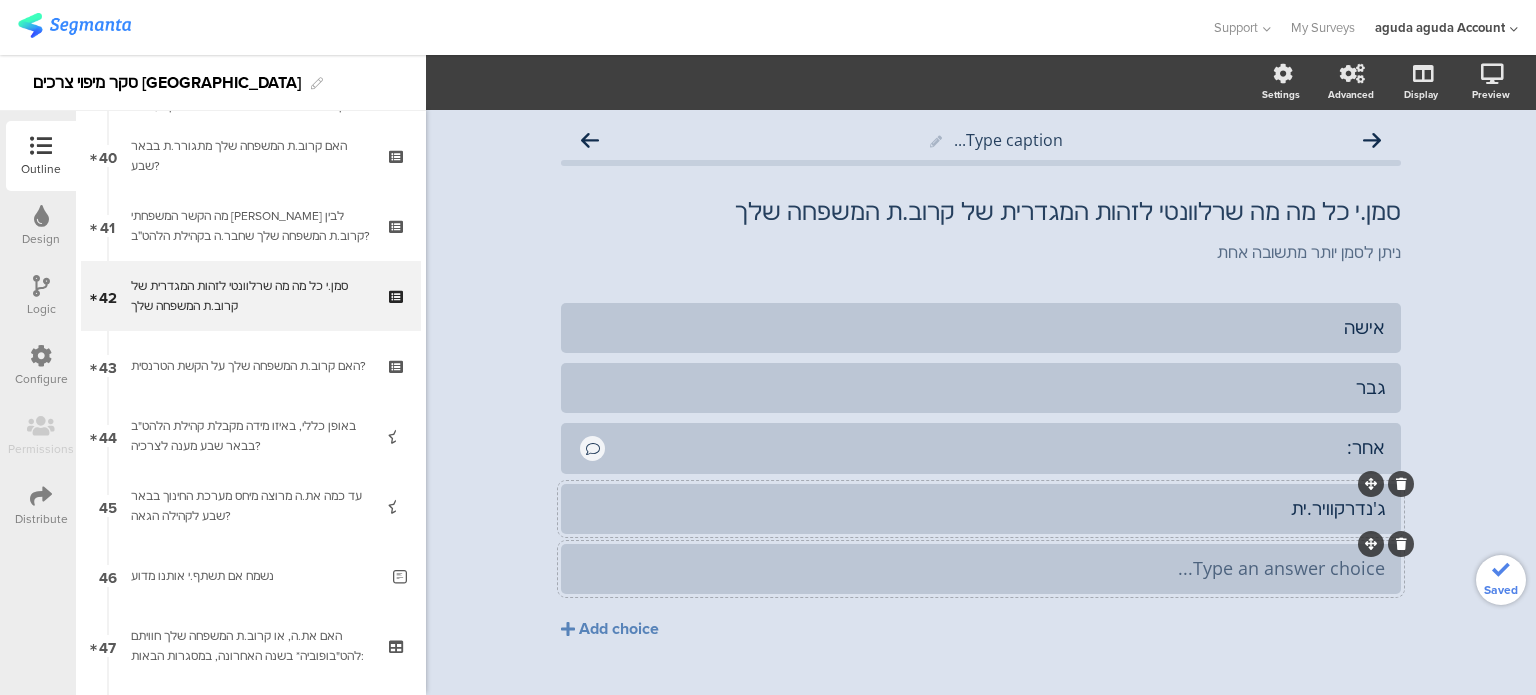 type 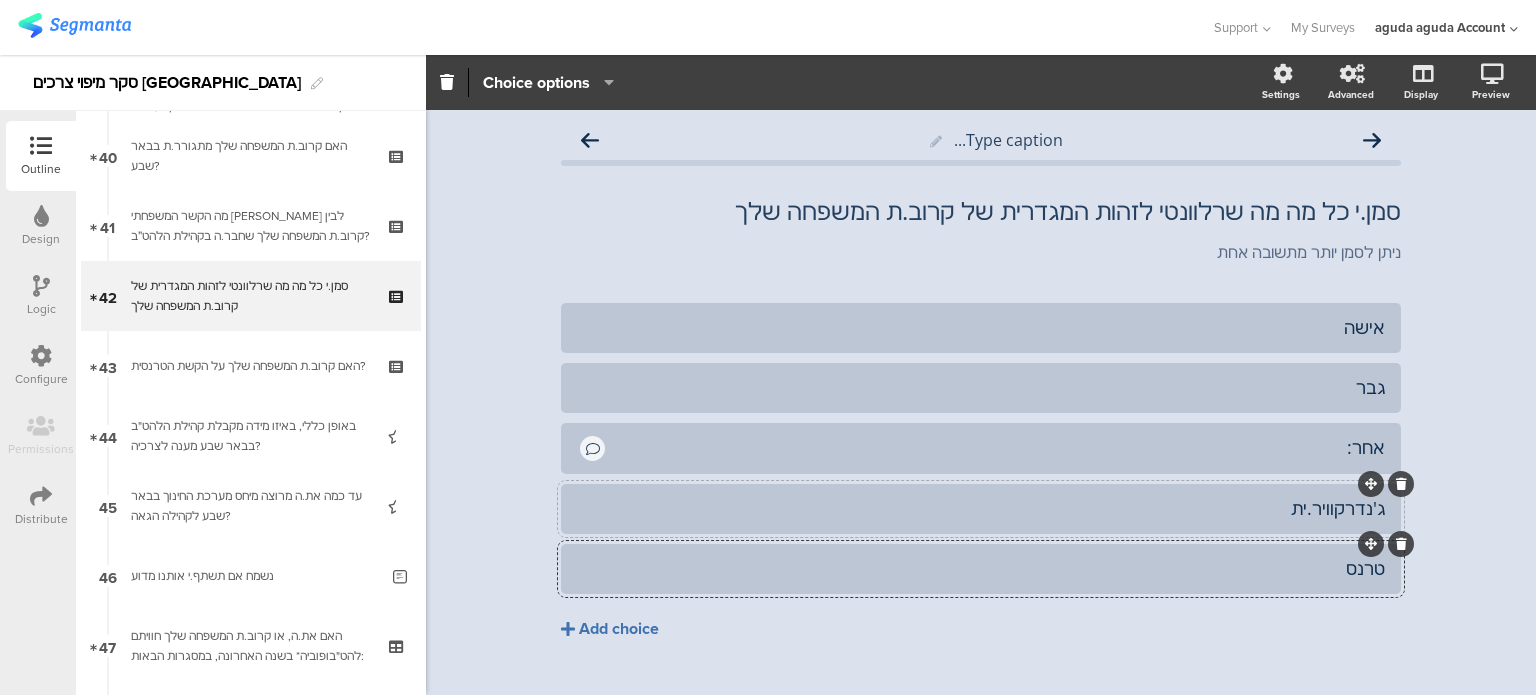click on "Add choice" 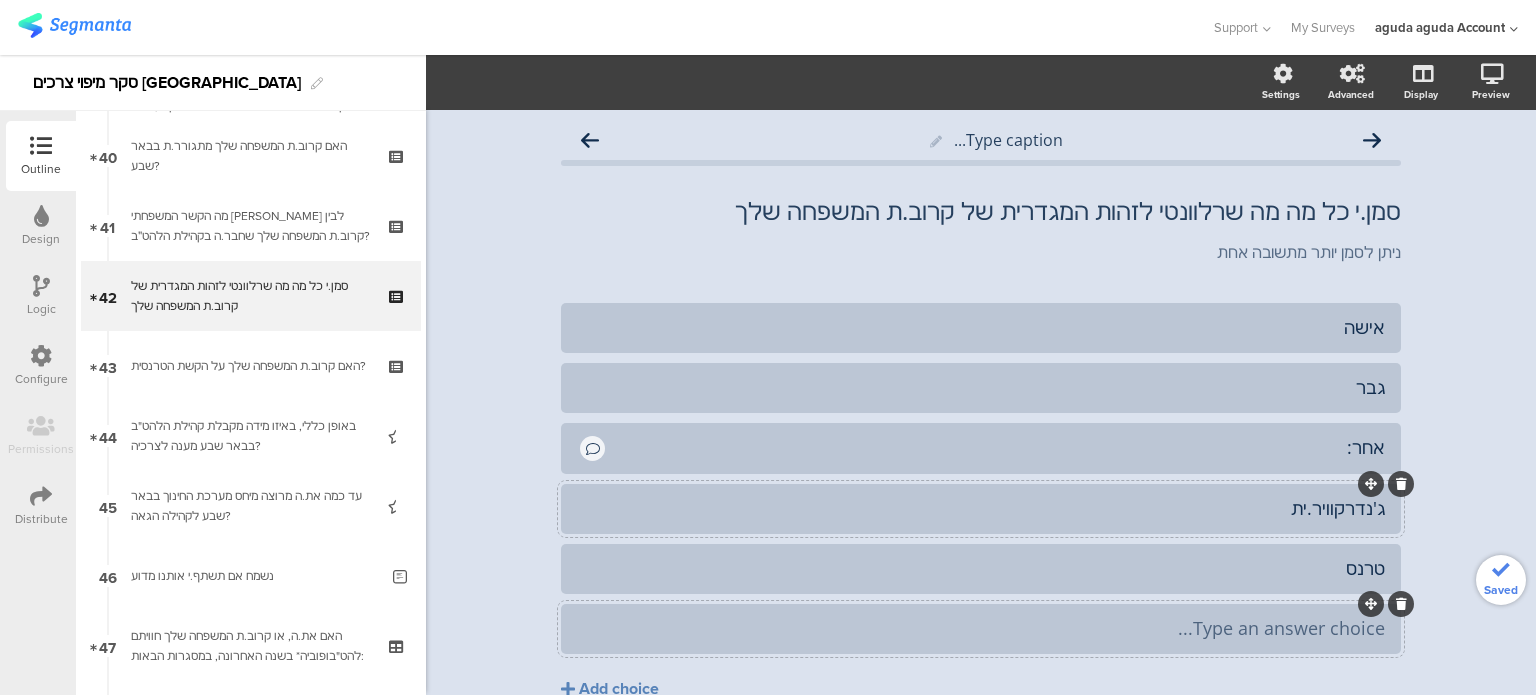 type 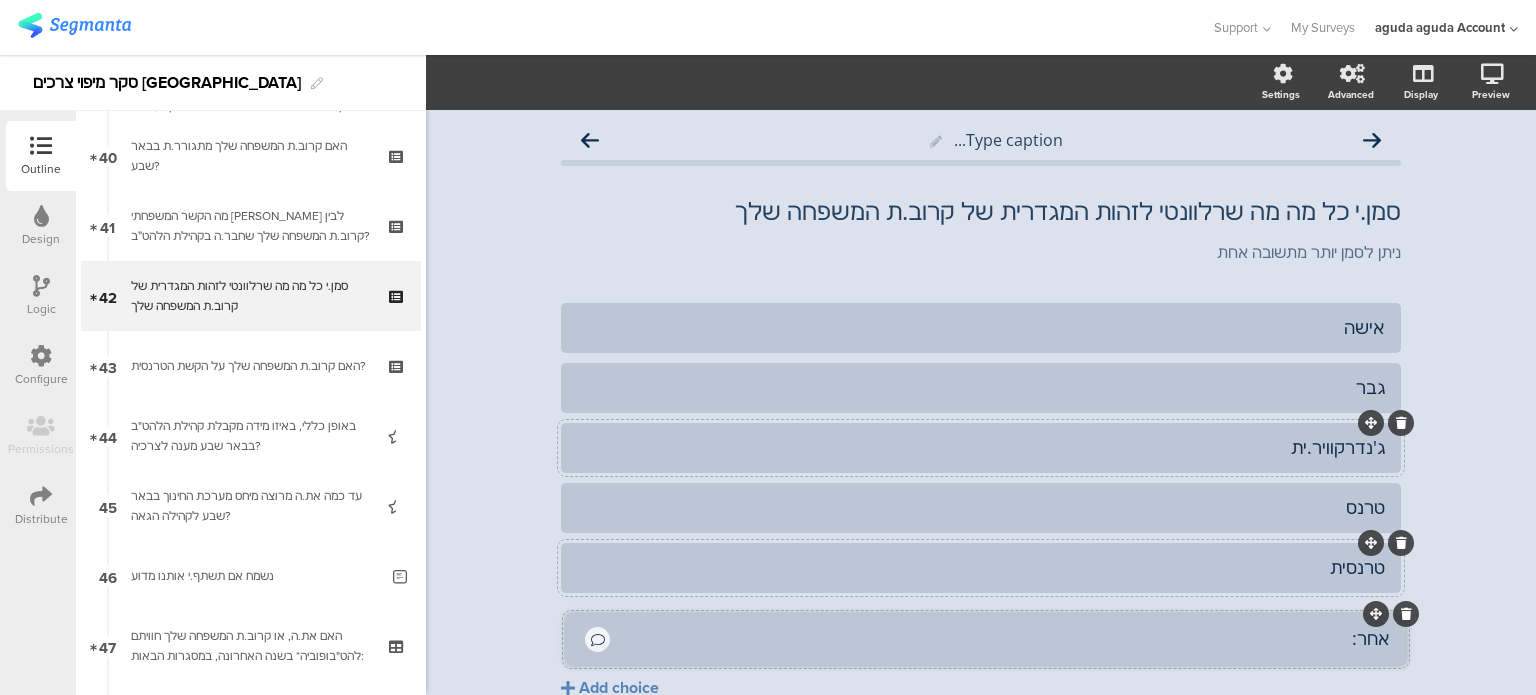 drag, startPoint x: 1360, startPoint y: 424, endPoint x: 1365, endPoint y: 615, distance: 191.06543 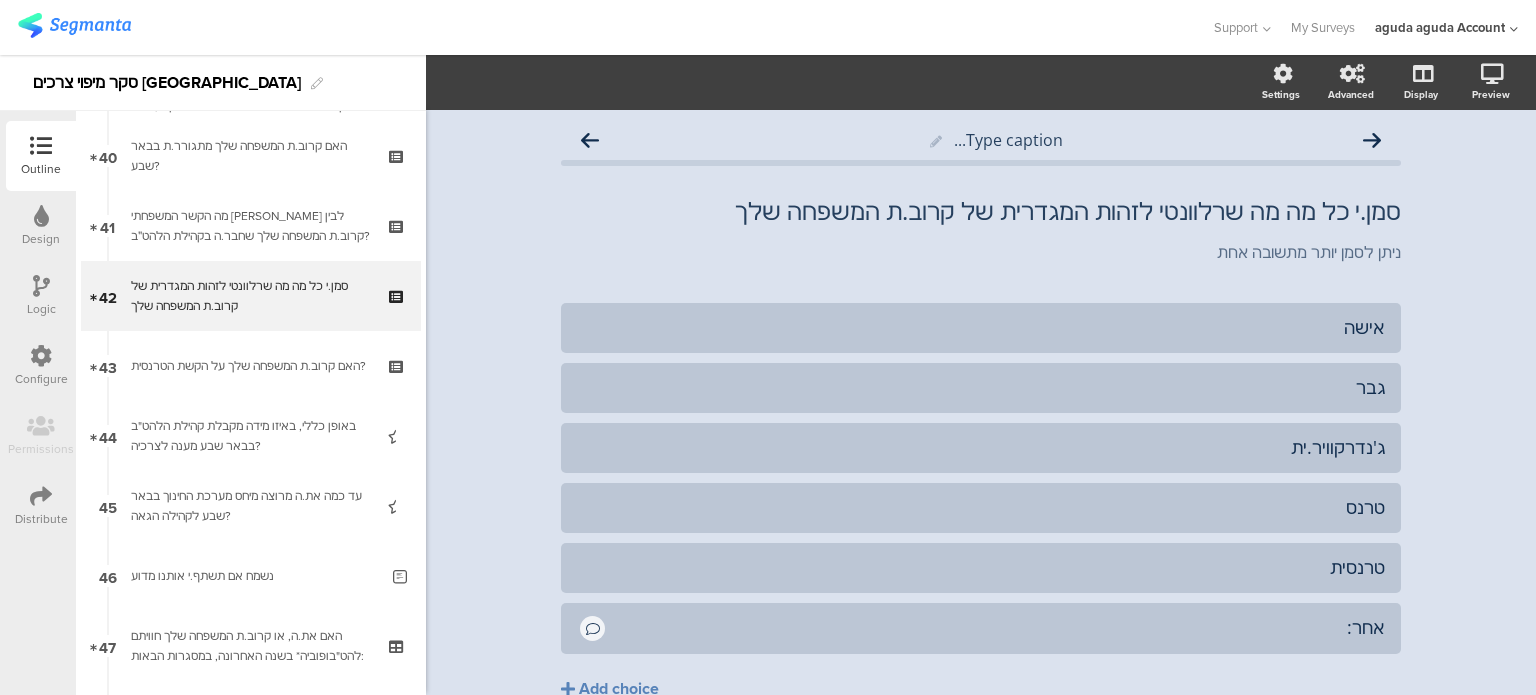 click at bounding box center (41, 286) 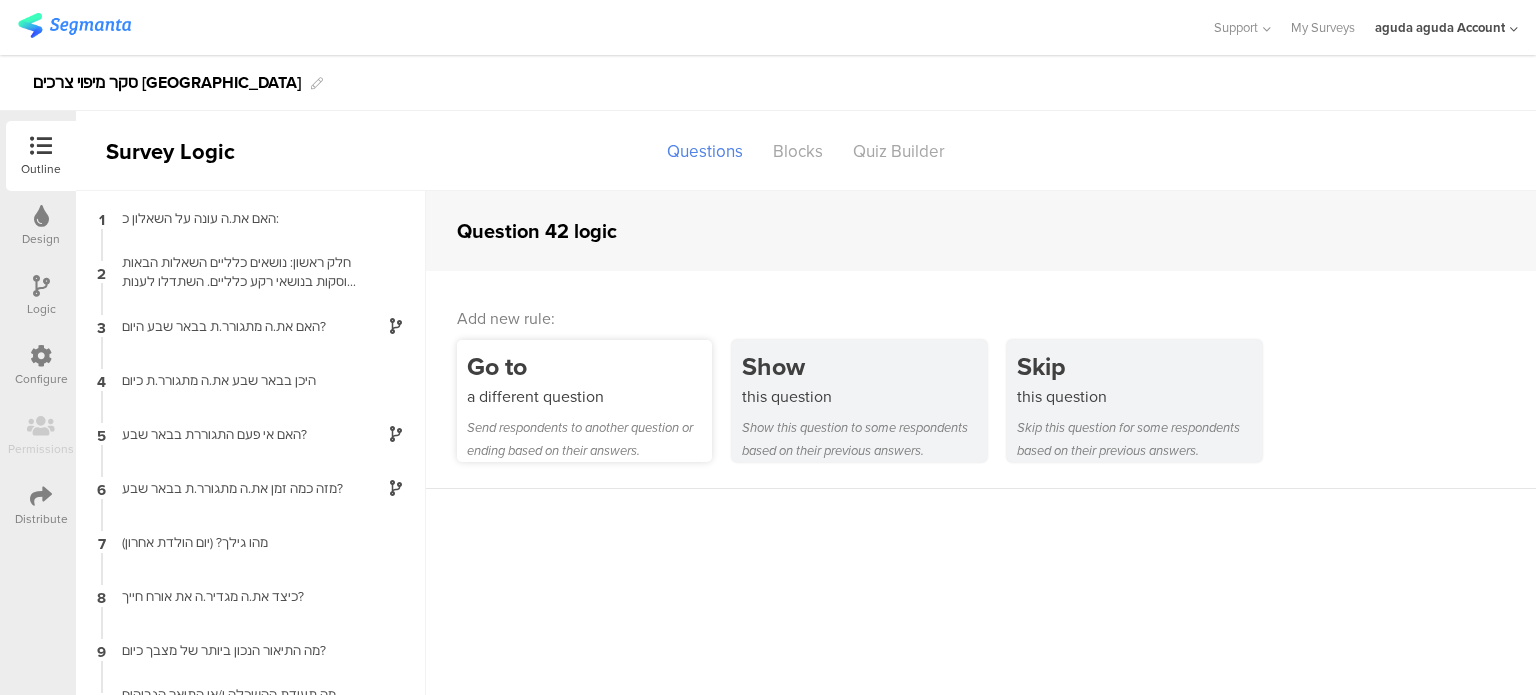 scroll, scrollTop: 144, scrollLeft: 0, axis: vertical 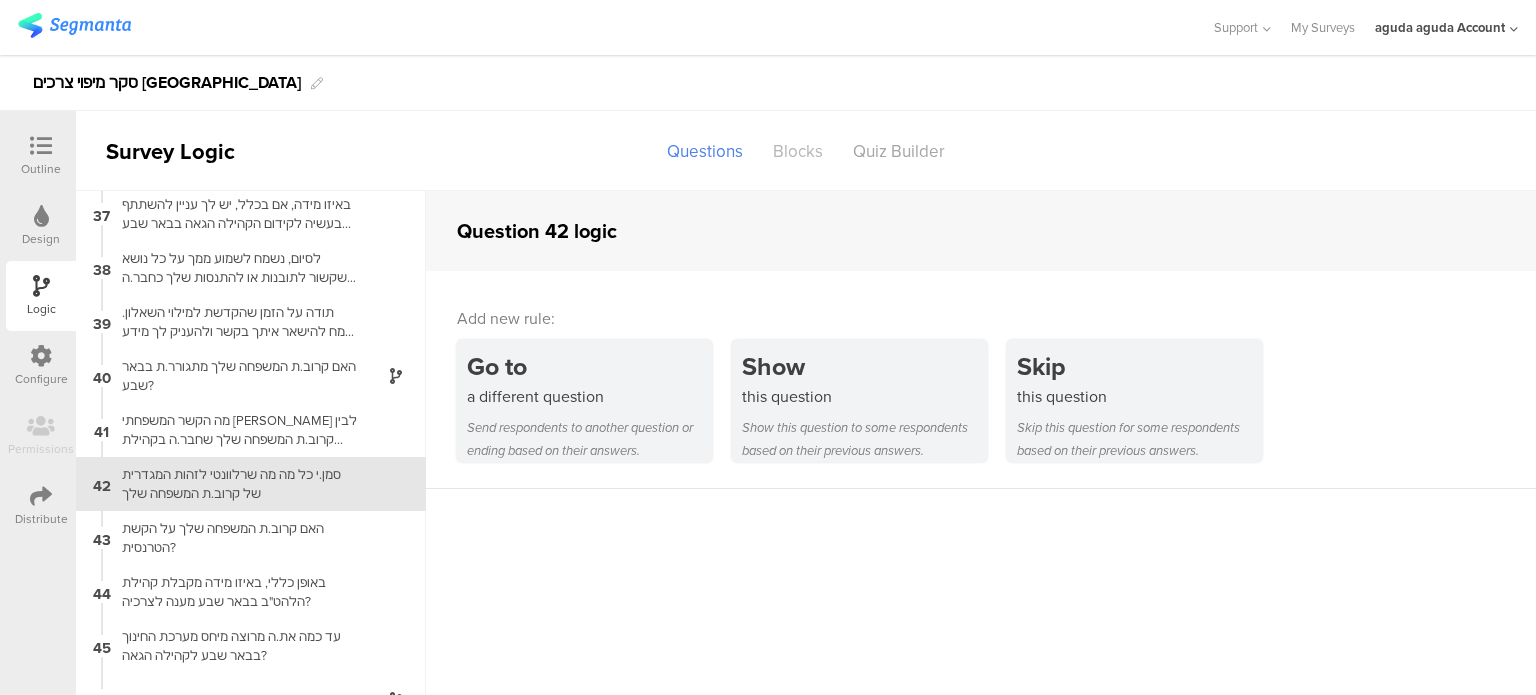 click on "Blocks" at bounding box center [798, 151] 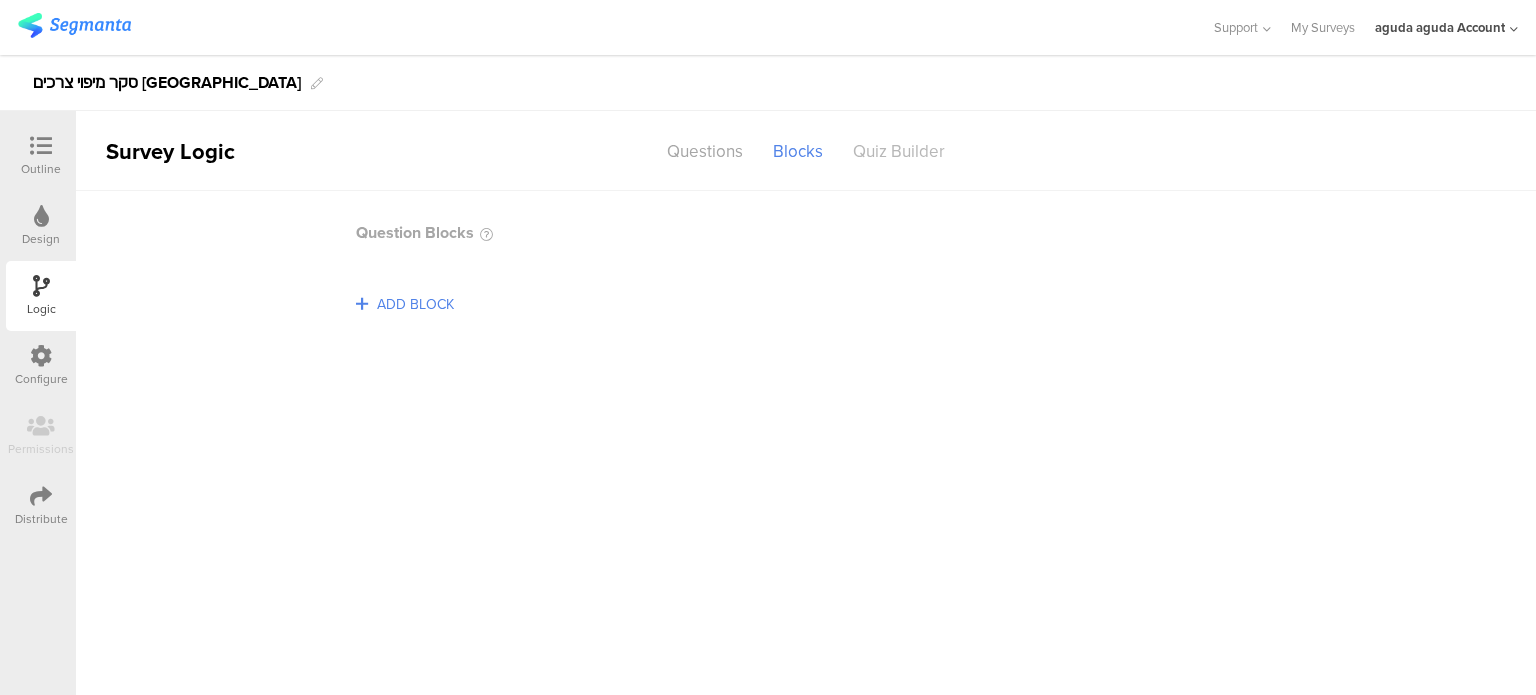 click on "Quiz Builder" at bounding box center [899, 151] 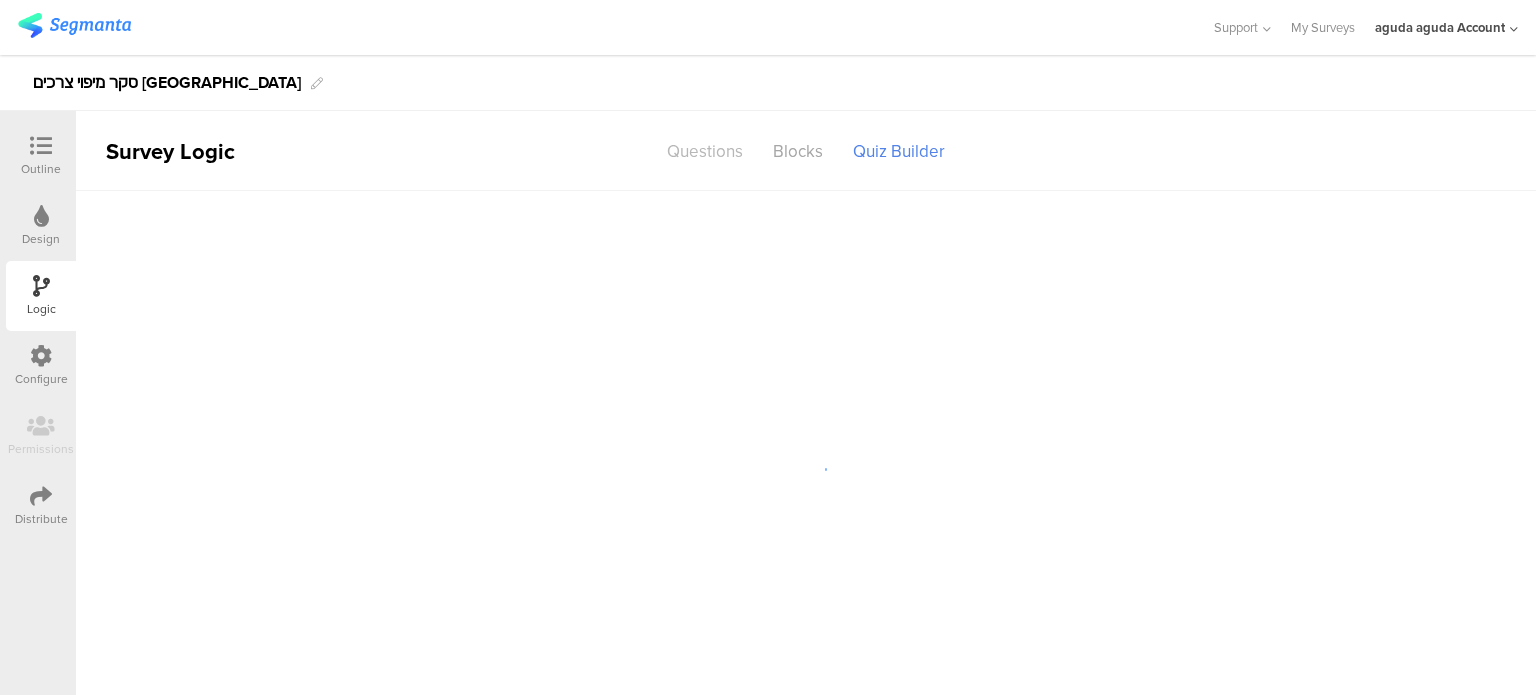 click on "Questions" at bounding box center [705, 151] 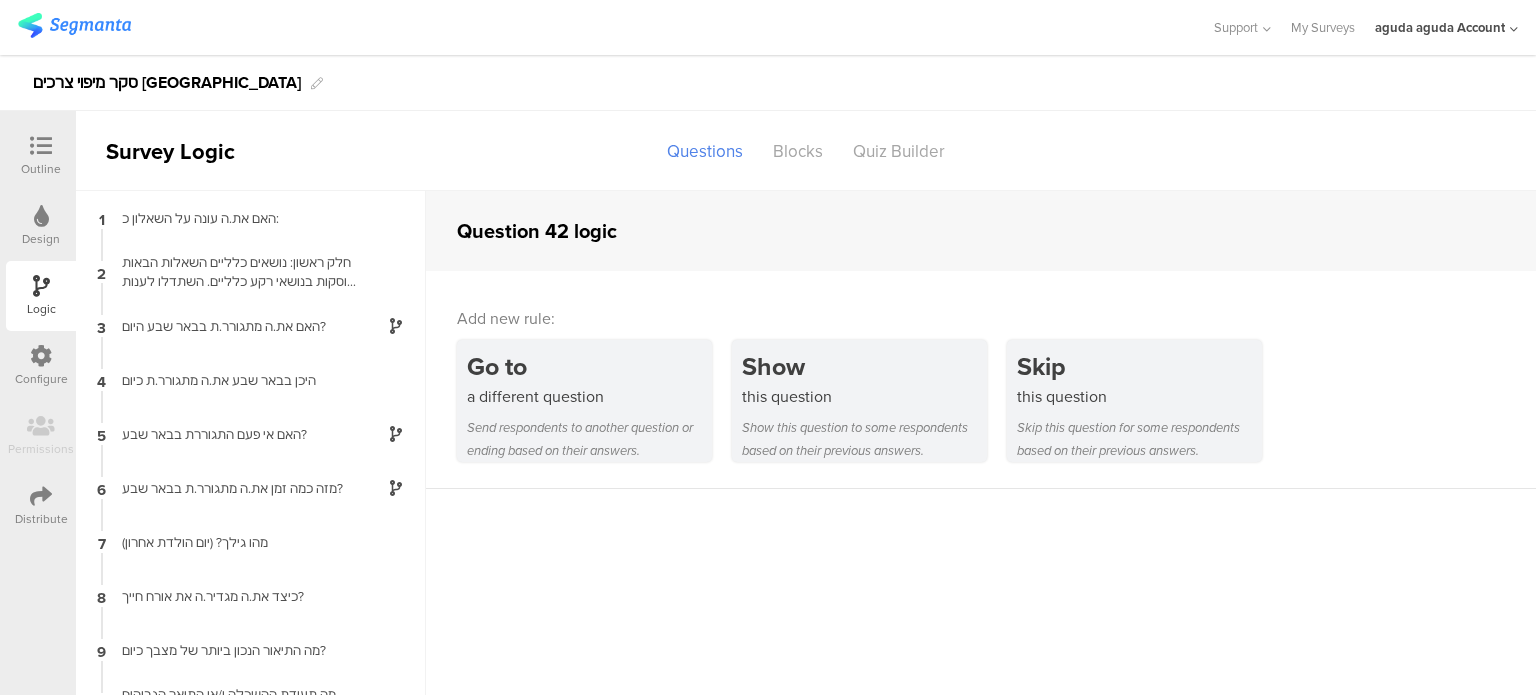 scroll, scrollTop: 80, scrollLeft: 0, axis: vertical 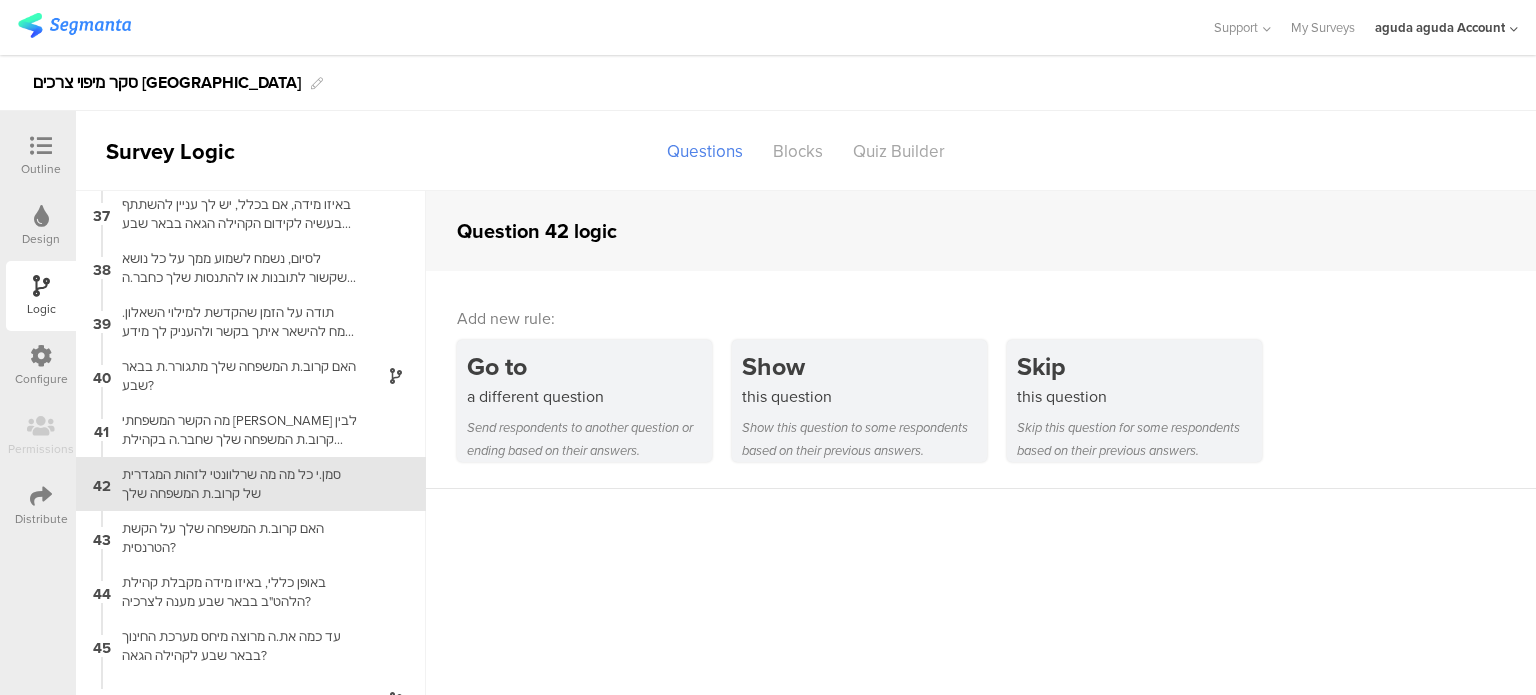 click on "Configure" at bounding box center (41, 379) 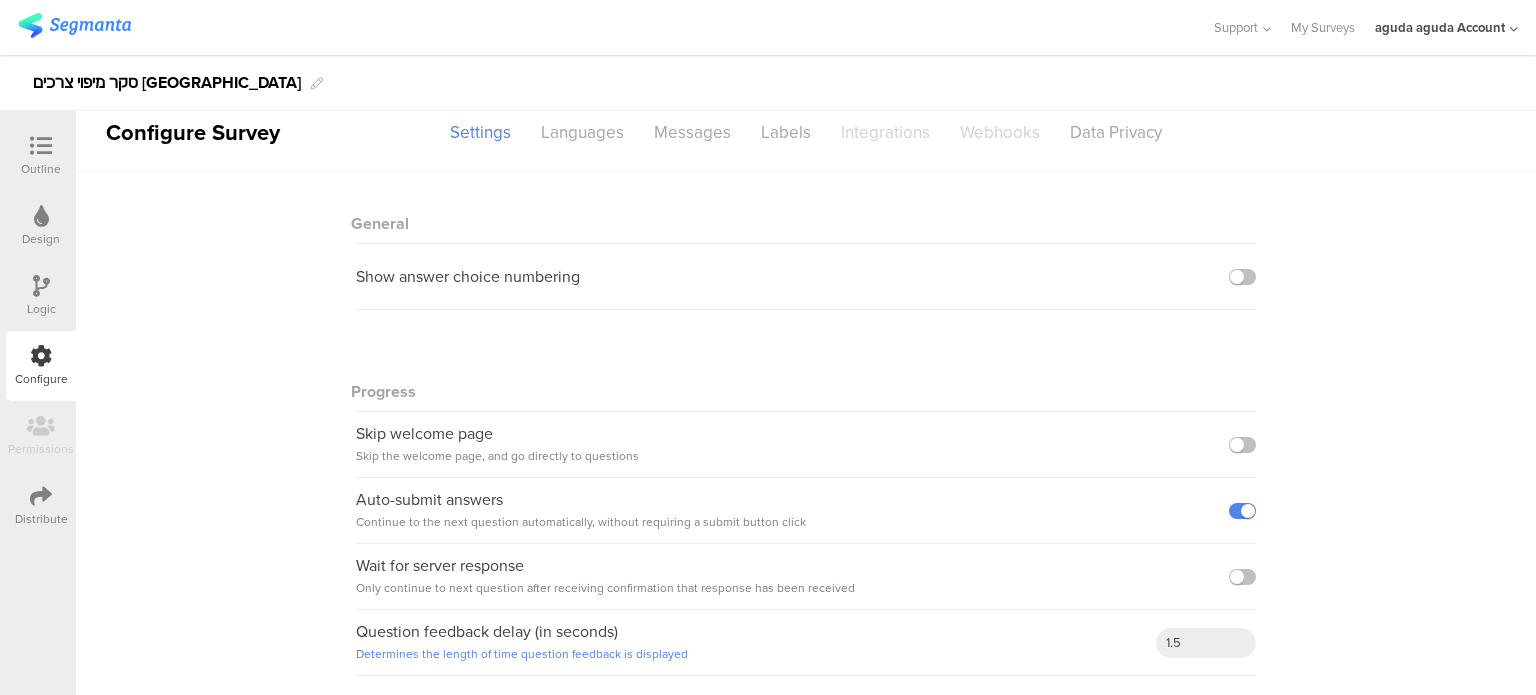scroll, scrollTop: 0, scrollLeft: 0, axis: both 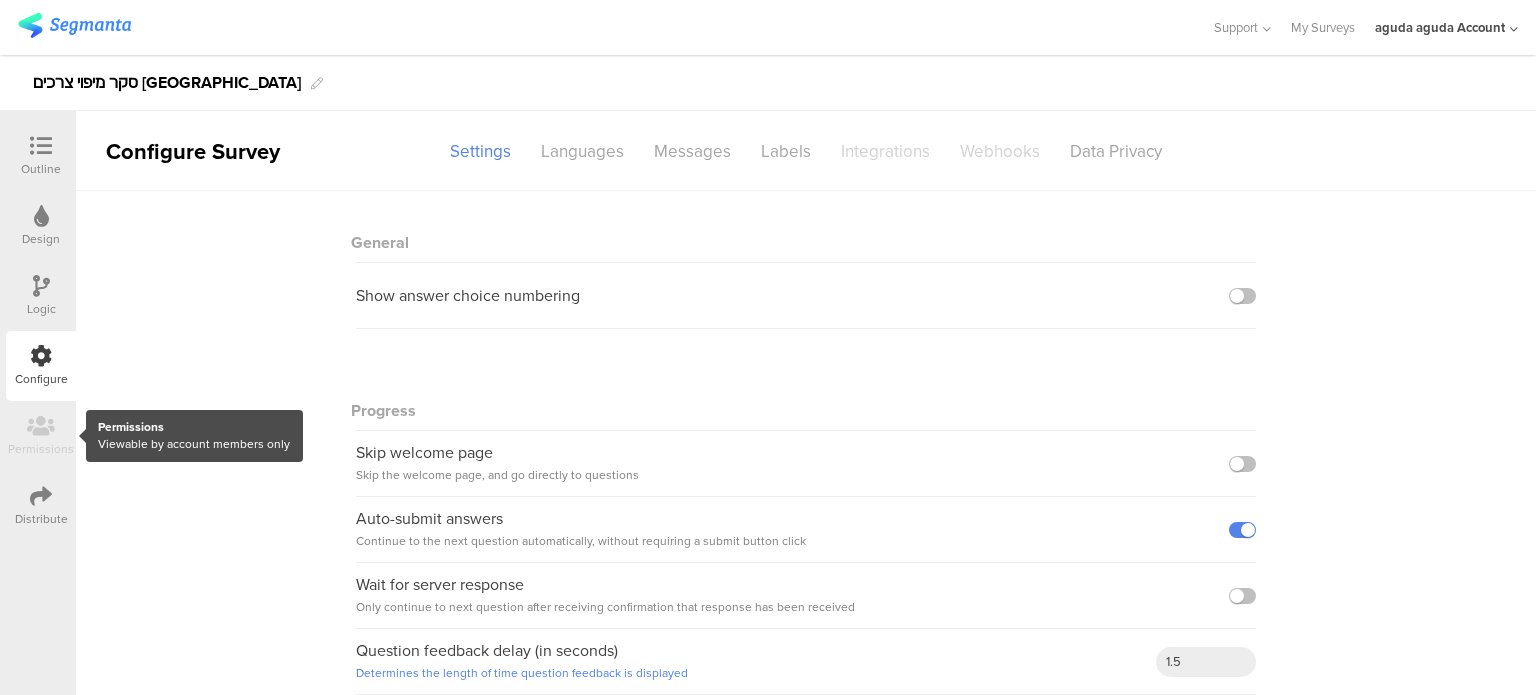 click at bounding box center [38, 436] 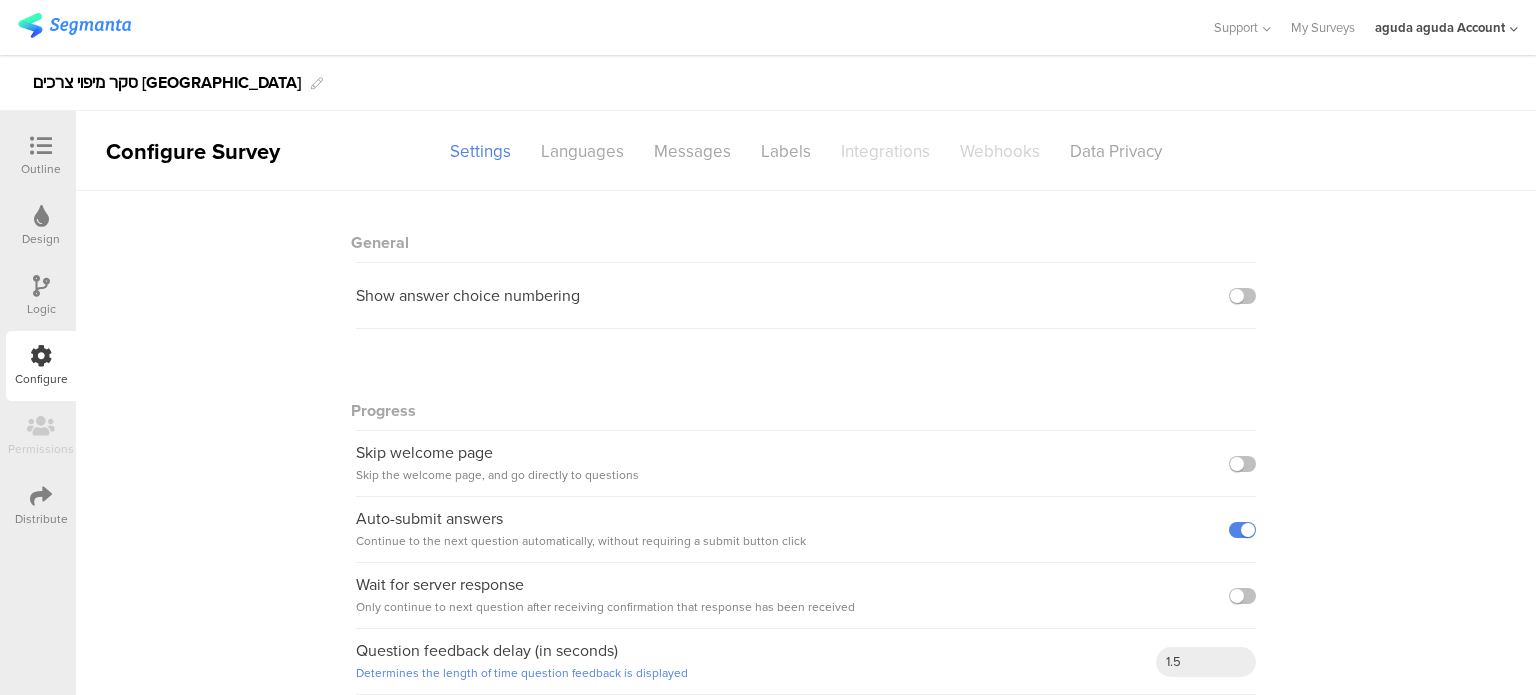 click on "Distribute" at bounding box center (41, 519) 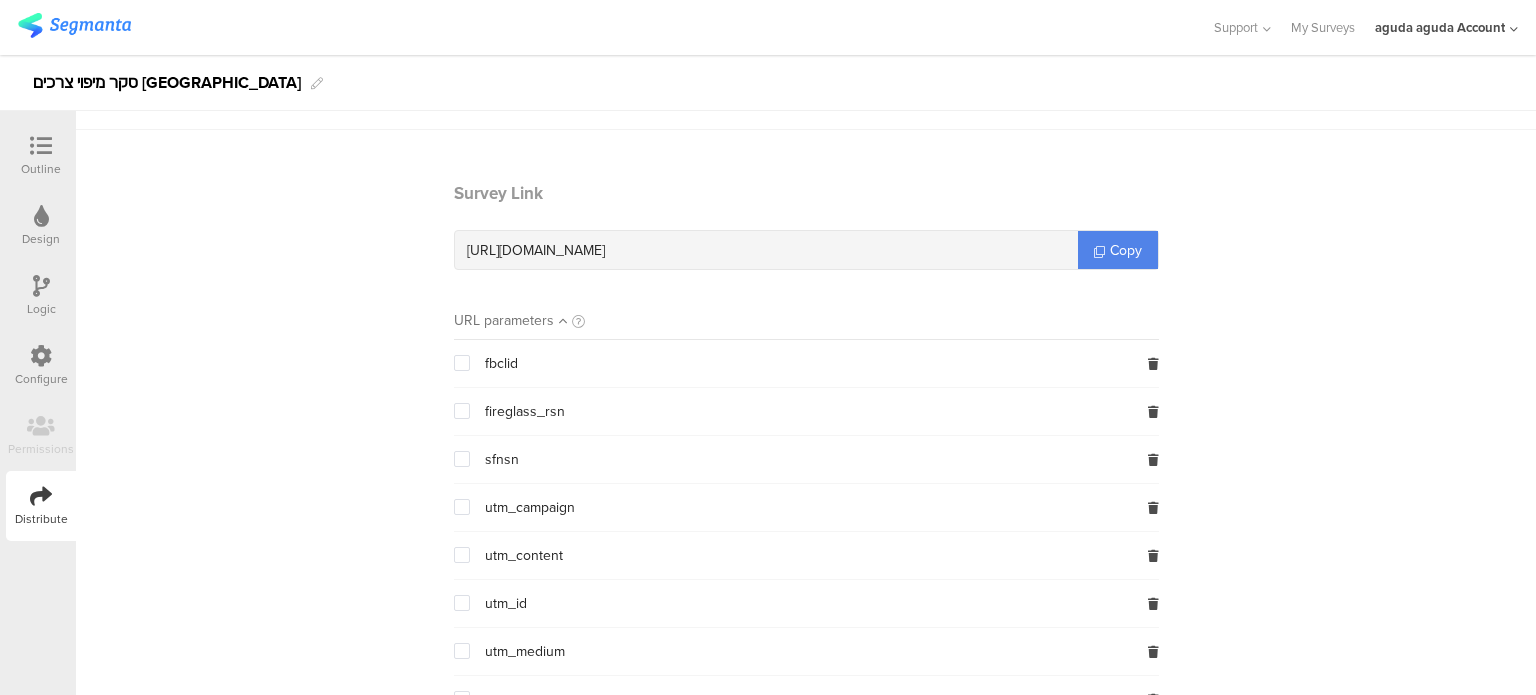 scroll, scrollTop: 0, scrollLeft: 0, axis: both 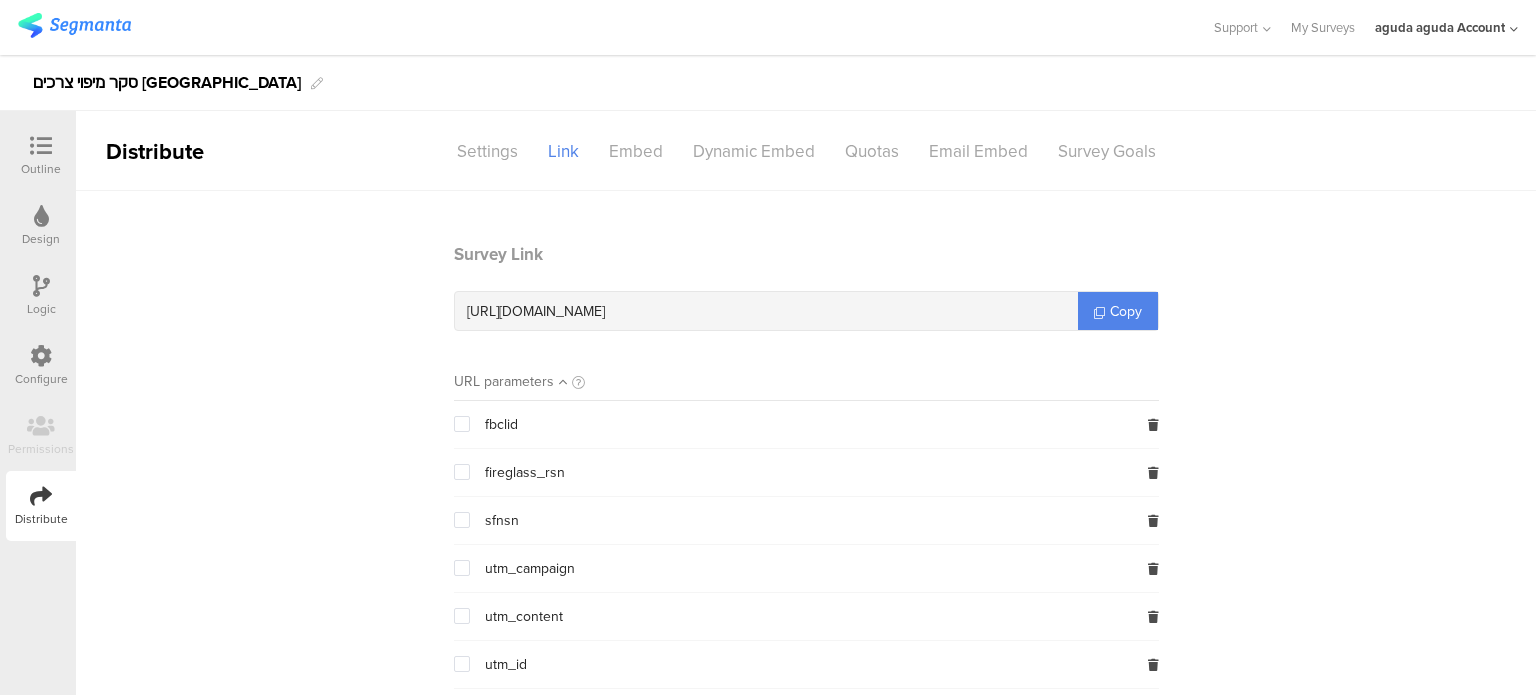 click at bounding box center (41, 146) 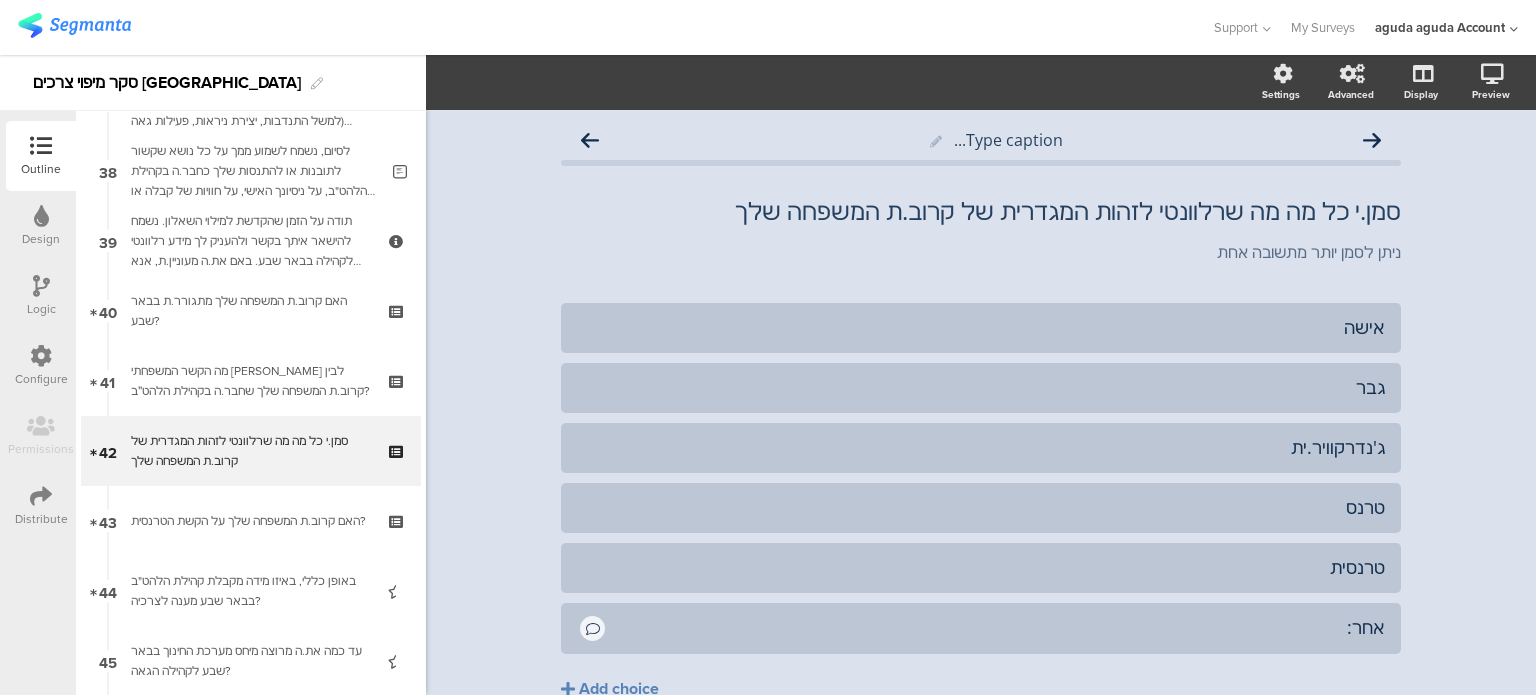scroll, scrollTop: 2692, scrollLeft: 0, axis: vertical 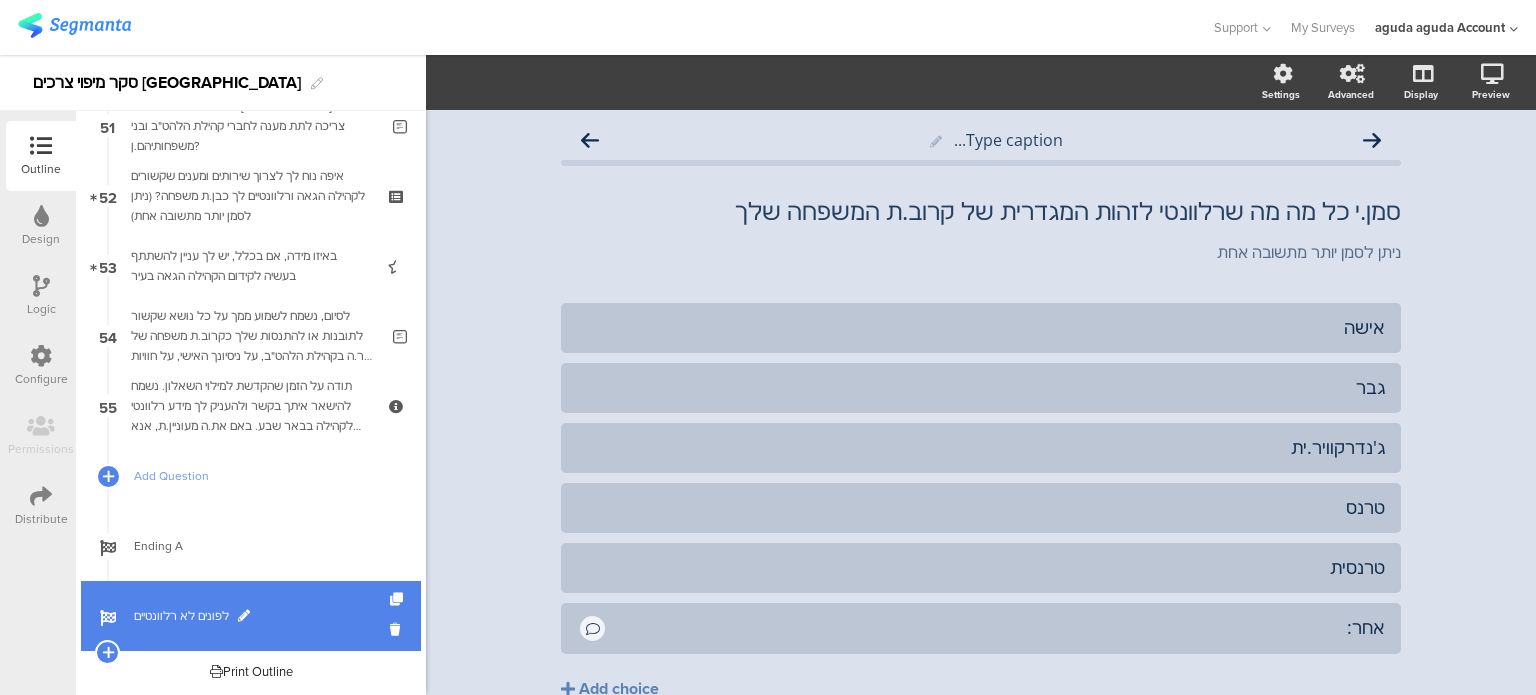 click on "לפונים לא רלוונטיים" at bounding box center [262, 616] 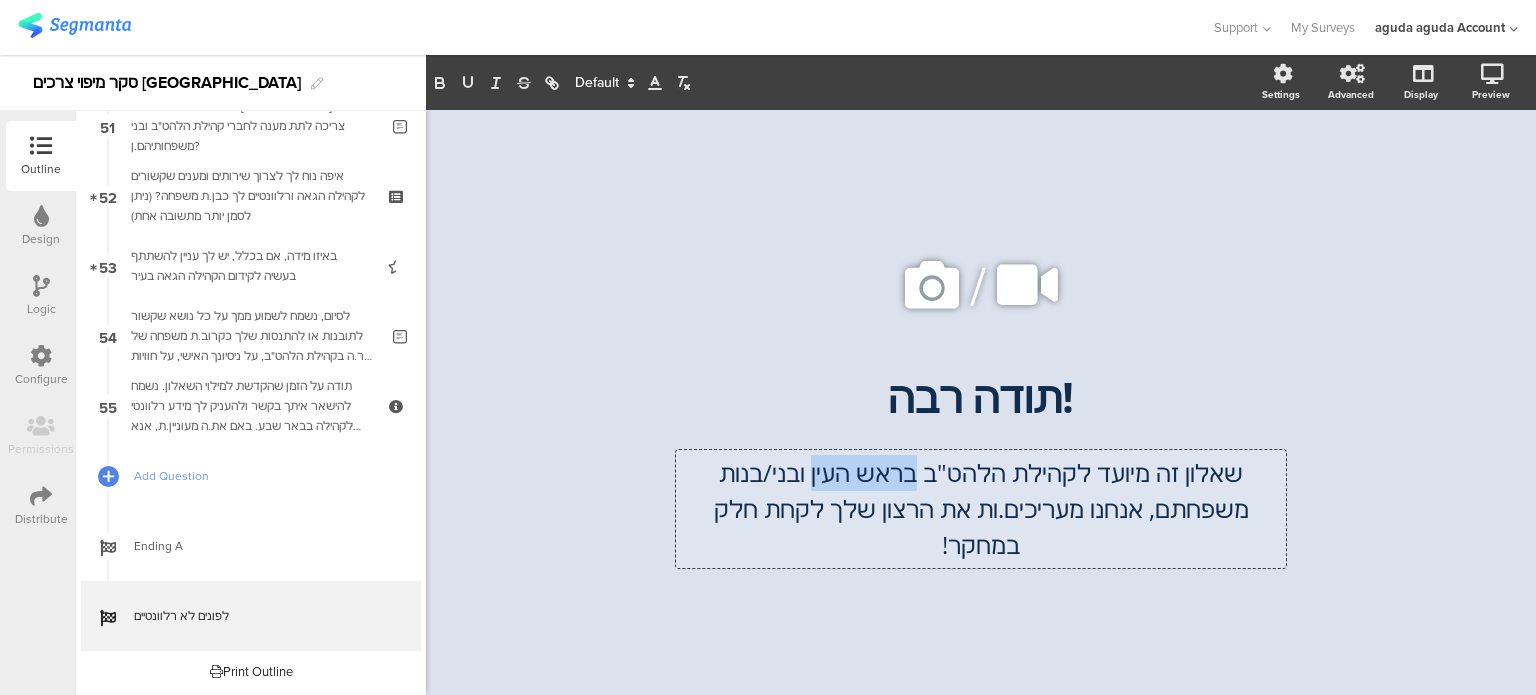 drag, startPoint x: 920, startPoint y: 471, endPoint x: 820, endPoint y: 460, distance: 100.60318 